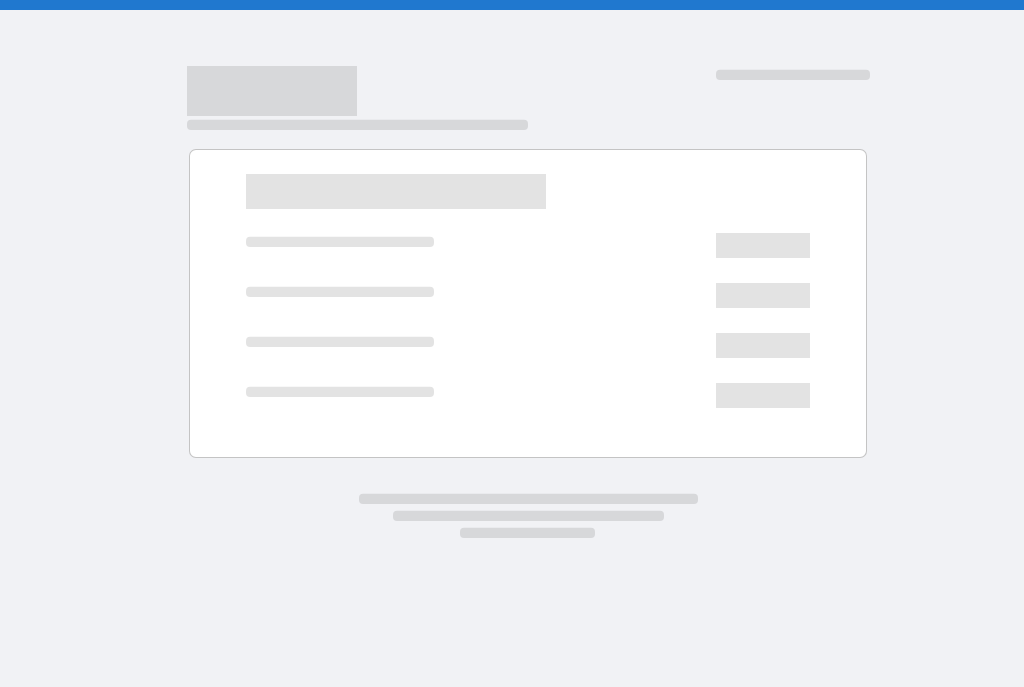 scroll, scrollTop: 0, scrollLeft: 0, axis: both 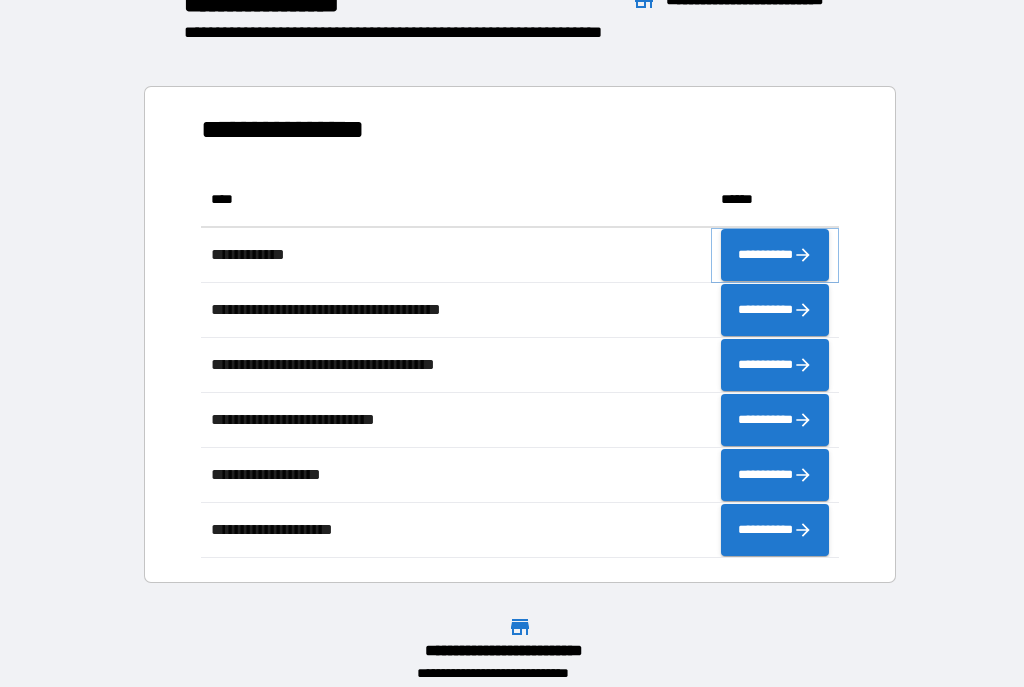 click on "**********" at bounding box center [775, 255] 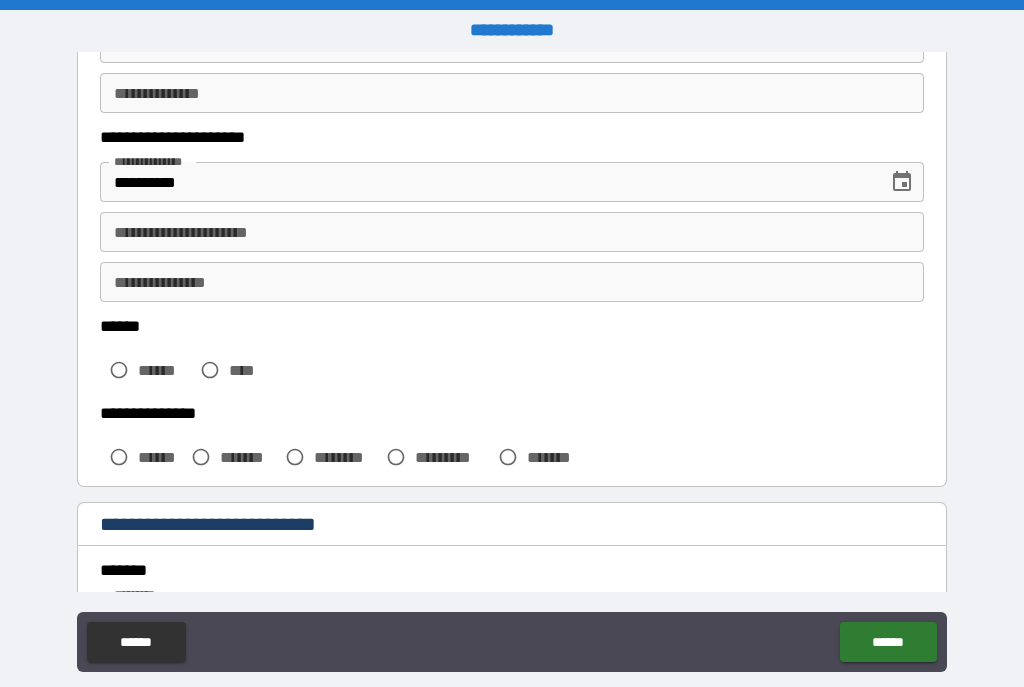 scroll, scrollTop: 267, scrollLeft: 0, axis: vertical 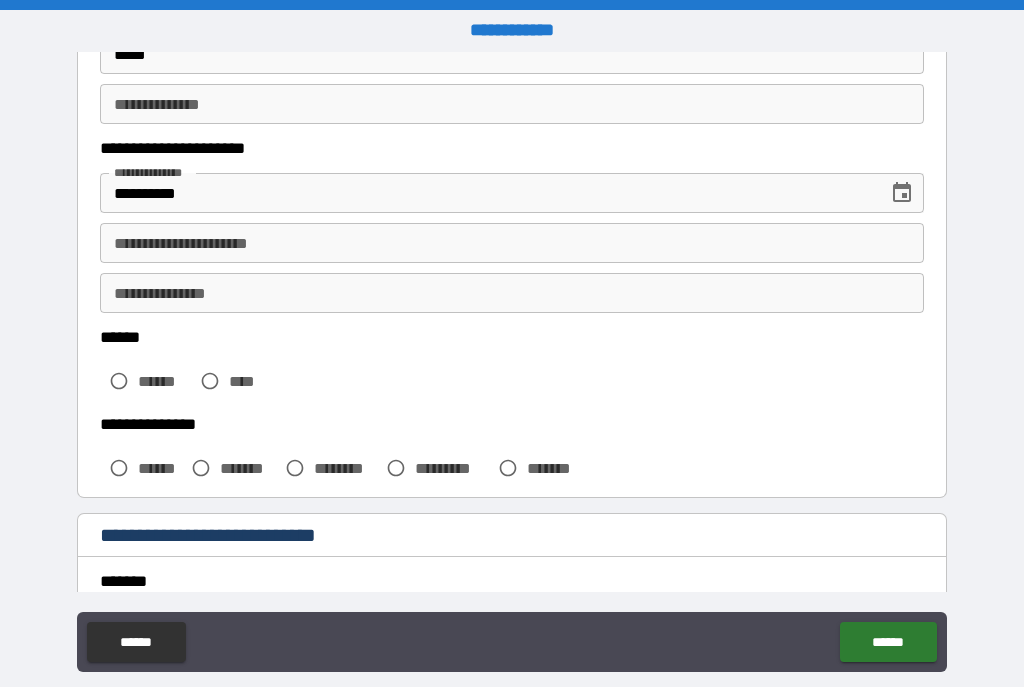 click on "**********" at bounding box center (512, 243) 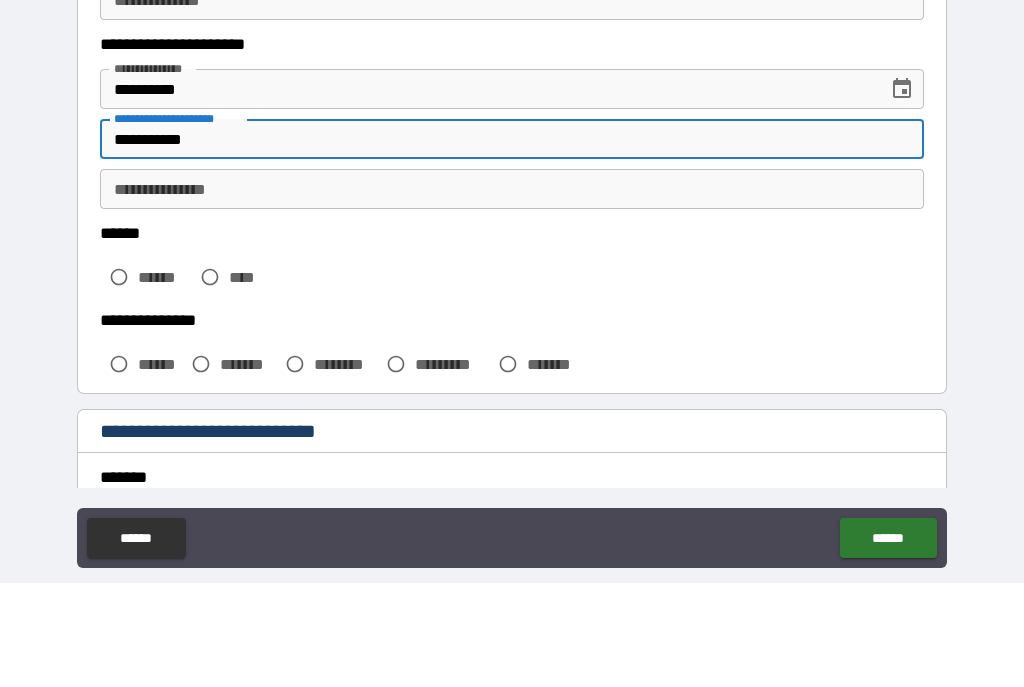 type on "**********" 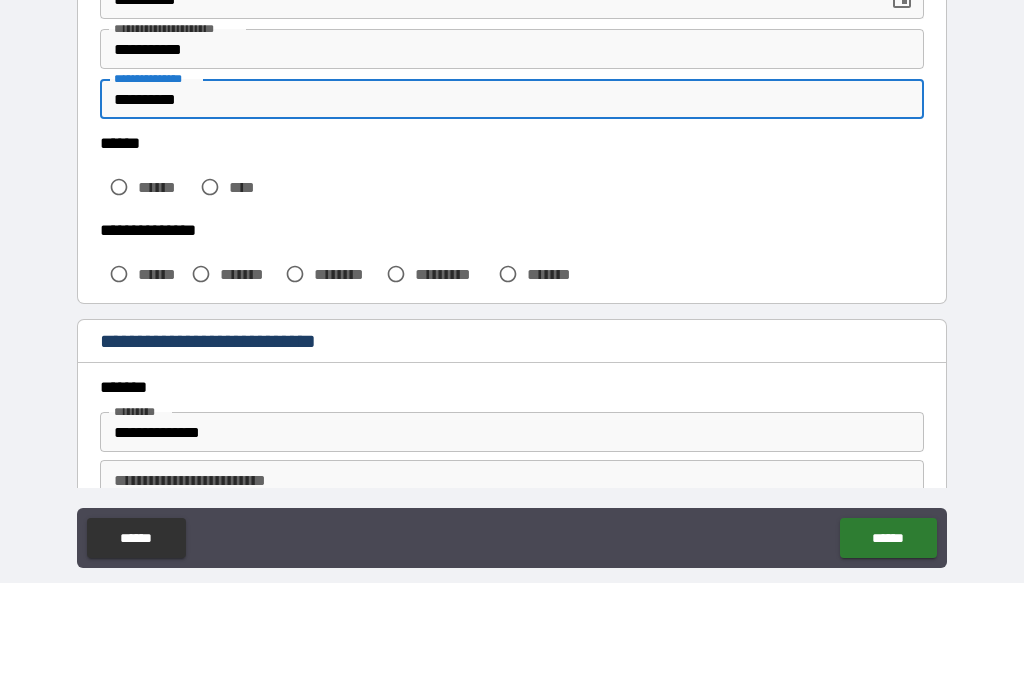 scroll, scrollTop: 357, scrollLeft: 0, axis: vertical 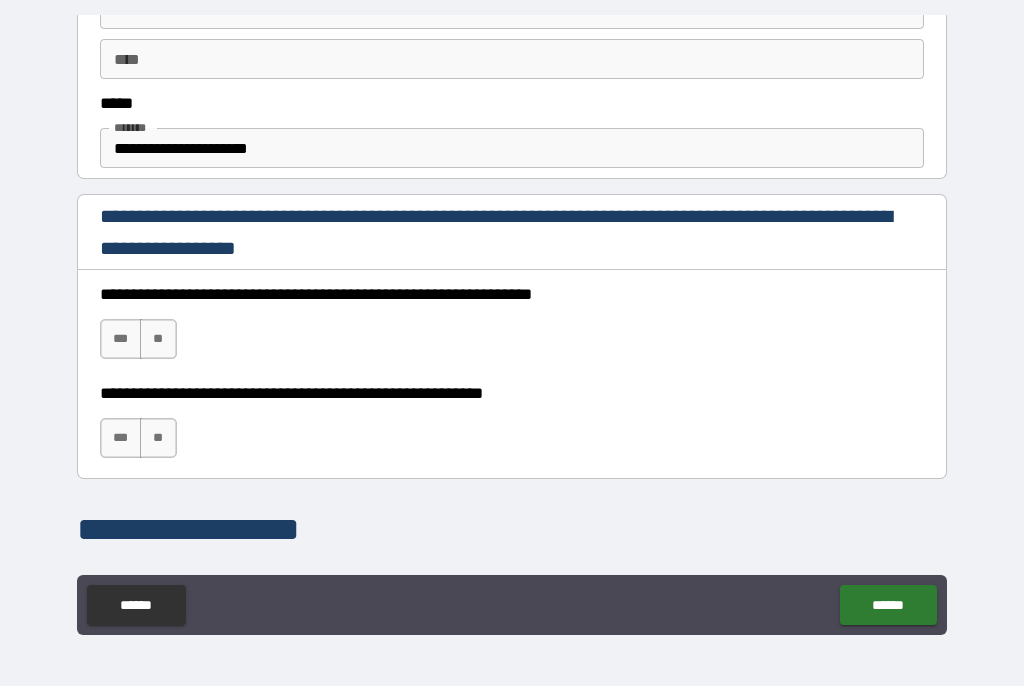 click on "***" at bounding box center [121, 340] 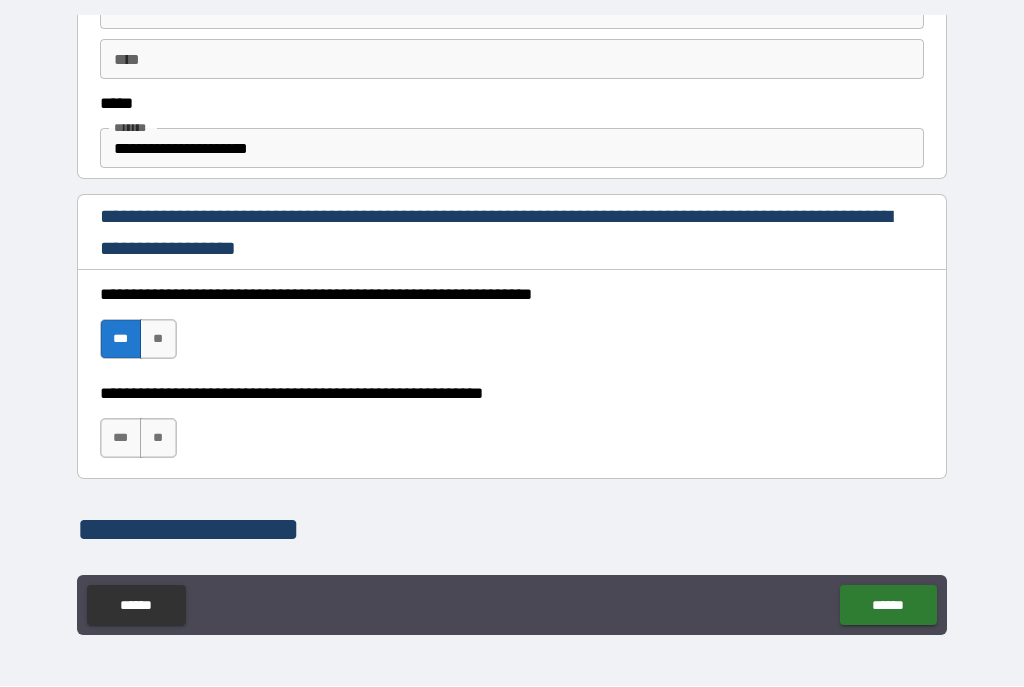 click on "***" at bounding box center [121, 439] 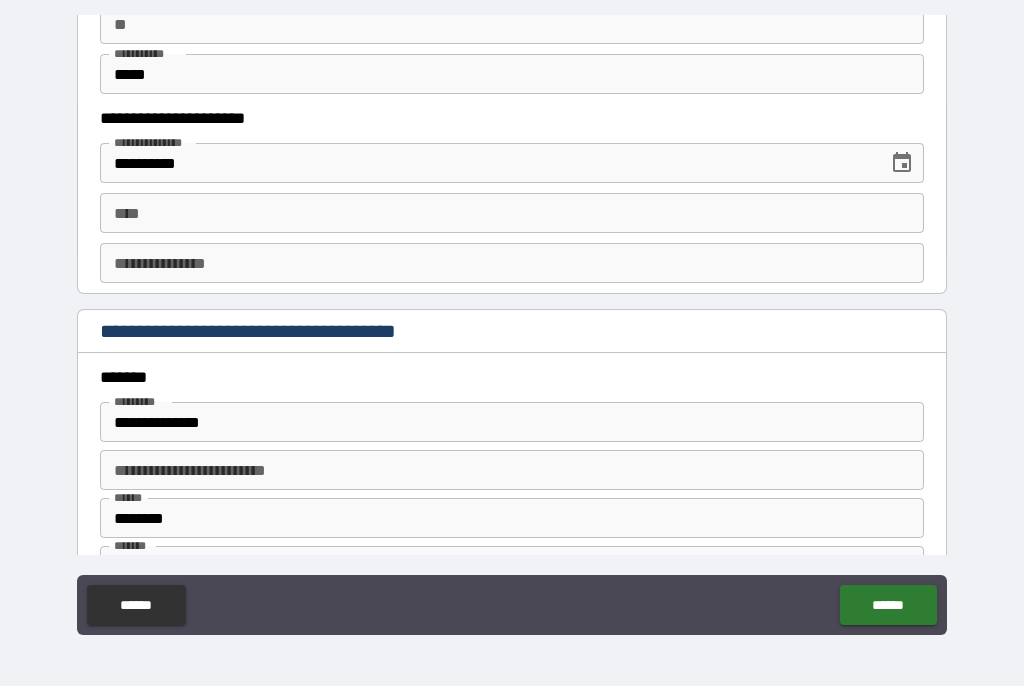 scroll, scrollTop: 2072, scrollLeft: 0, axis: vertical 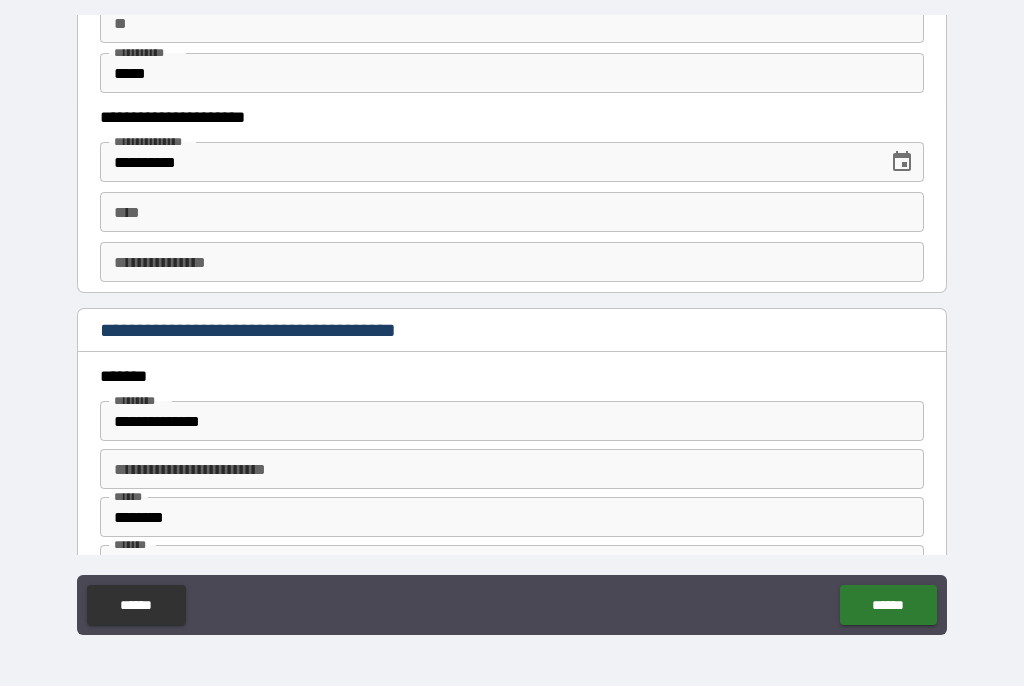 click on "****" at bounding box center [512, 213] 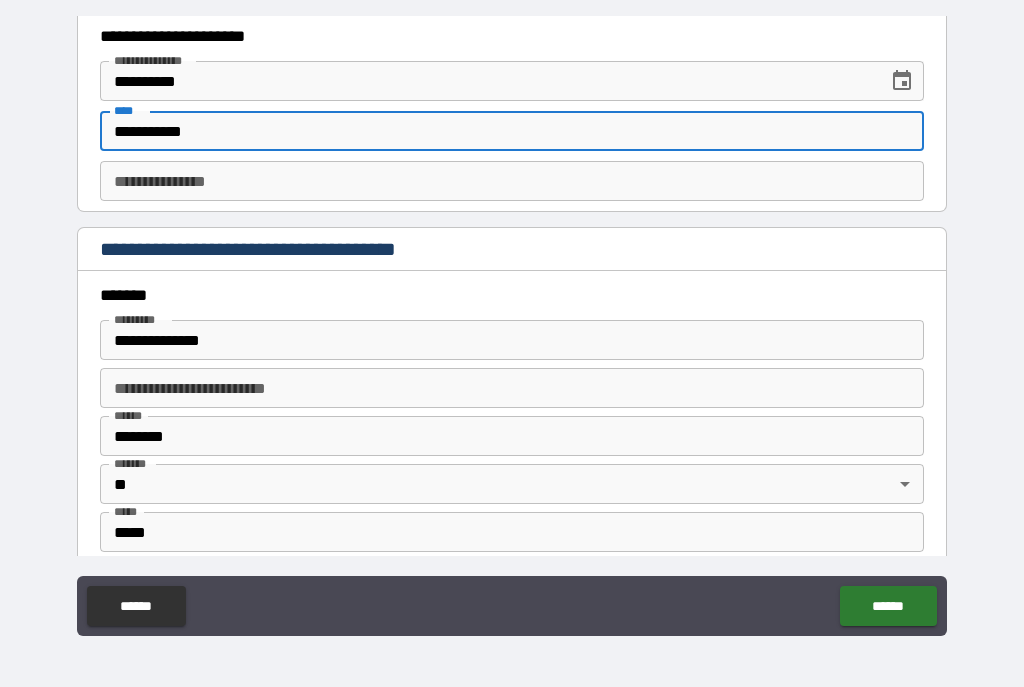 scroll, scrollTop: 2158, scrollLeft: 0, axis: vertical 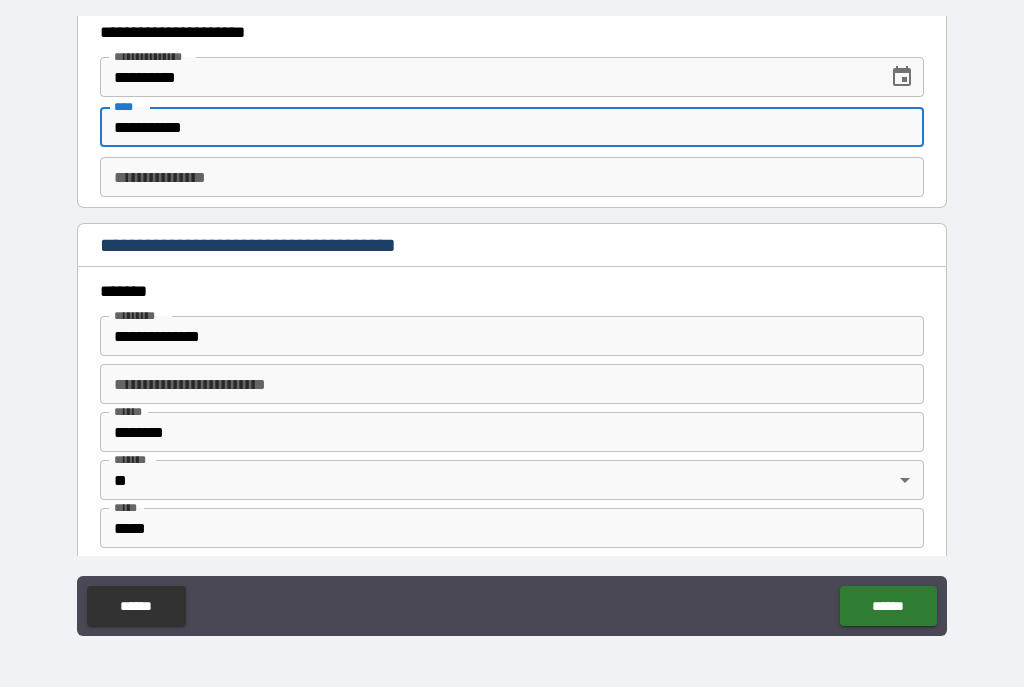 type on "**********" 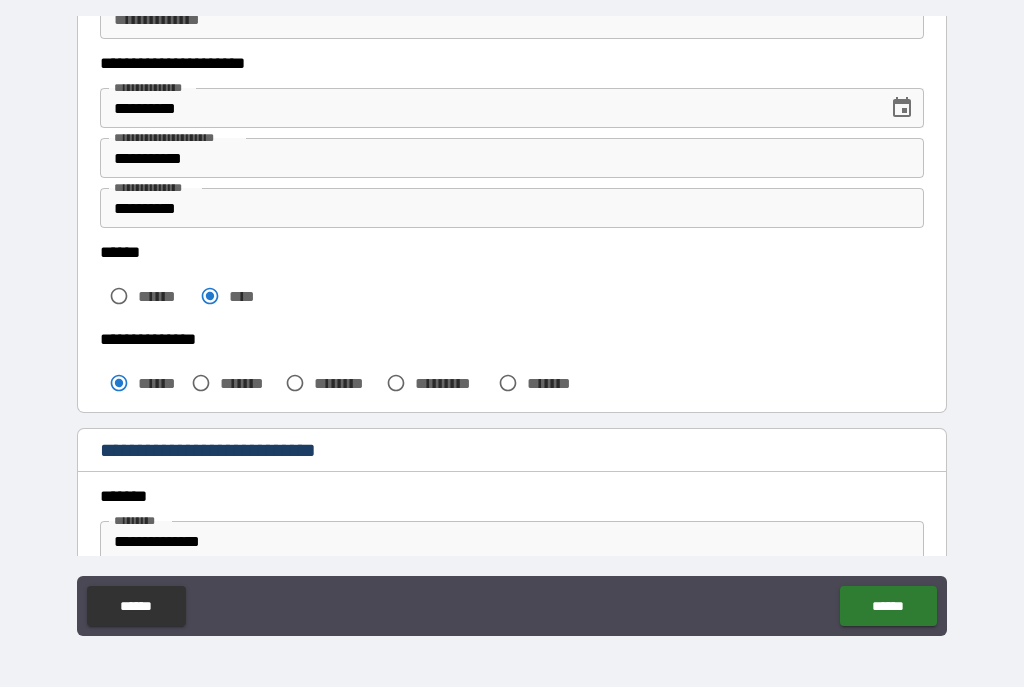 scroll, scrollTop: 315, scrollLeft: 0, axis: vertical 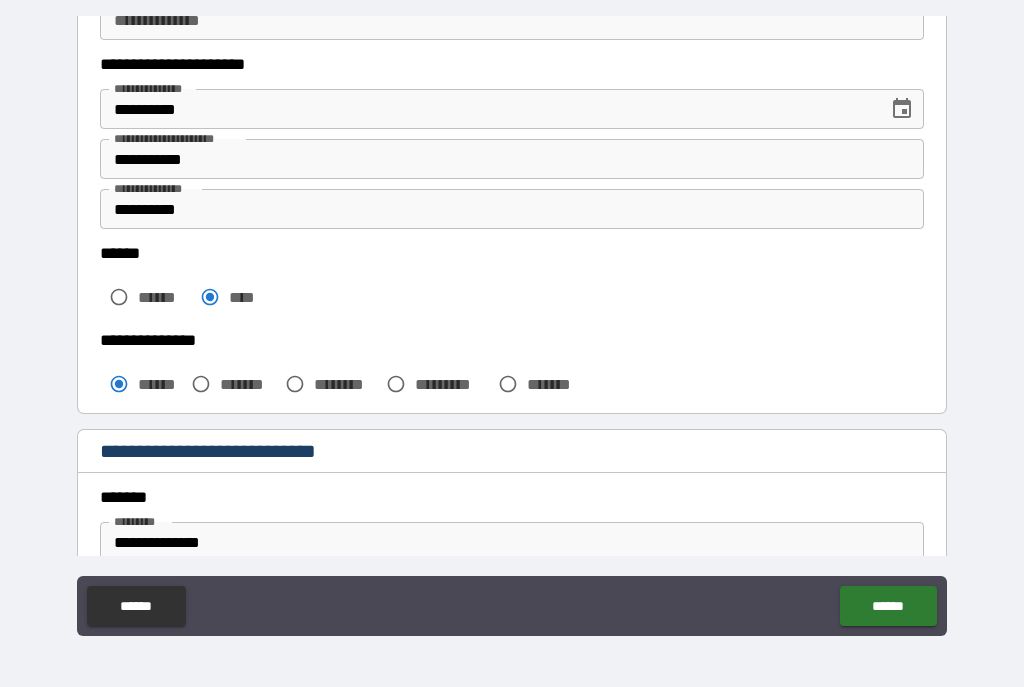 click on "**********" at bounding box center (512, 209) 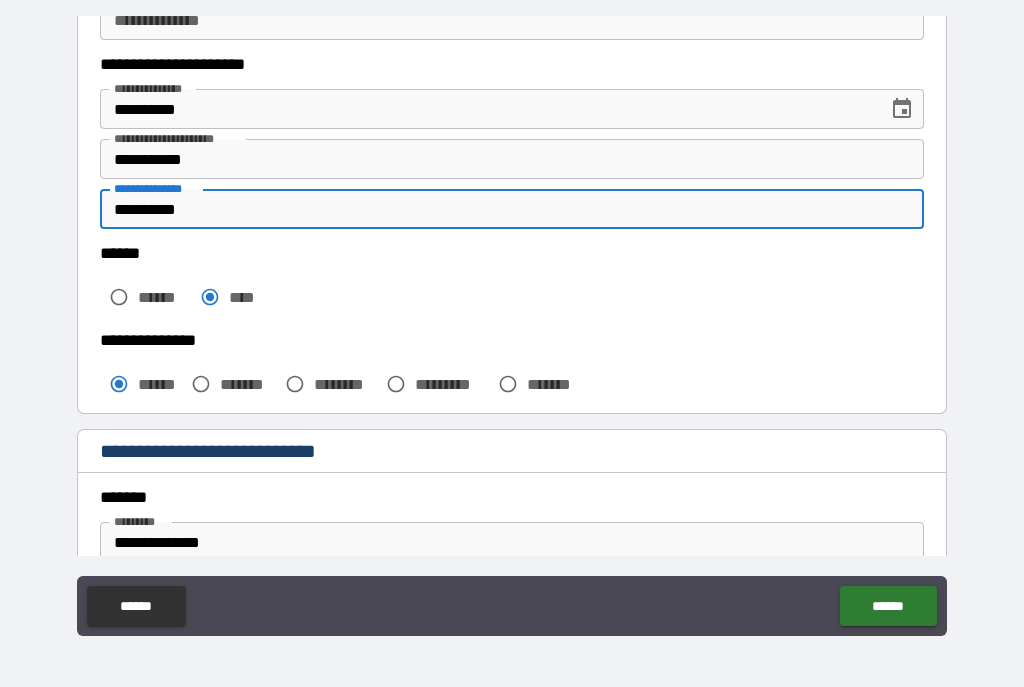 click on "**********" at bounding box center [512, 209] 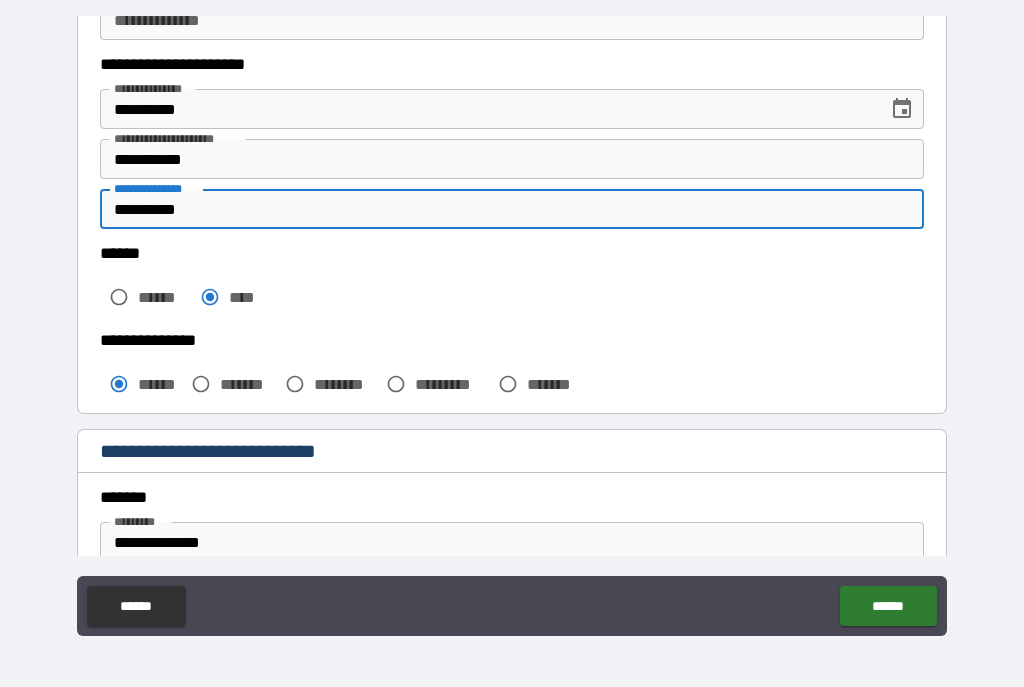 click on "**********" at bounding box center [512, 209] 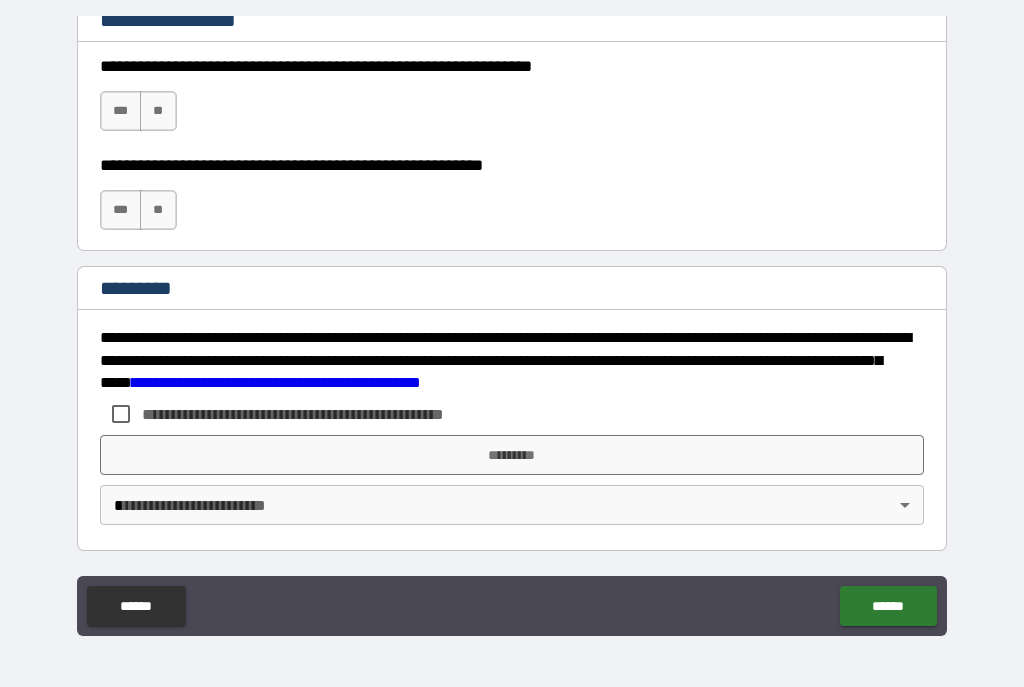 scroll, scrollTop: 3044, scrollLeft: 0, axis: vertical 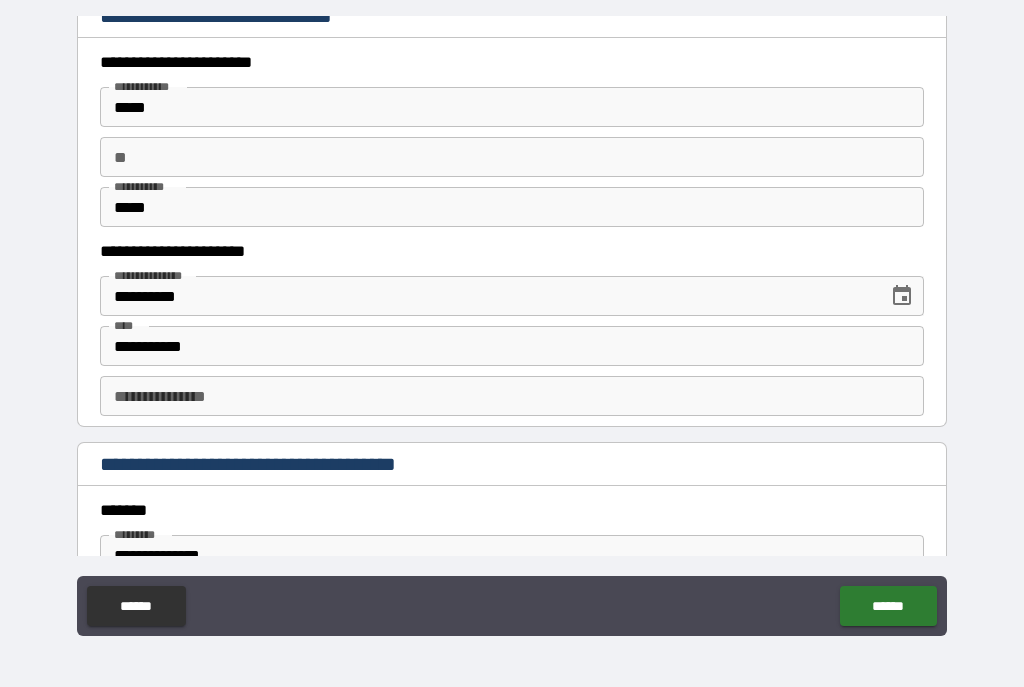 click on "**********" at bounding box center [512, 396] 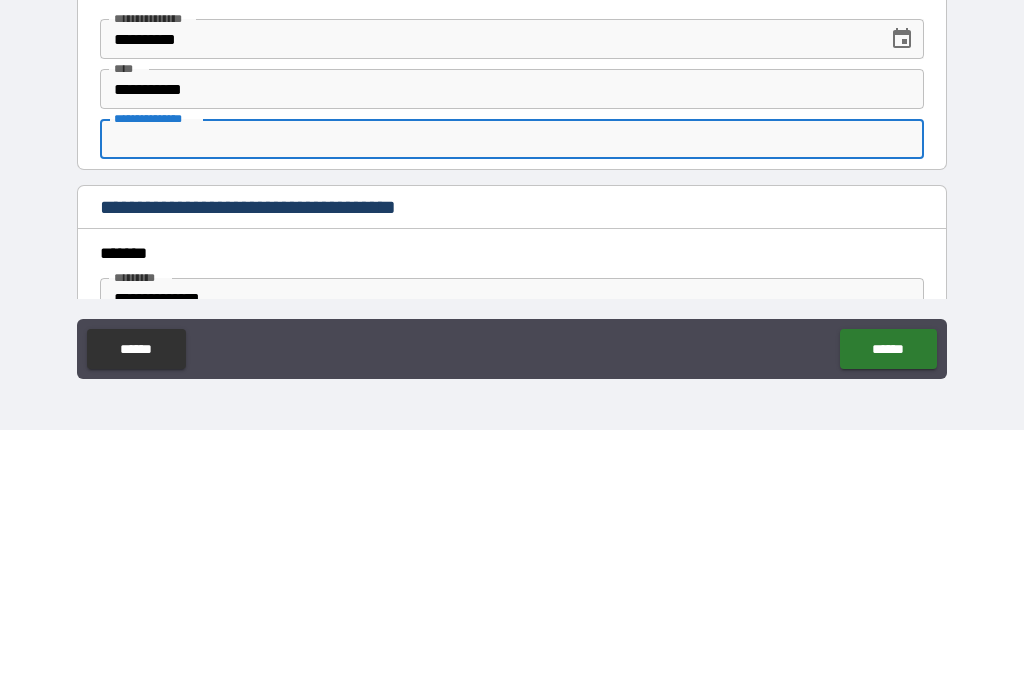 click on "**********" at bounding box center [512, 396] 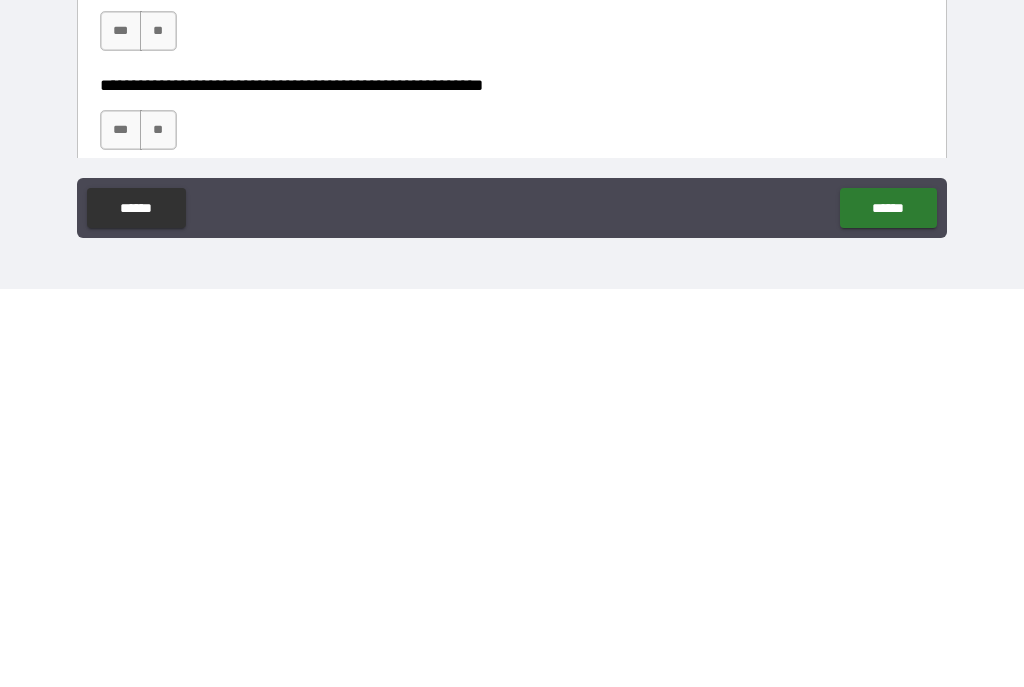type on "**********" 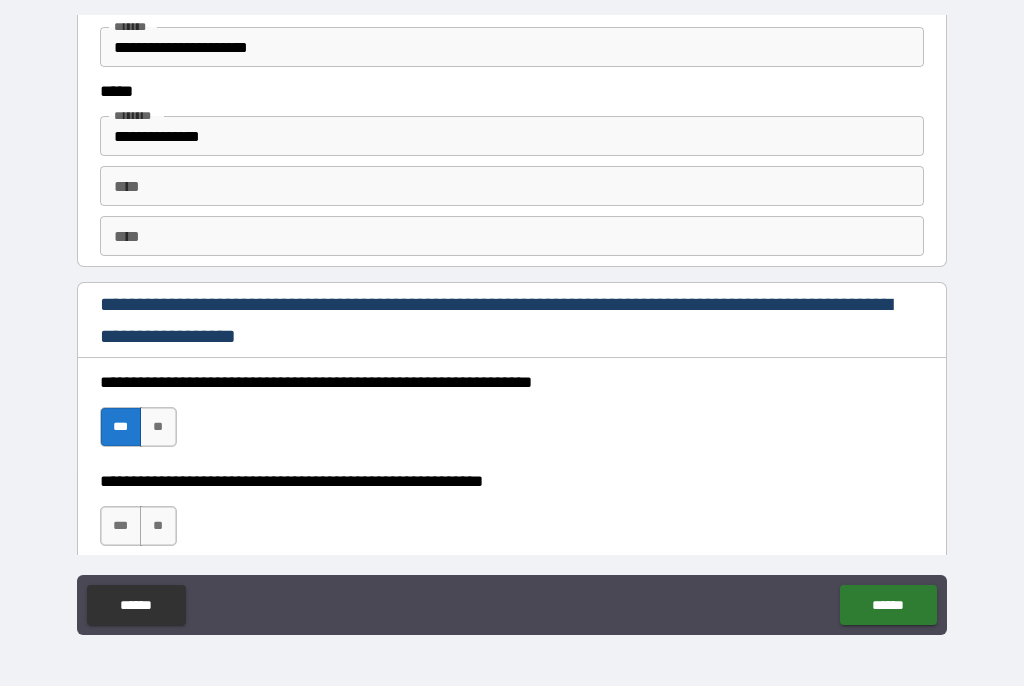 click on "***" at bounding box center (121, 527) 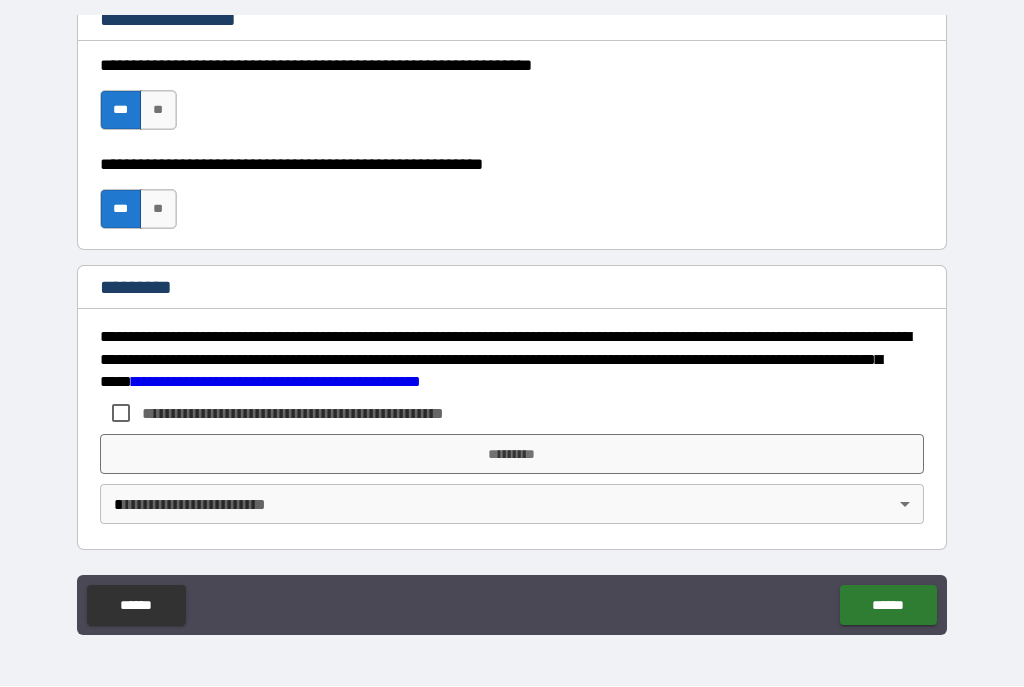 scroll, scrollTop: 3044, scrollLeft: 0, axis: vertical 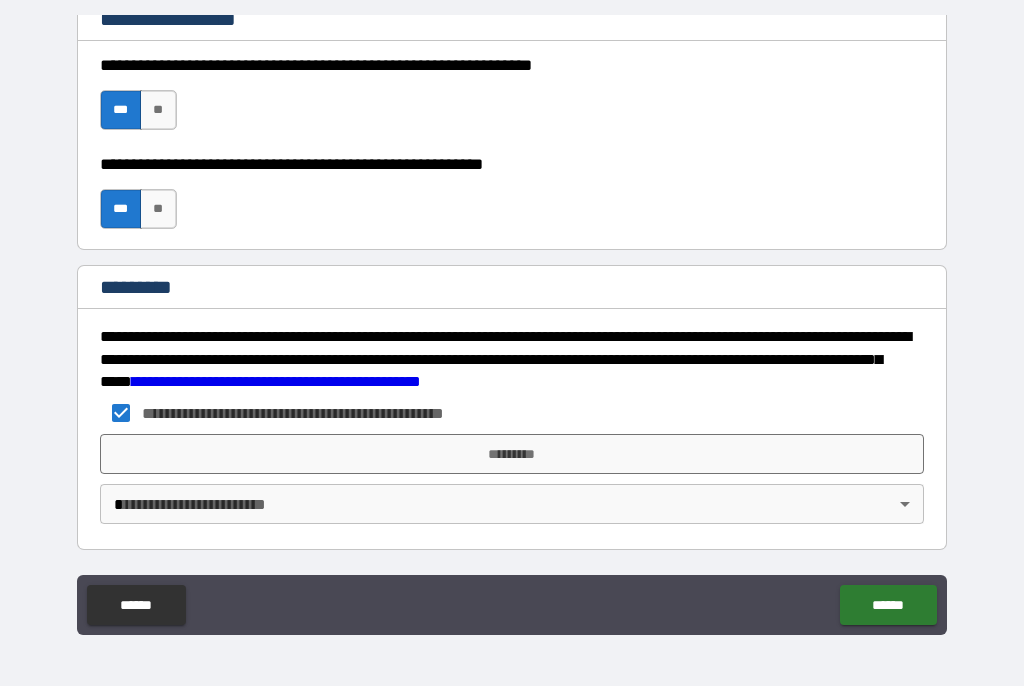 click on "*********" at bounding box center (512, 455) 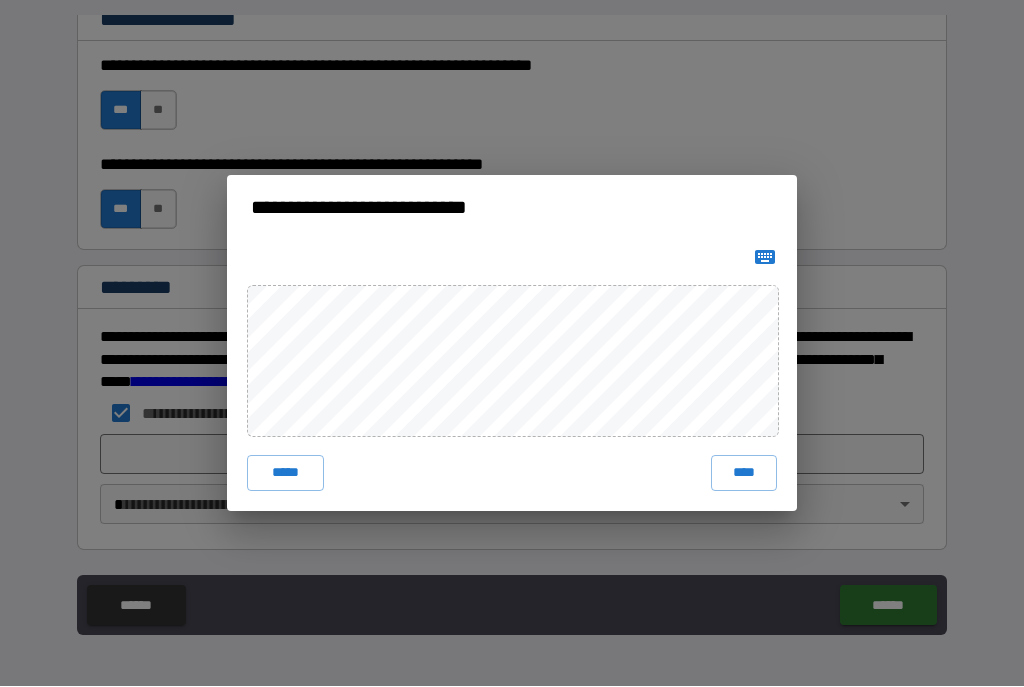click on "****" at bounding box center [744, 474] 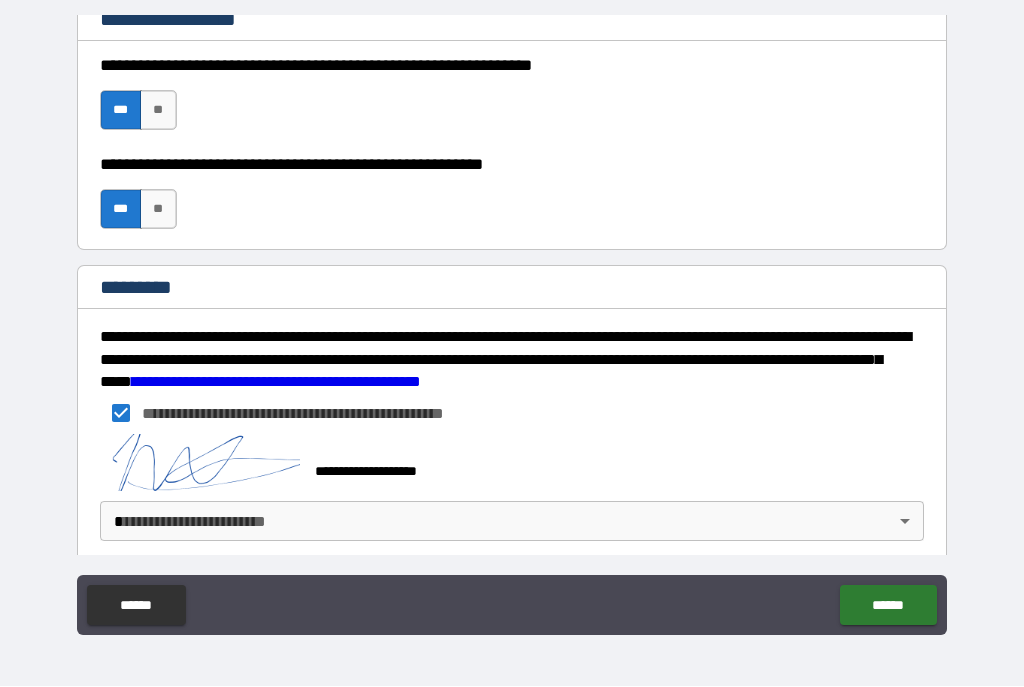 click on "**********" at bounding box center [512, 325] 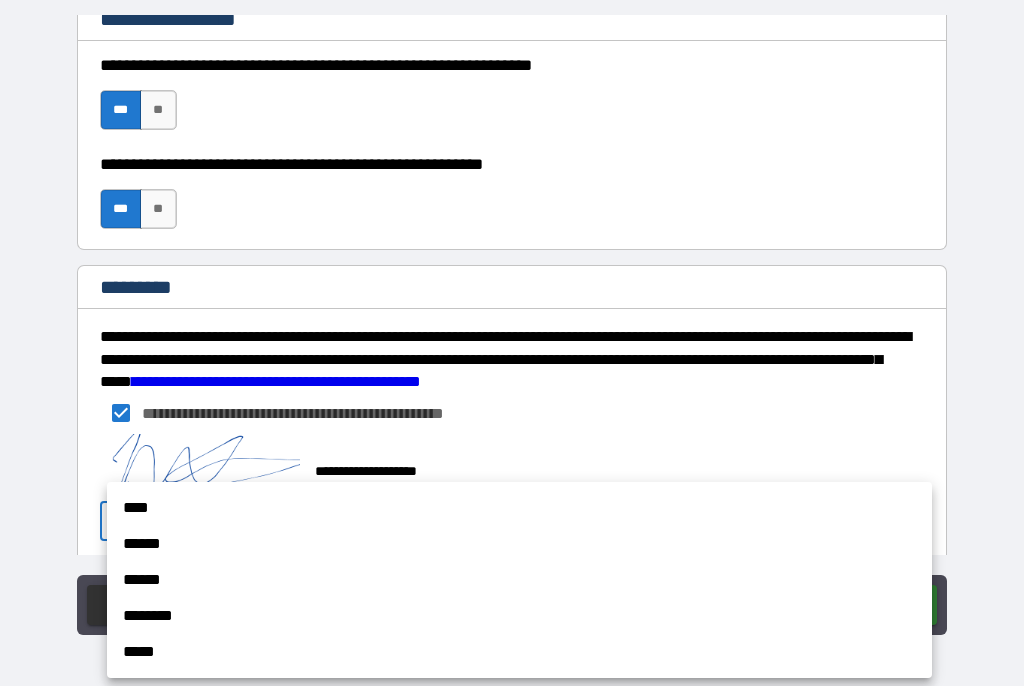 click at bounding box center [512, 343] 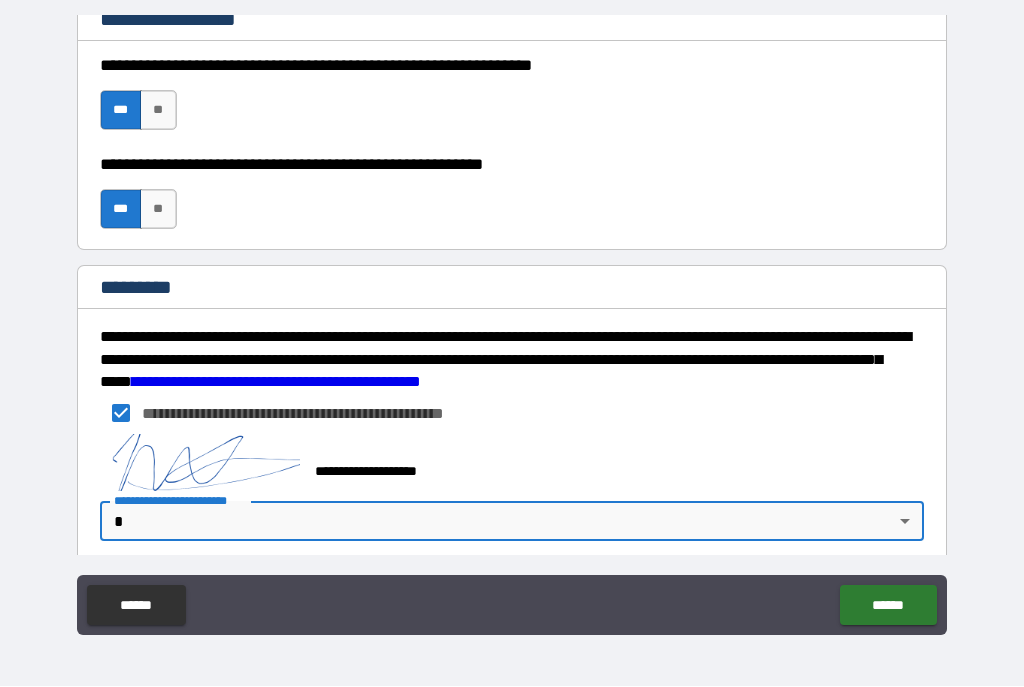 click on "**********" at bounding box center [512, 325] 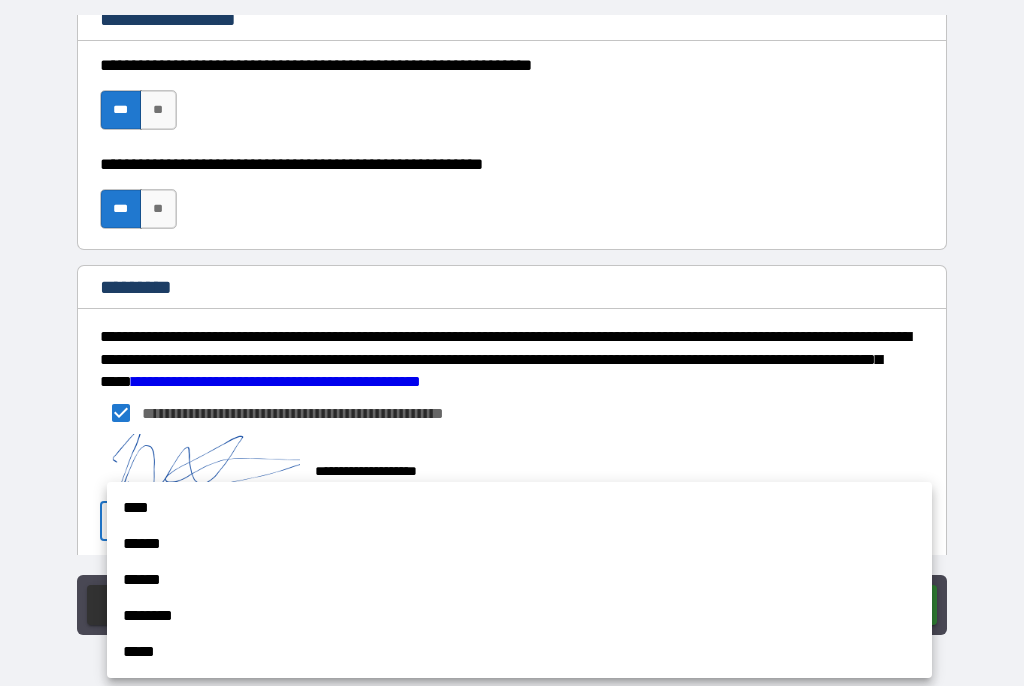 click on "****" at bounding box center [519, 509] 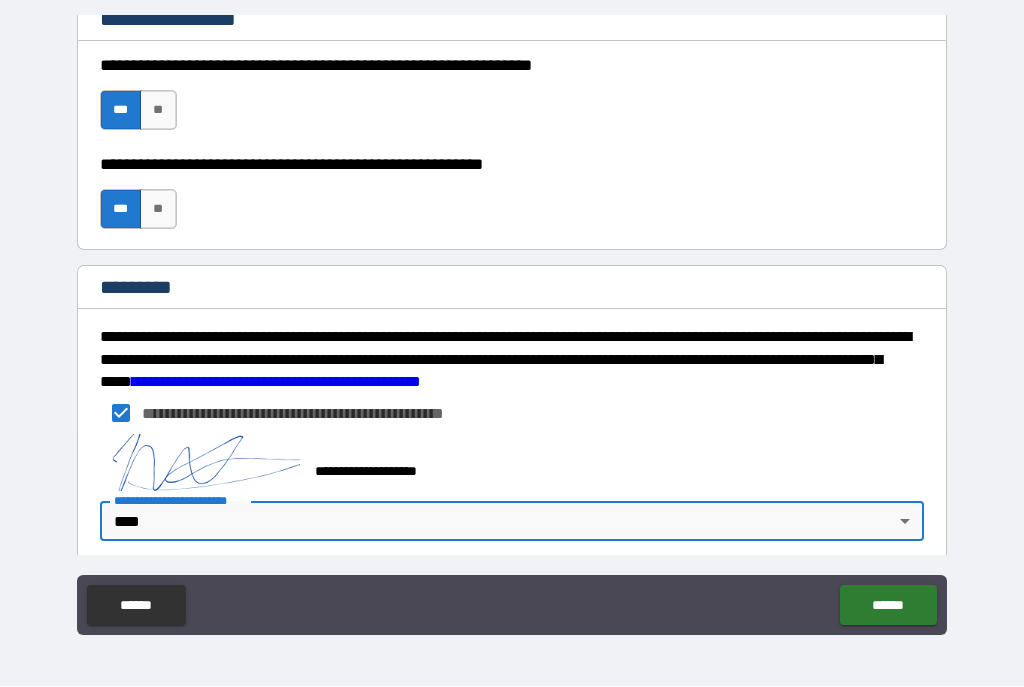 click on "******" at bounding box center (888, 606) 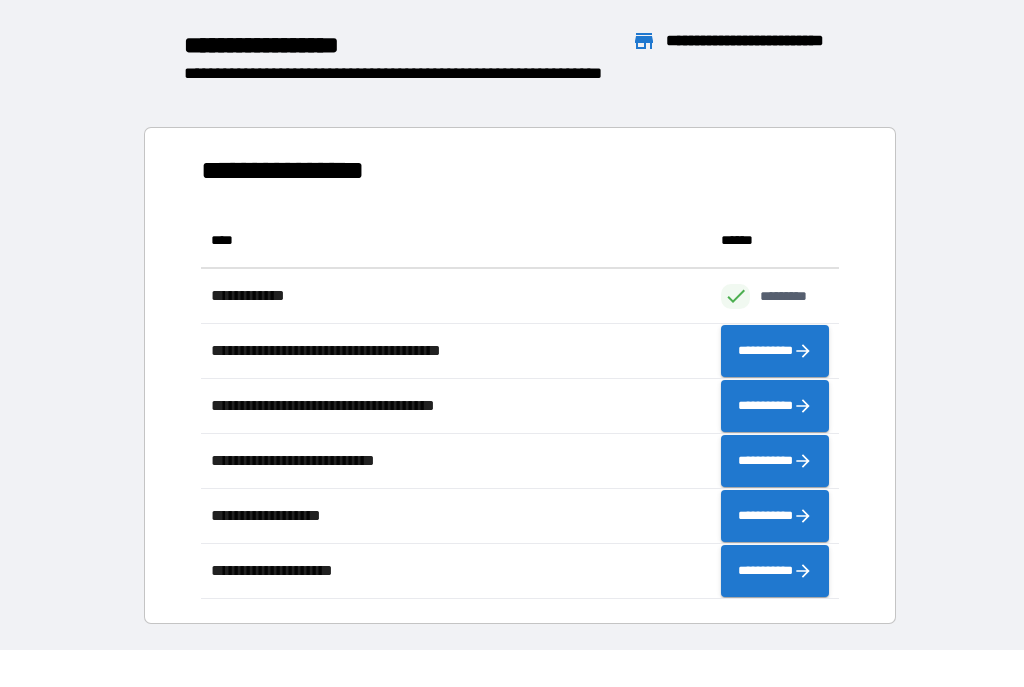 scroll, scrollTop: 386, scrollLeft: 638, axis: both 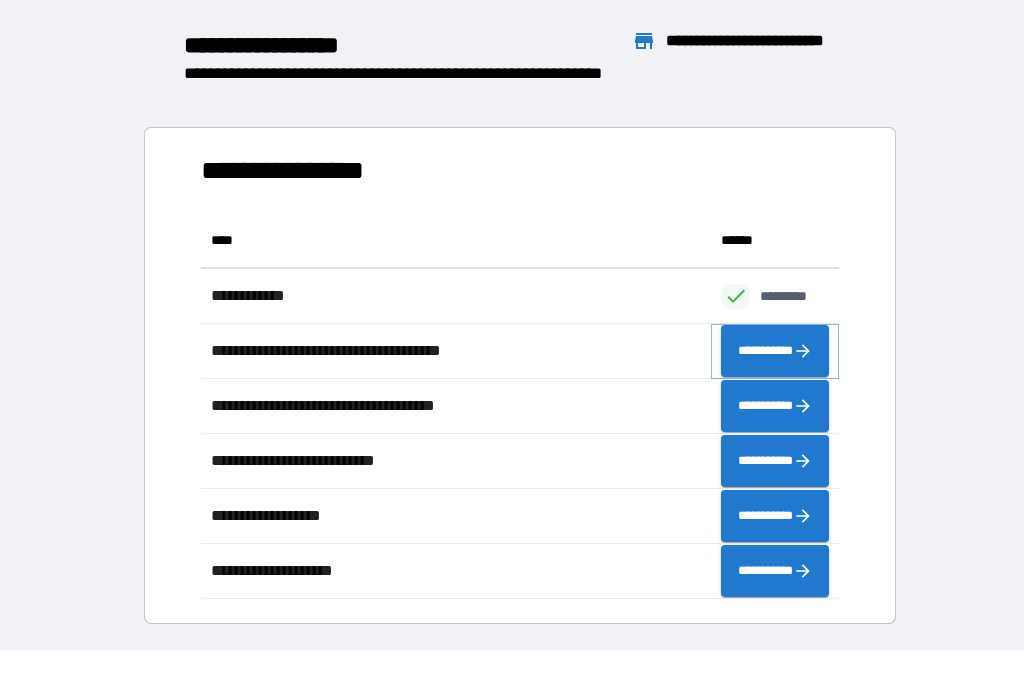 click 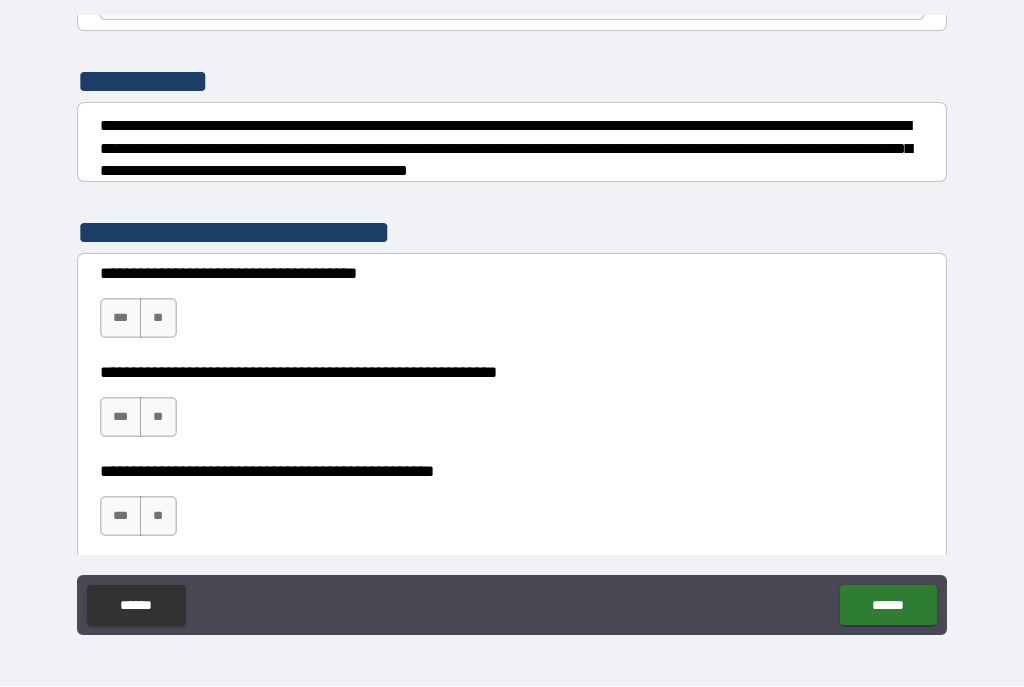scroll, scrollTop: 234, scrollLeft: 0, axis: vertical 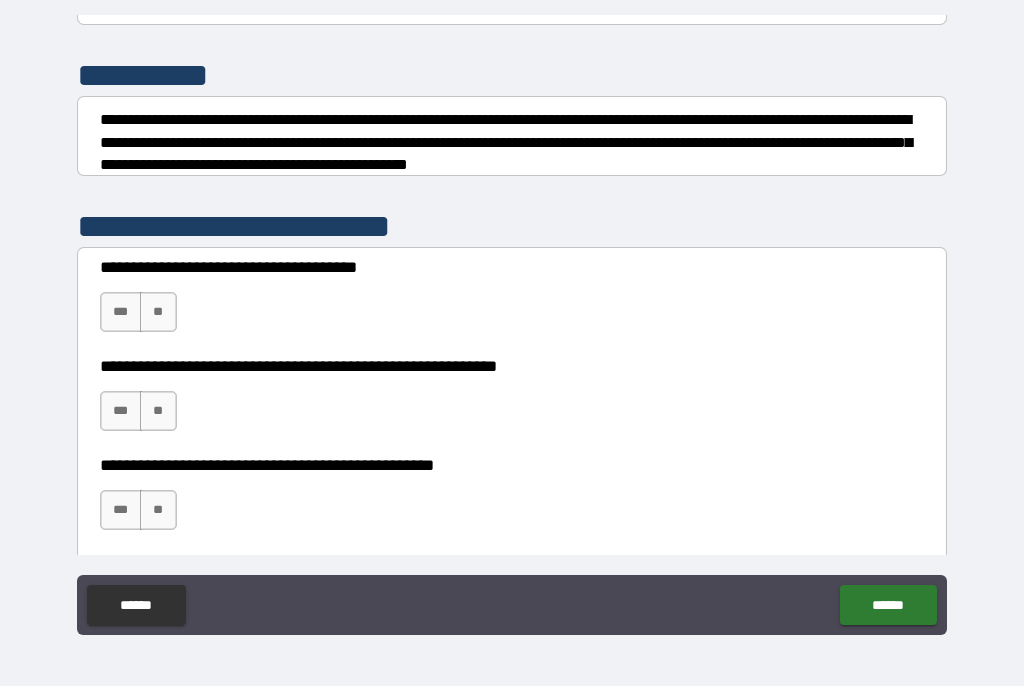 click on "**" at bounding box center (158, 313) 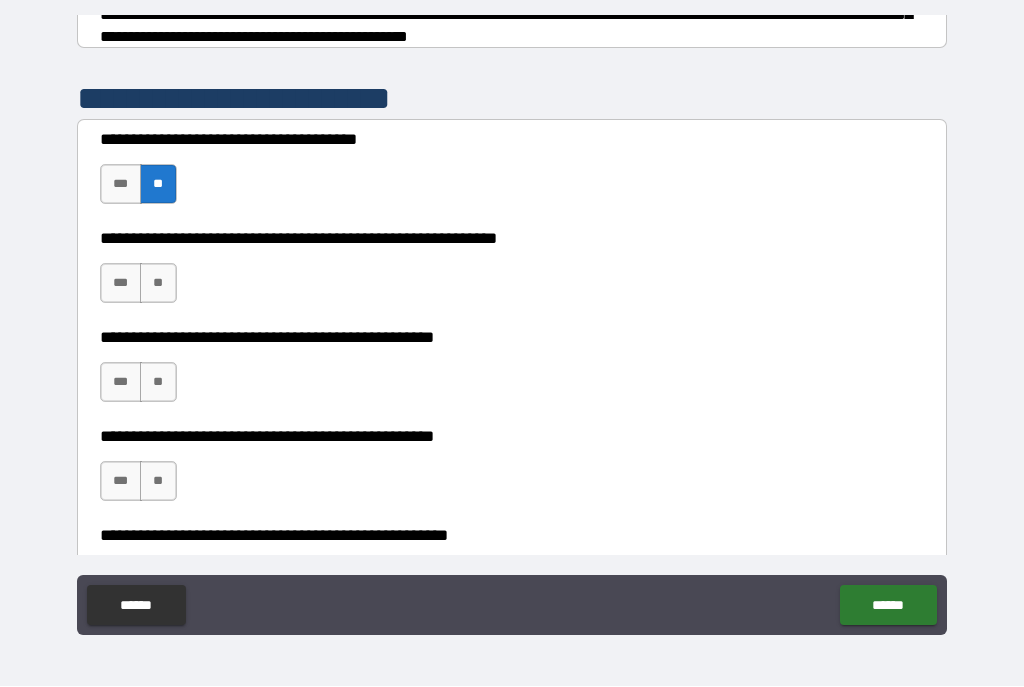 scroll, scrollTop: 363, scrollLeft: 0, axis: vertical 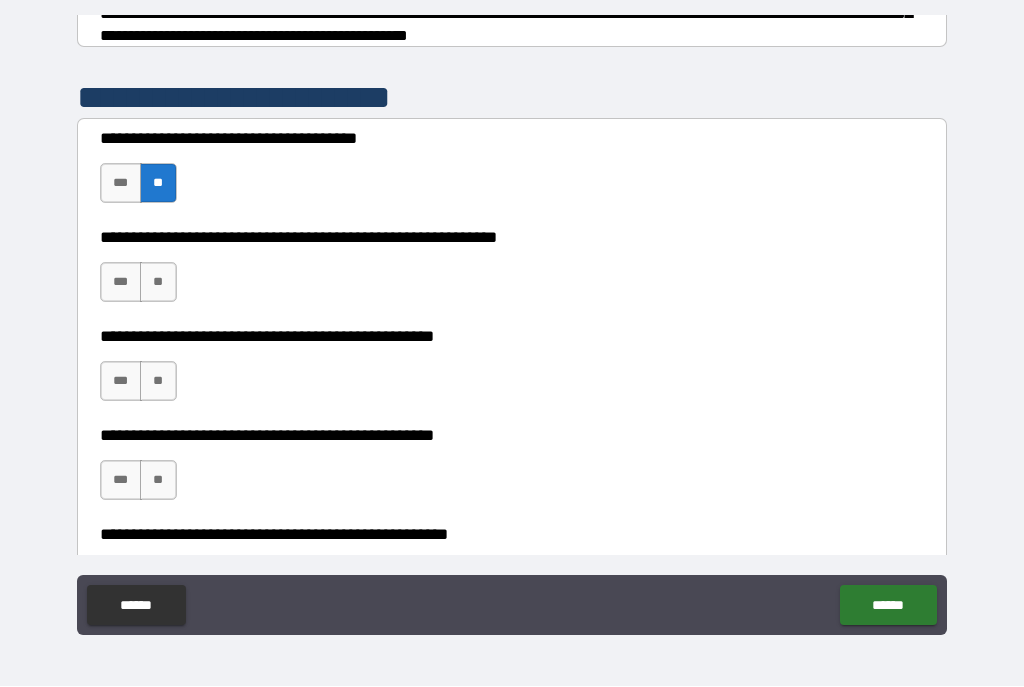 click on "**" at bounding box center (158, 283) 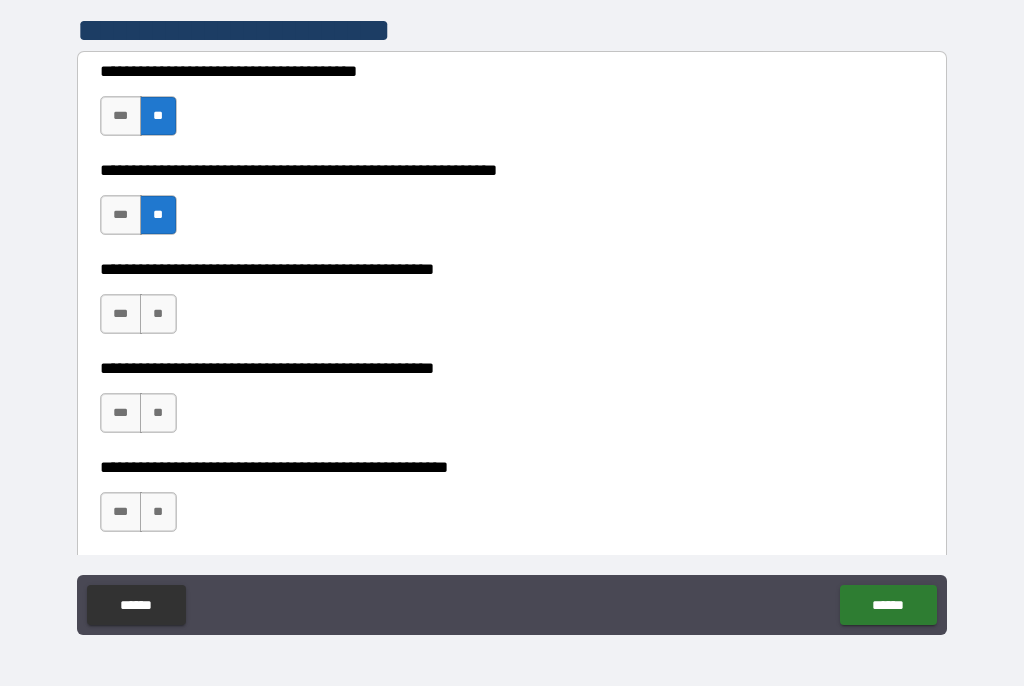 scroll, scrollTop: 431, scrollLeft: 0, axis: vertical 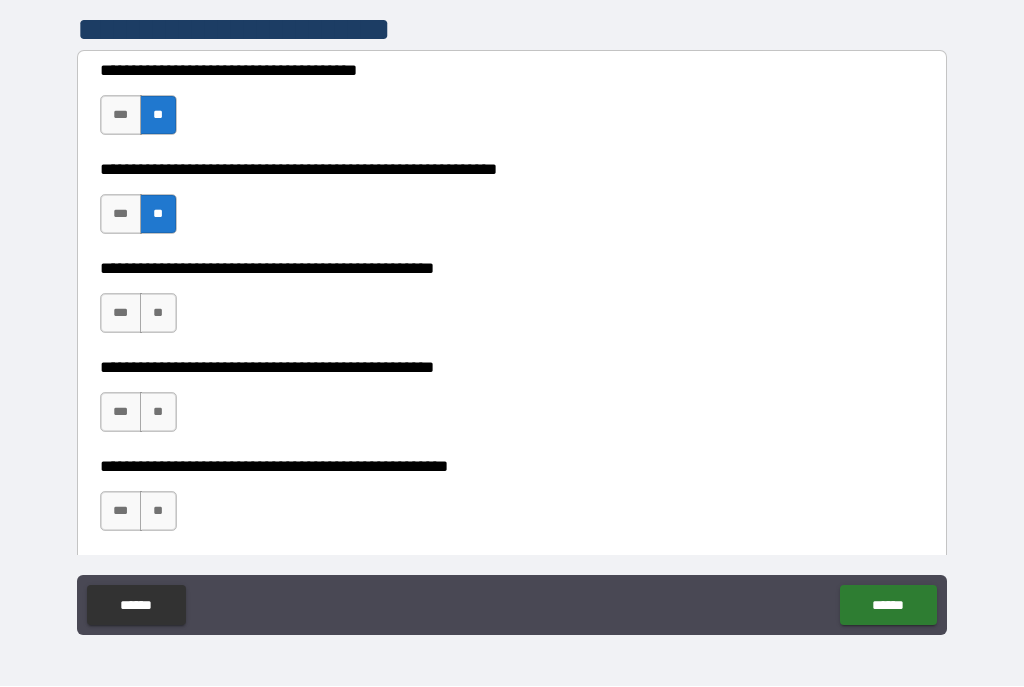 click on "**" at bounding box center (158, 314) 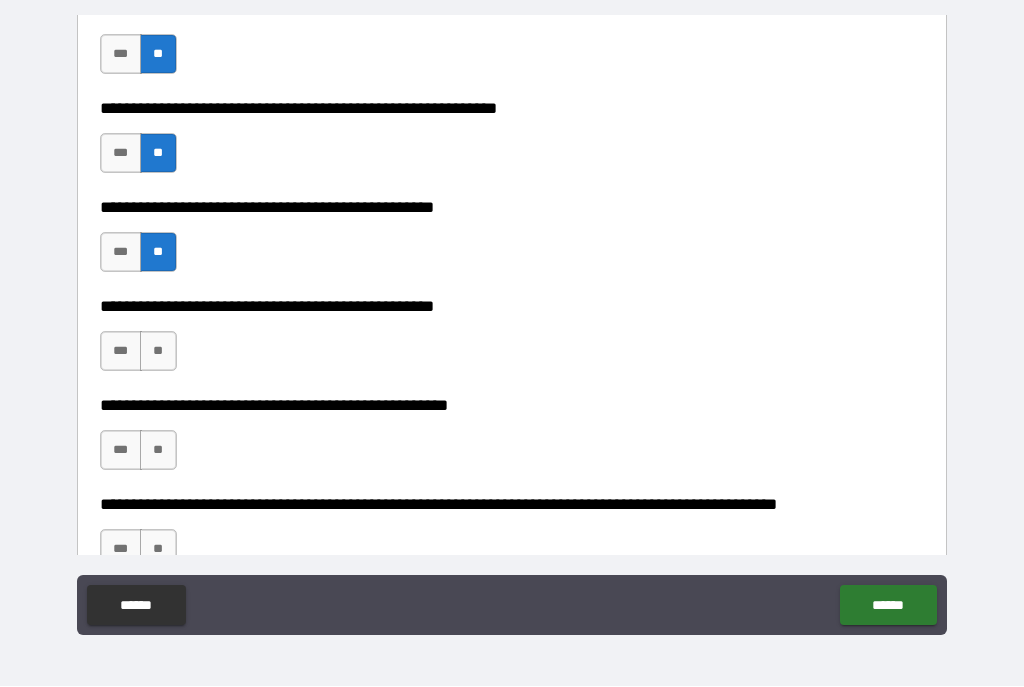 click on "**" at bounding box center [158, 352] 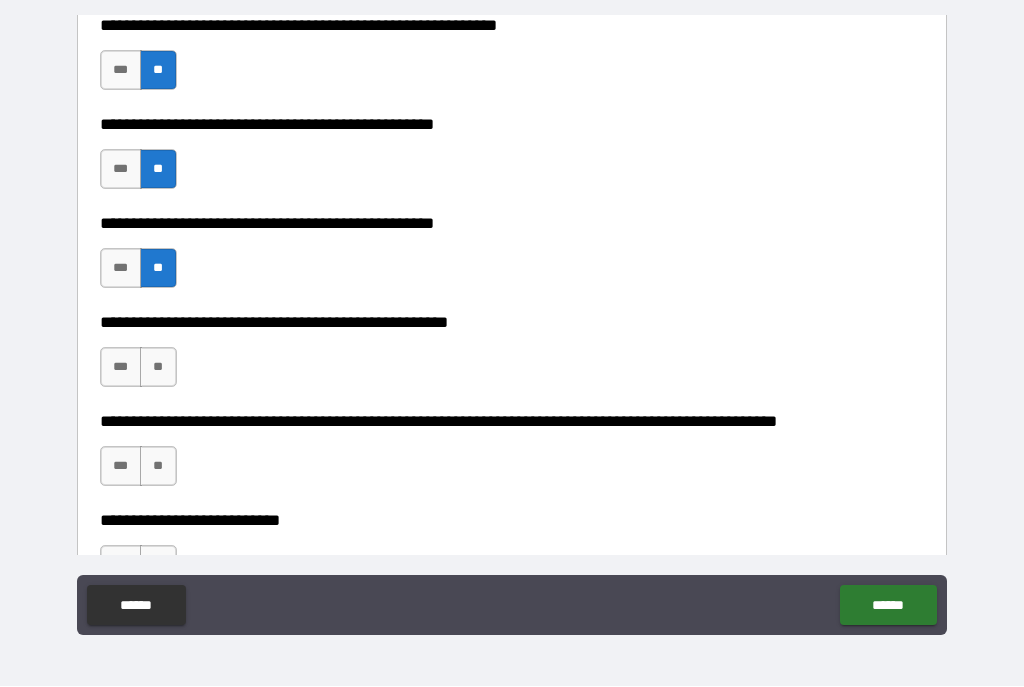 click on "**" at bounding box center [158, 368] 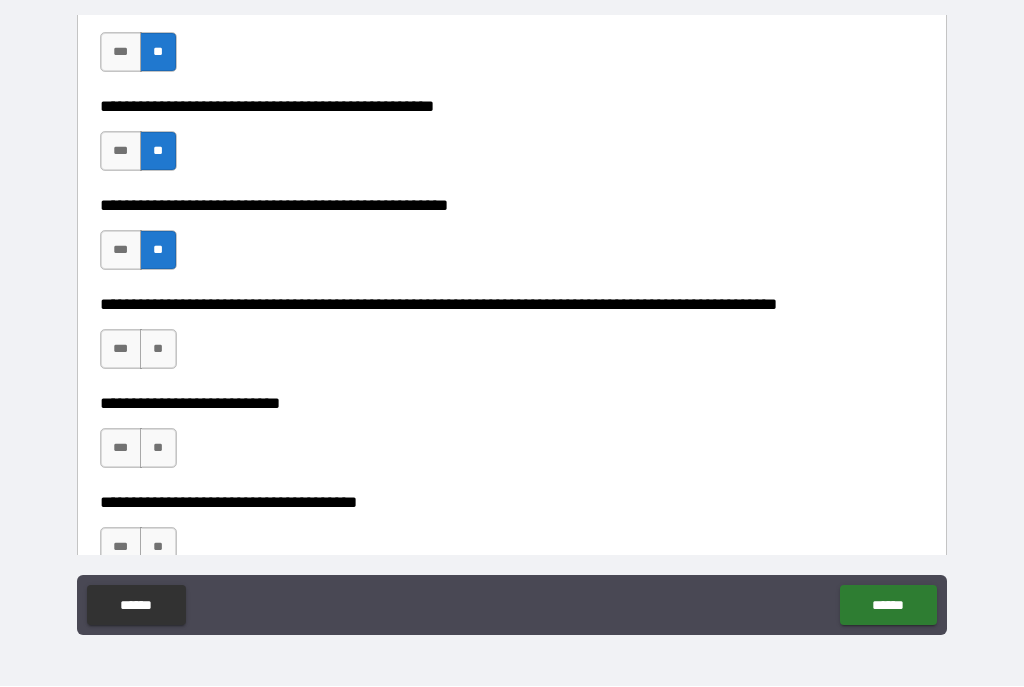 click on "**" at bounding box center [158, 350] 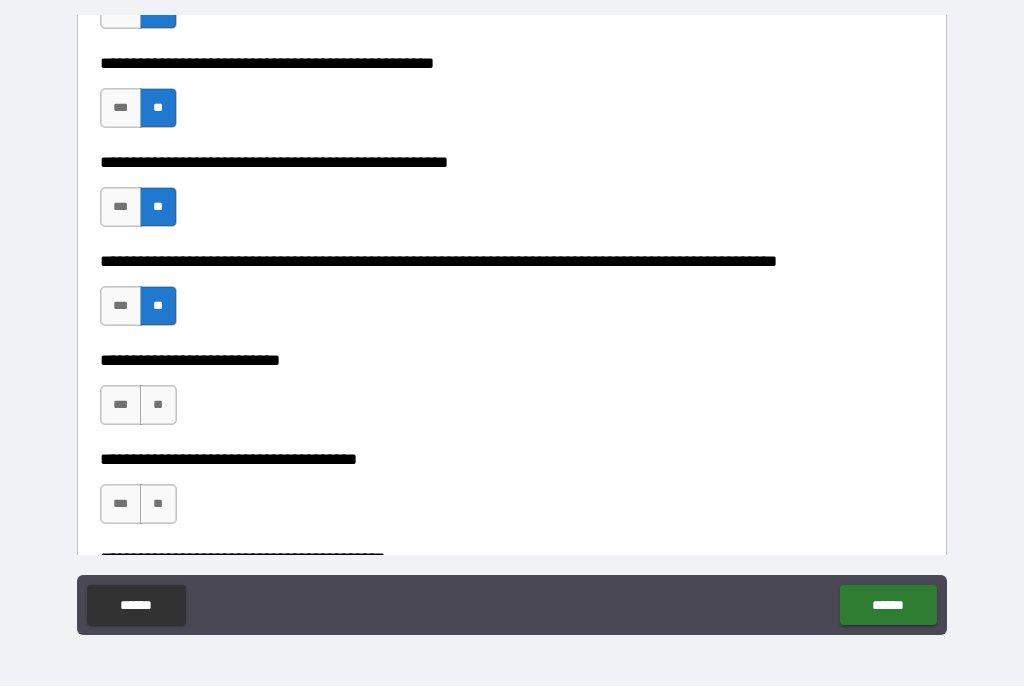 click on "**" at bounding box center [158, 406] 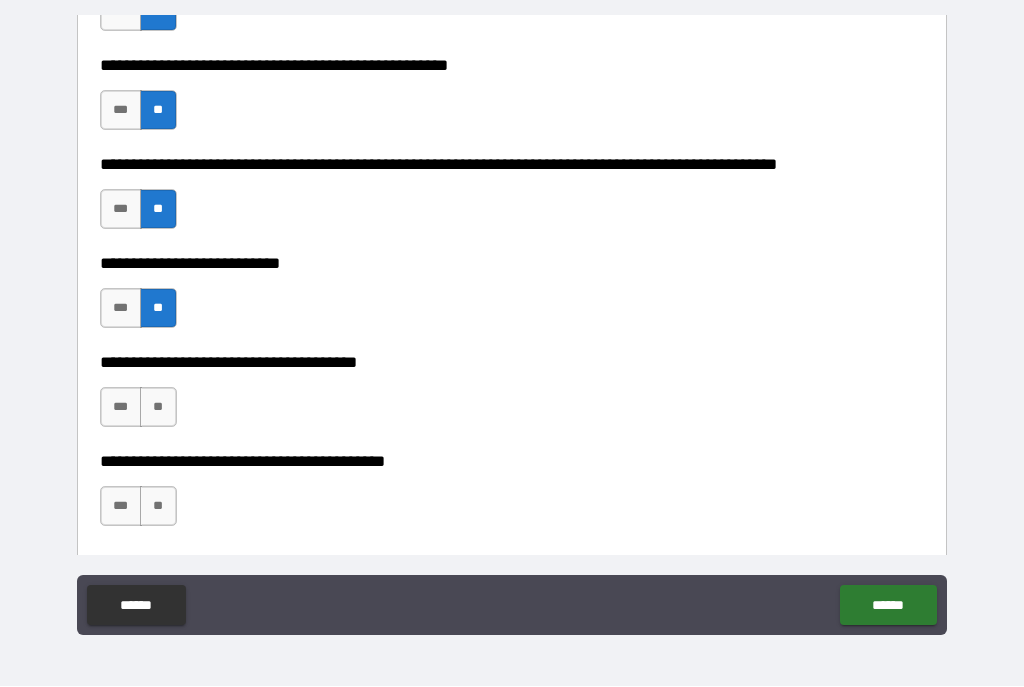 click on "**" at bounding box center (158, 408) 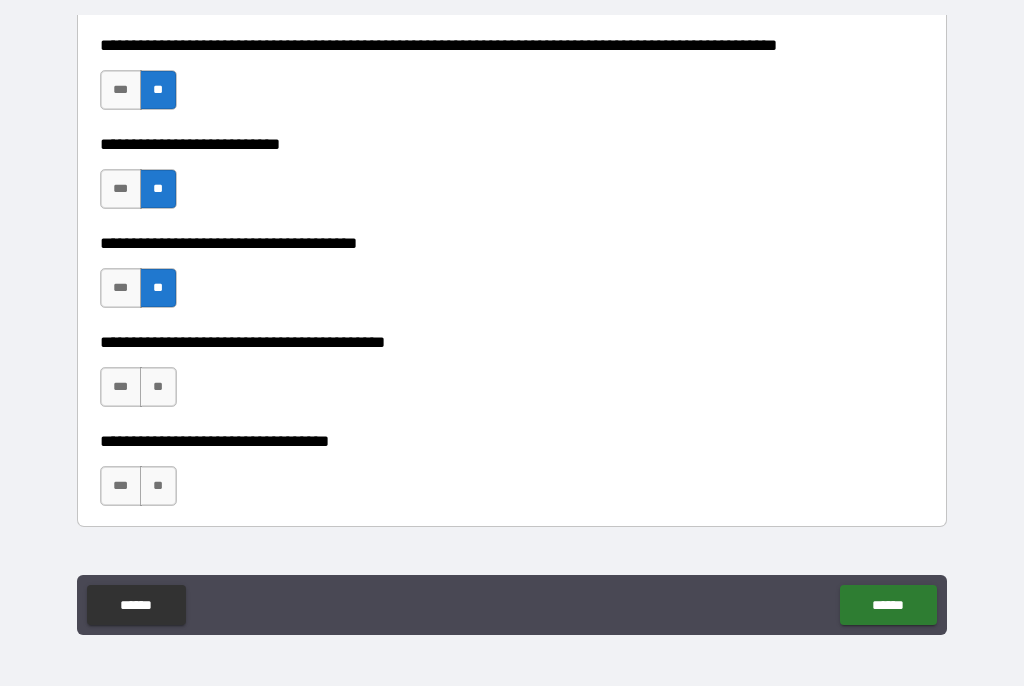 scroll, scrollTop: 952, scrollLeft: 0, axis: vertical 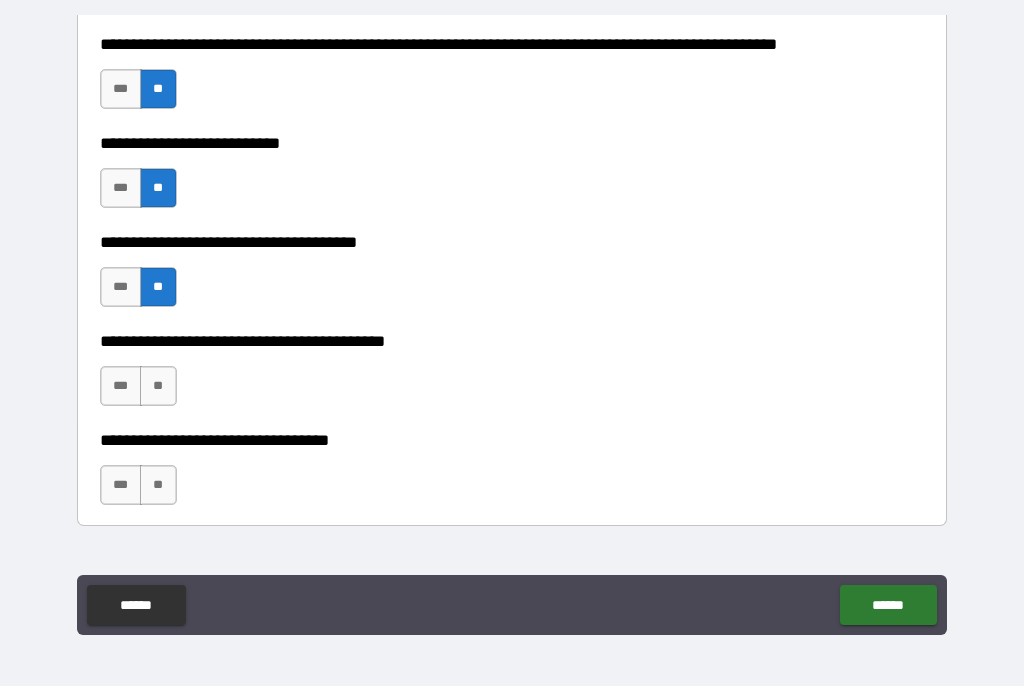 click on "***" at bounding box center [121, 387] 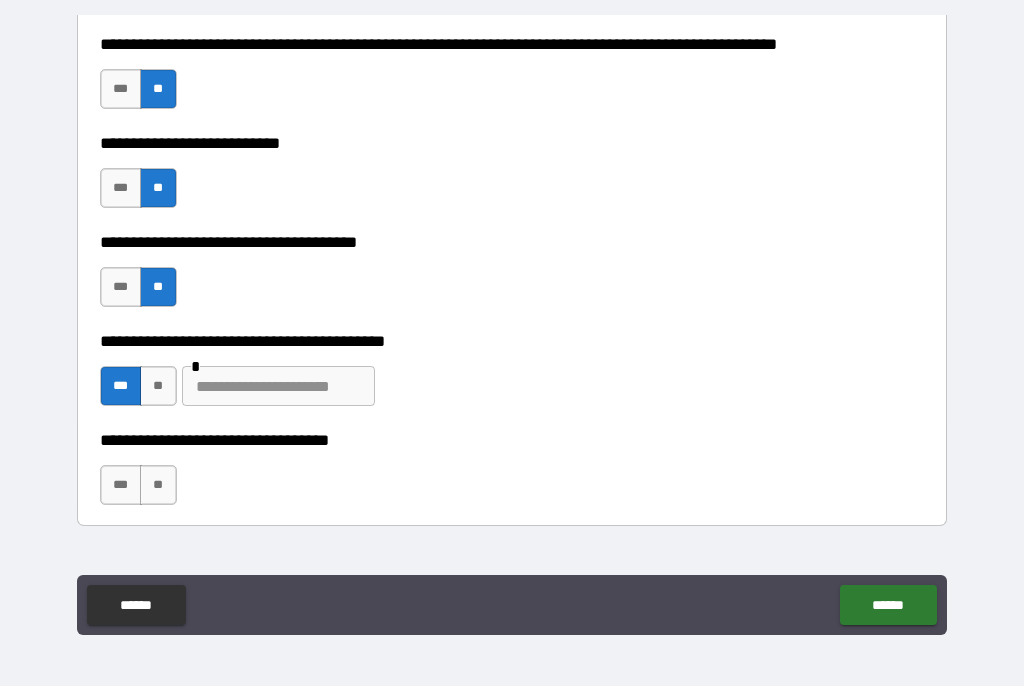click at bounding box center (278, 387) 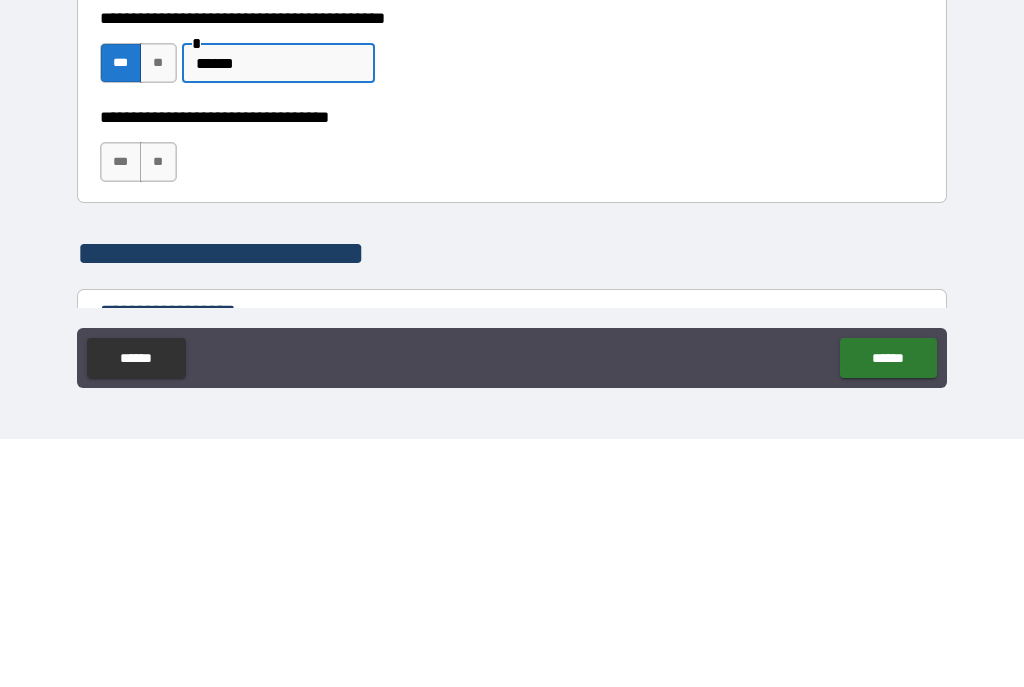 scroll, scrollTop: 1030, scrollLeft: 0, axis: vertical 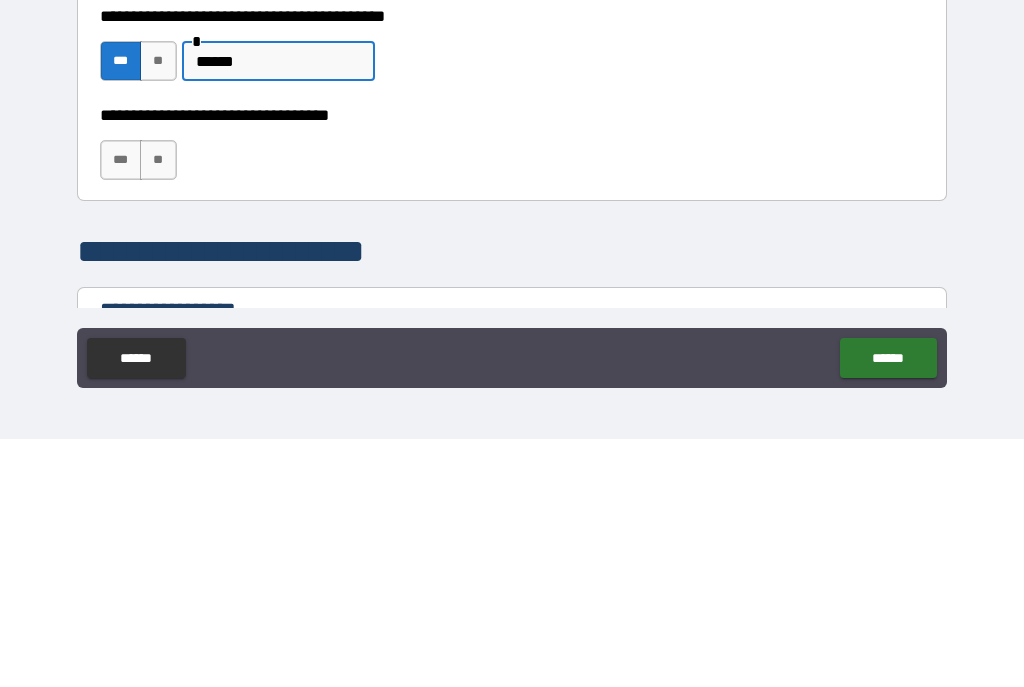 type on "******" 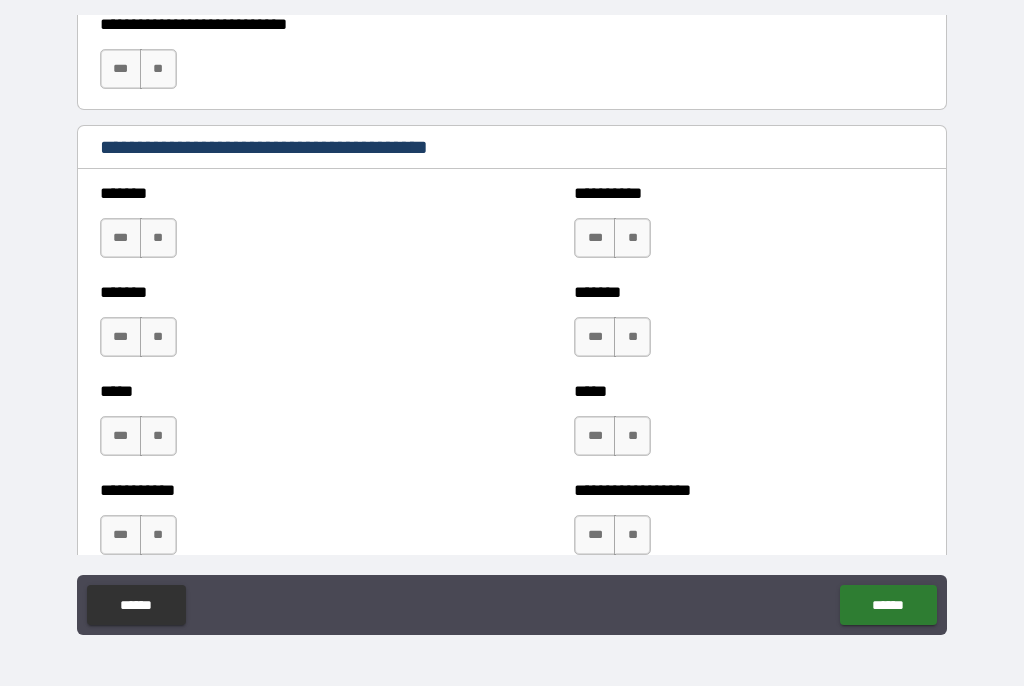 scroll, scrollTop: 1707, scrollLeft: 0, axis: vertical 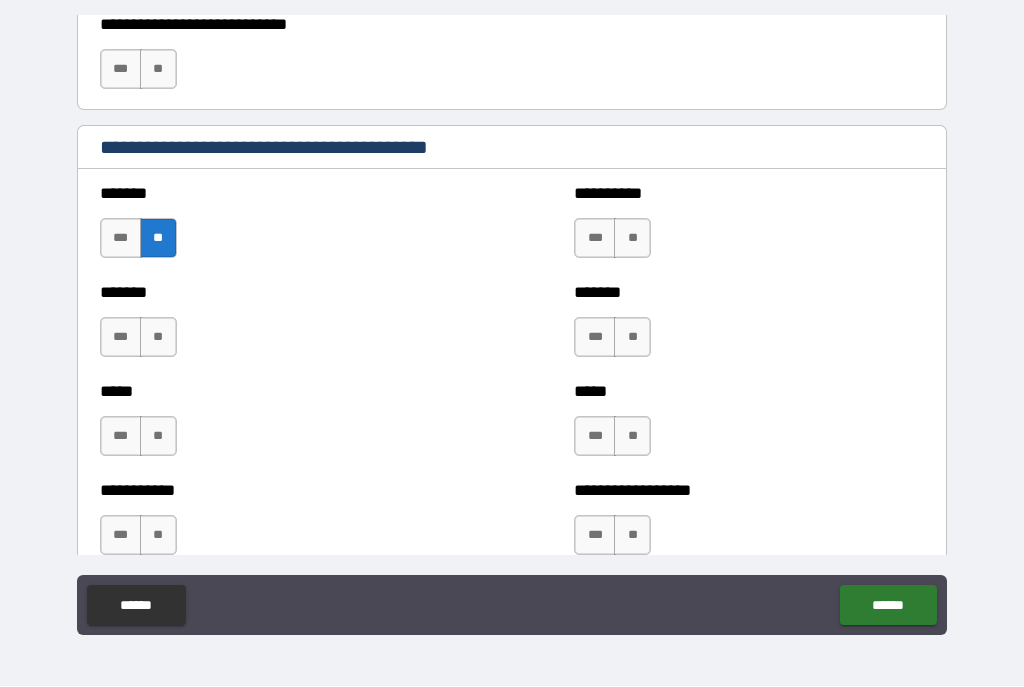 click on "**" at bounding box center (632, 239) 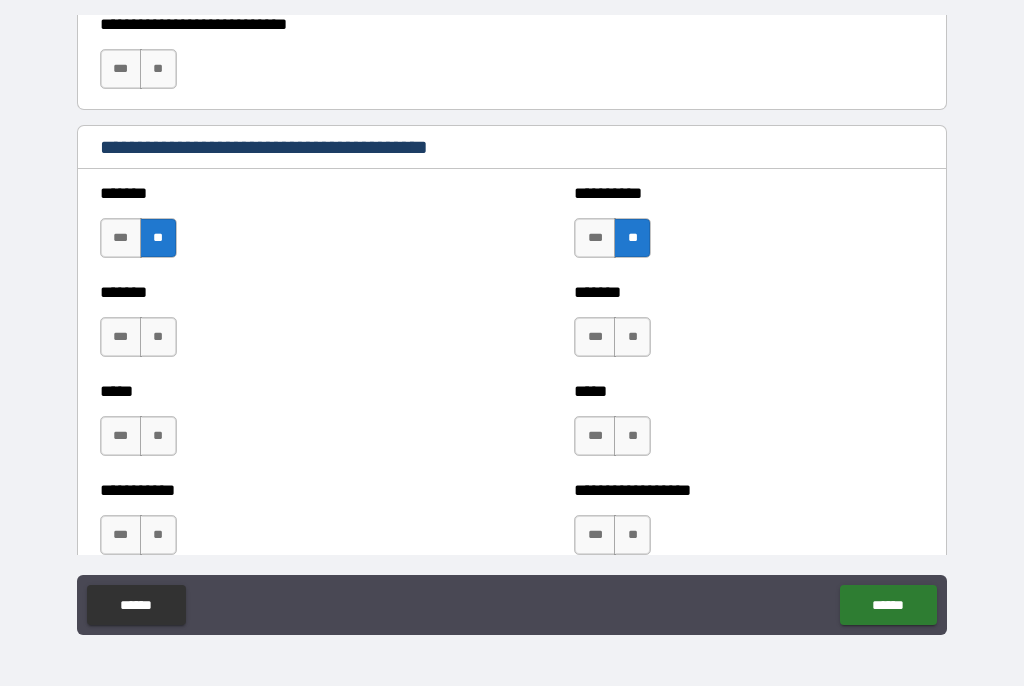 click on "**" at bounding box center (158, 338) 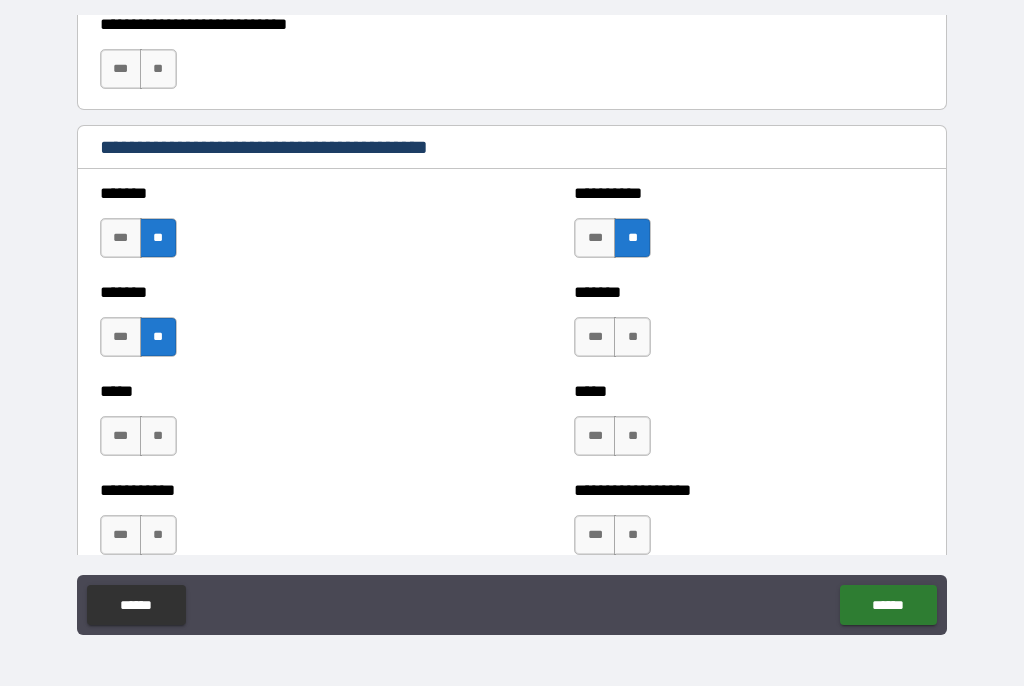 click on "**" at bounding box center [632, 338] 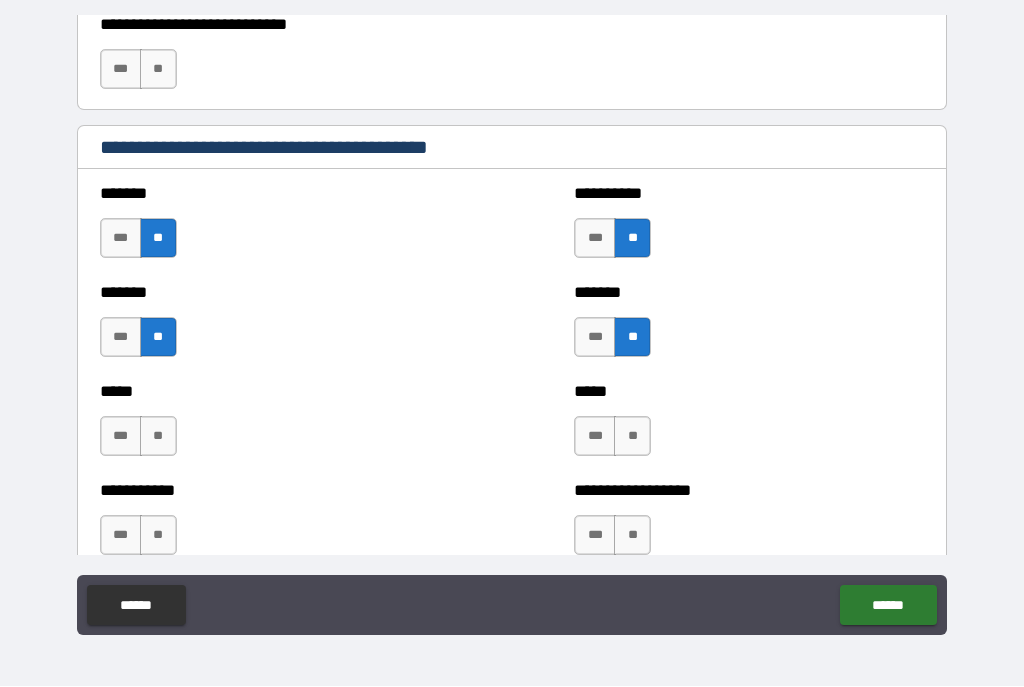 click on "**" at bounding box center (158, 437) 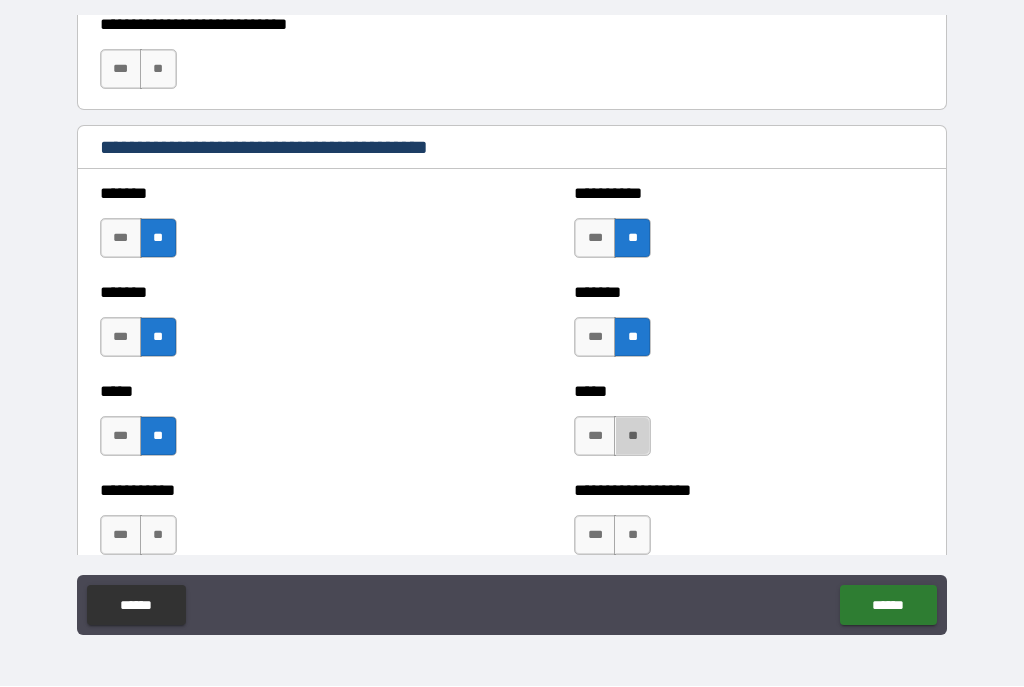 click on "**" at bounding box center [632, 437] 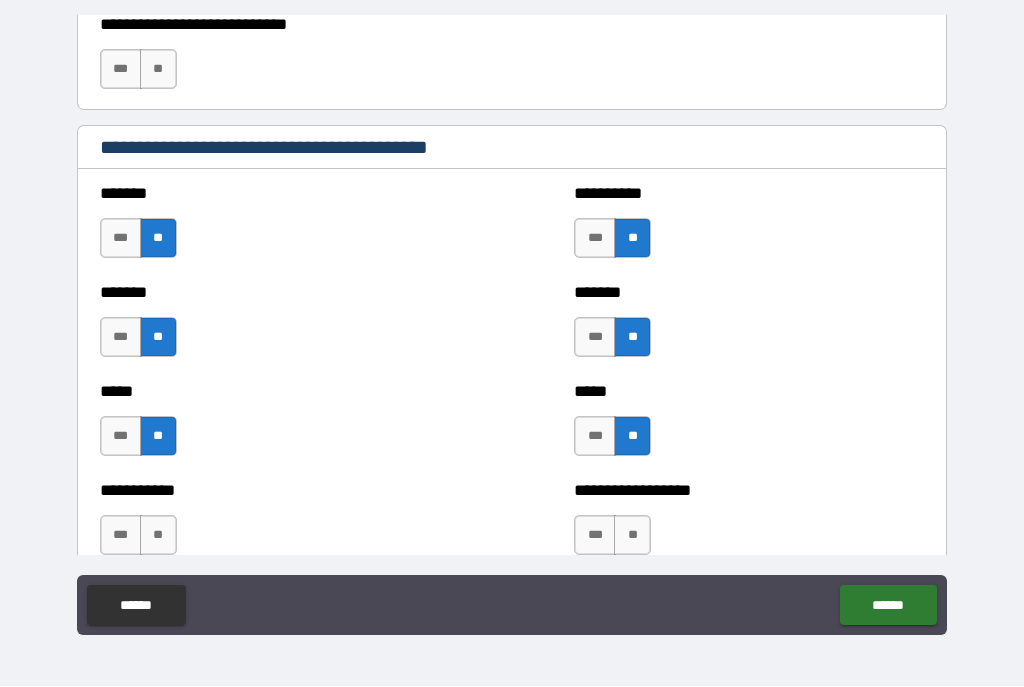 scroll, scrollTop: 1843, scrollLeft: 0, axis: vertical 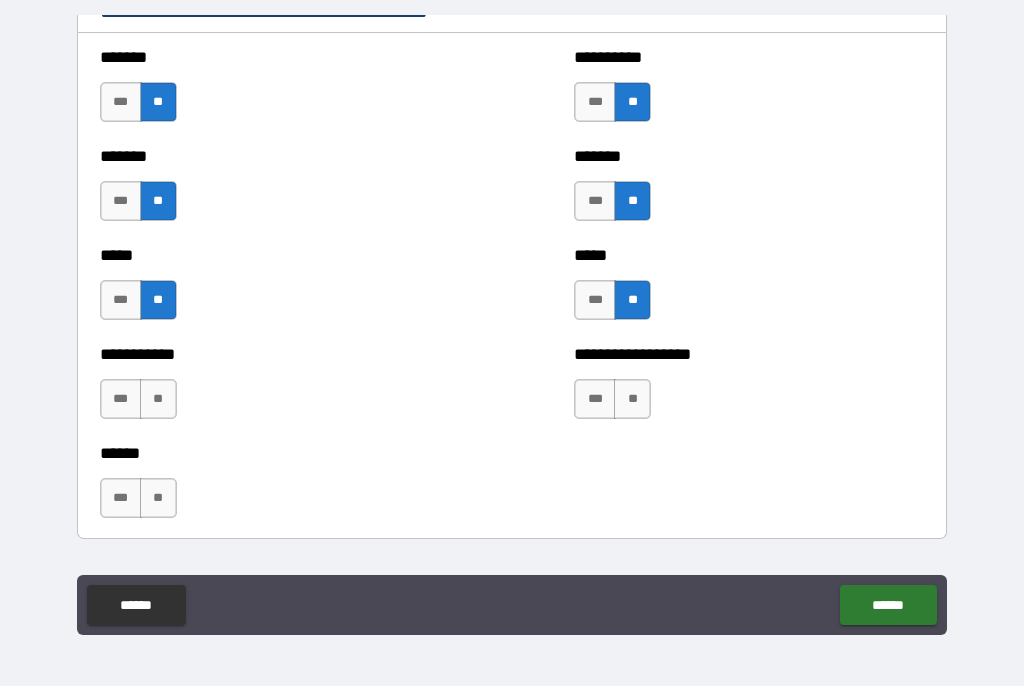 click on "**" at bounding box center (158, 400) 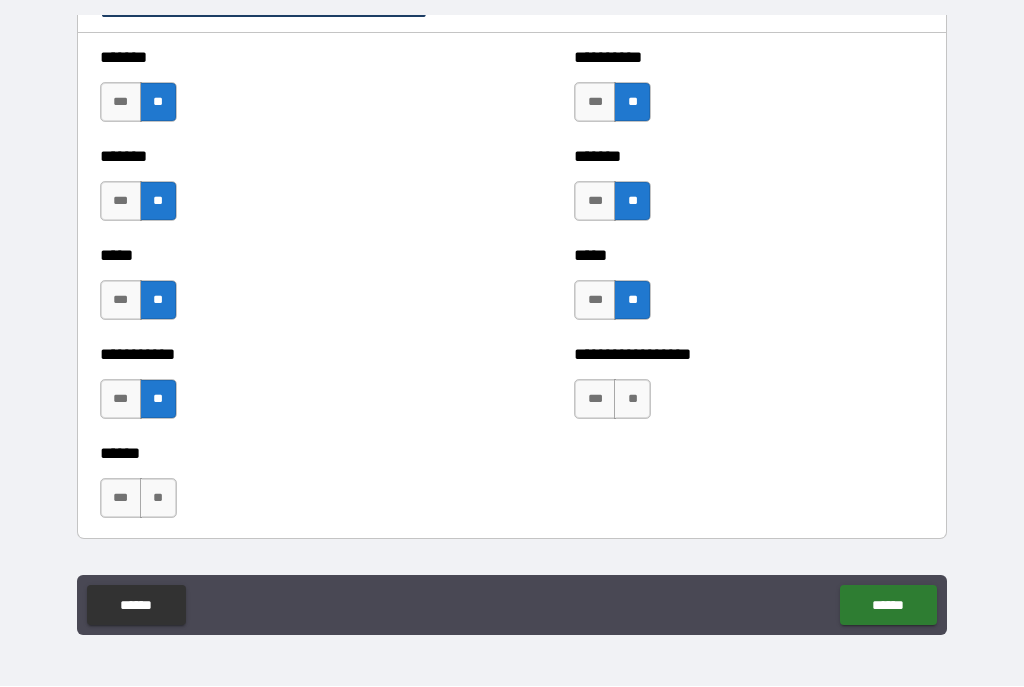 click on "**" at bounding box center (632, 400) 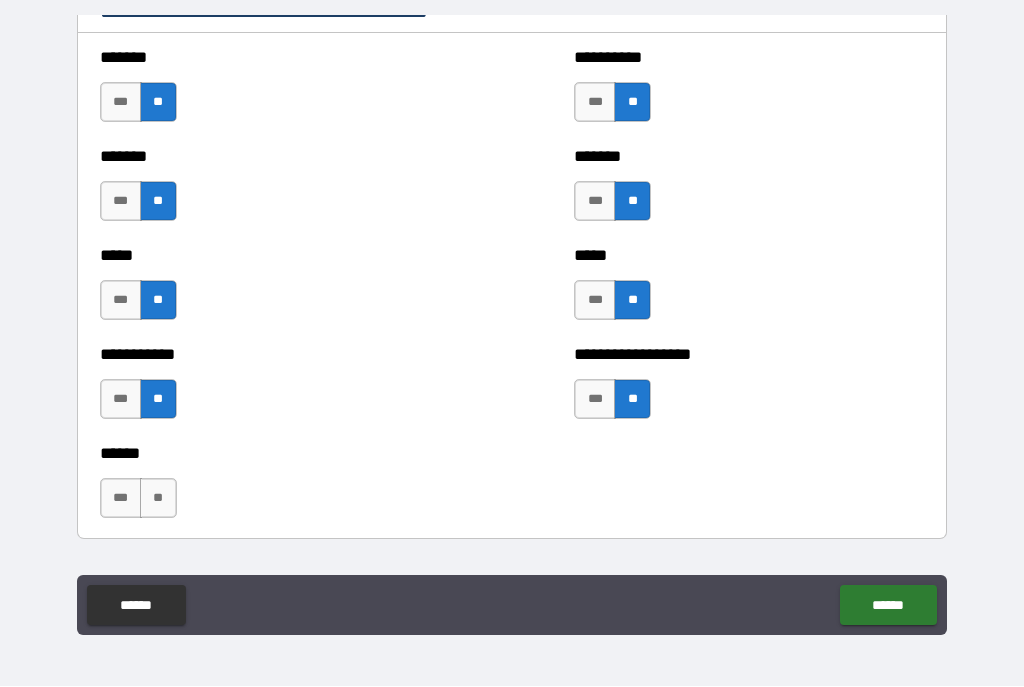 click on "**" at bounding box center [158, 499] 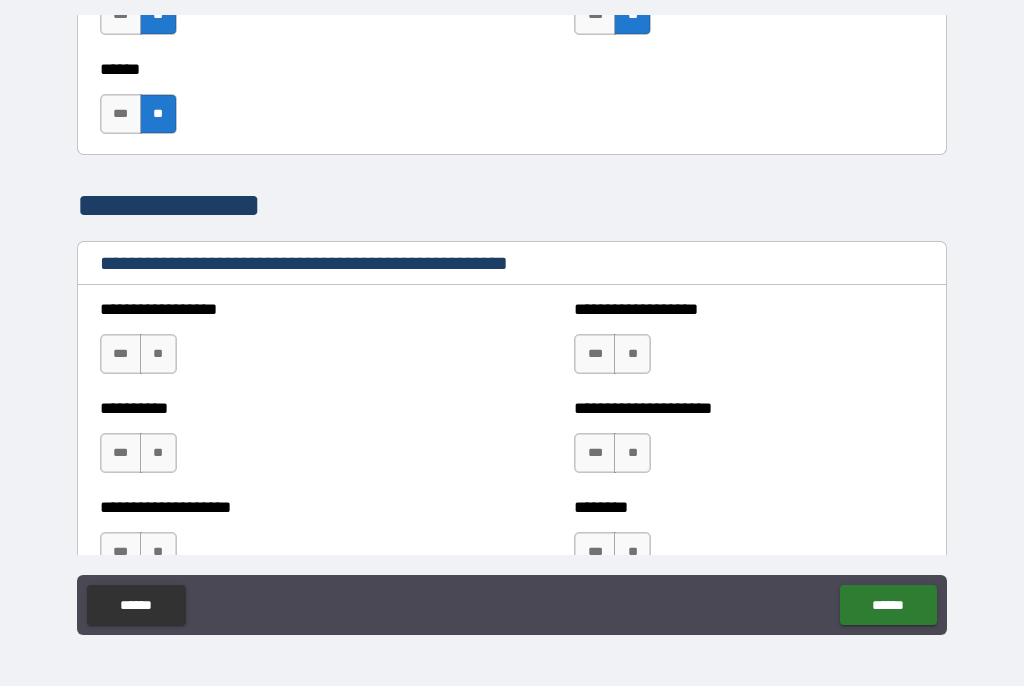 scroll, scrollTop: 2231, scrollLeft: 0, axis: vertical 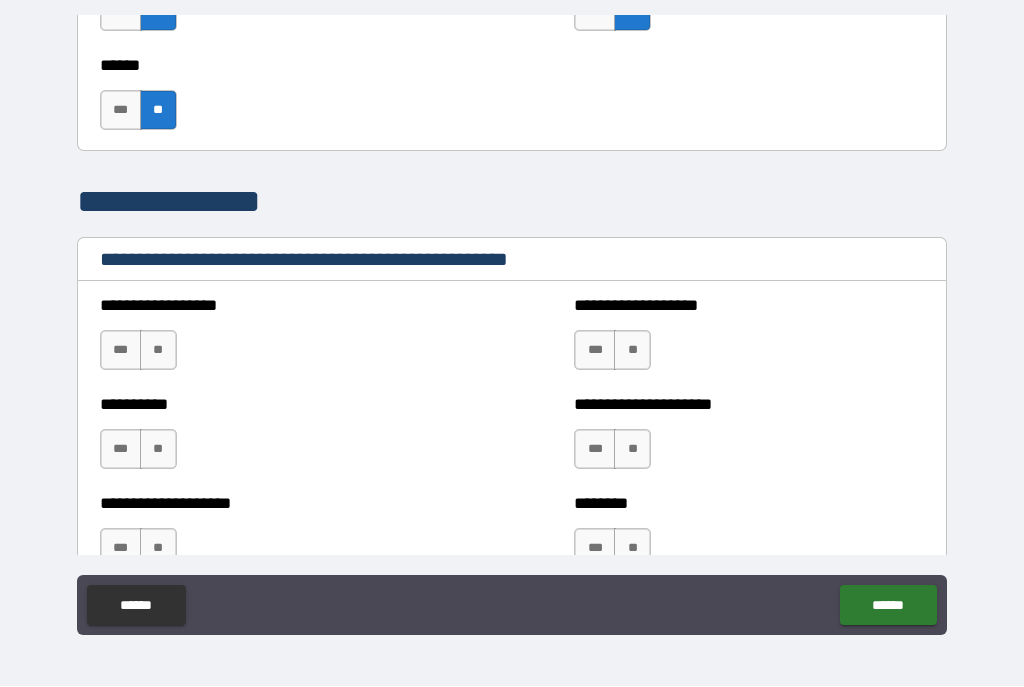 click on "**" at bounding box center (158, 351) 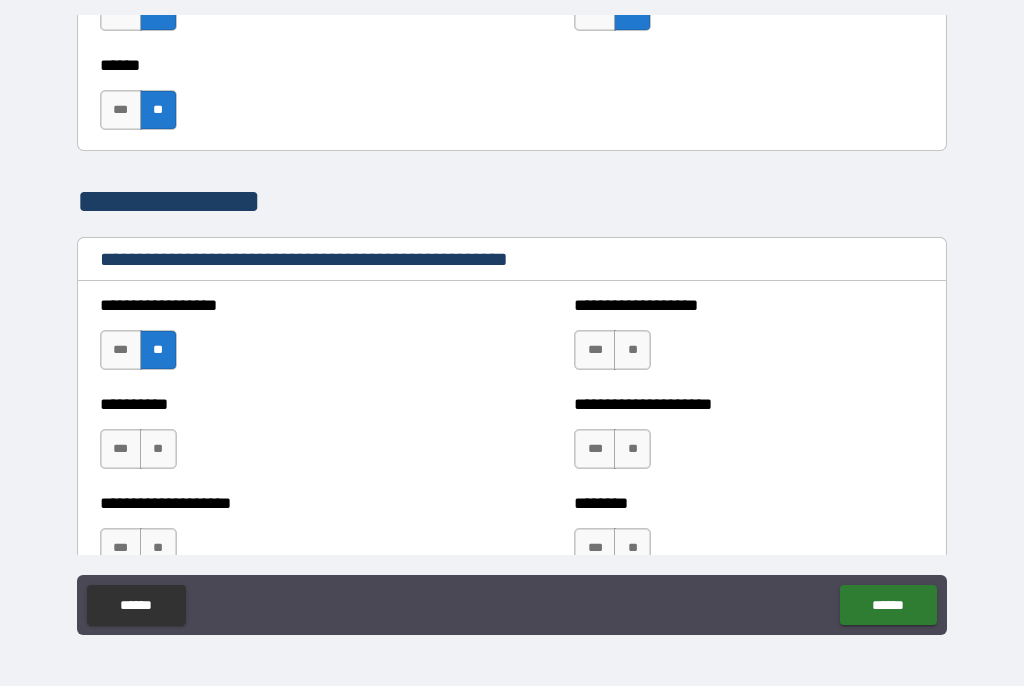 click on "**" at bounding box center [632, 351] 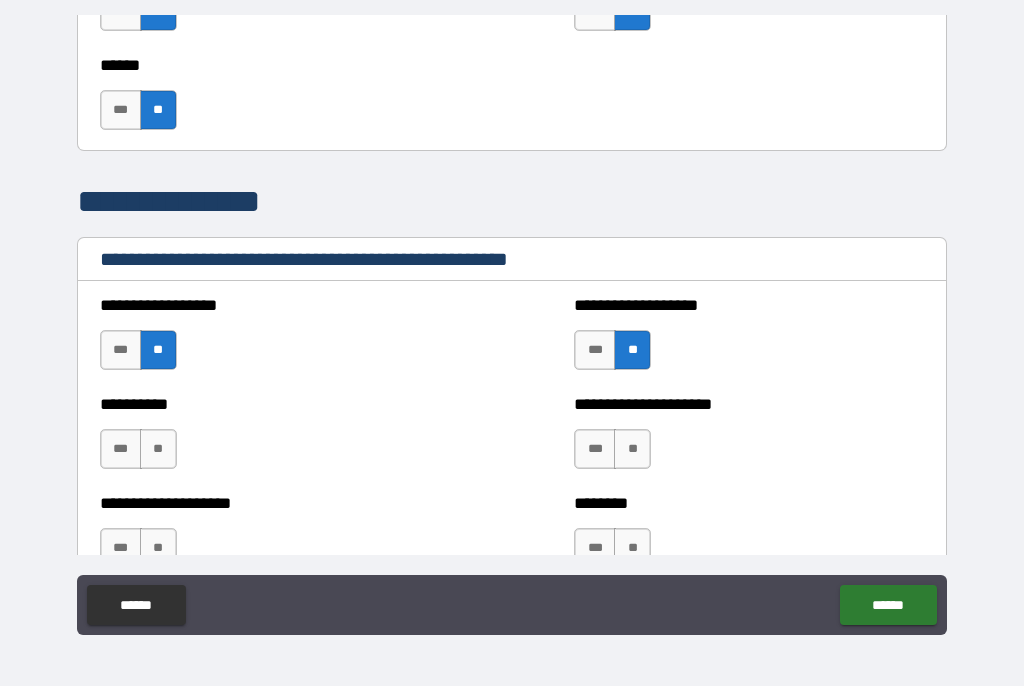 click on "**" at bounding box center [158, 450] 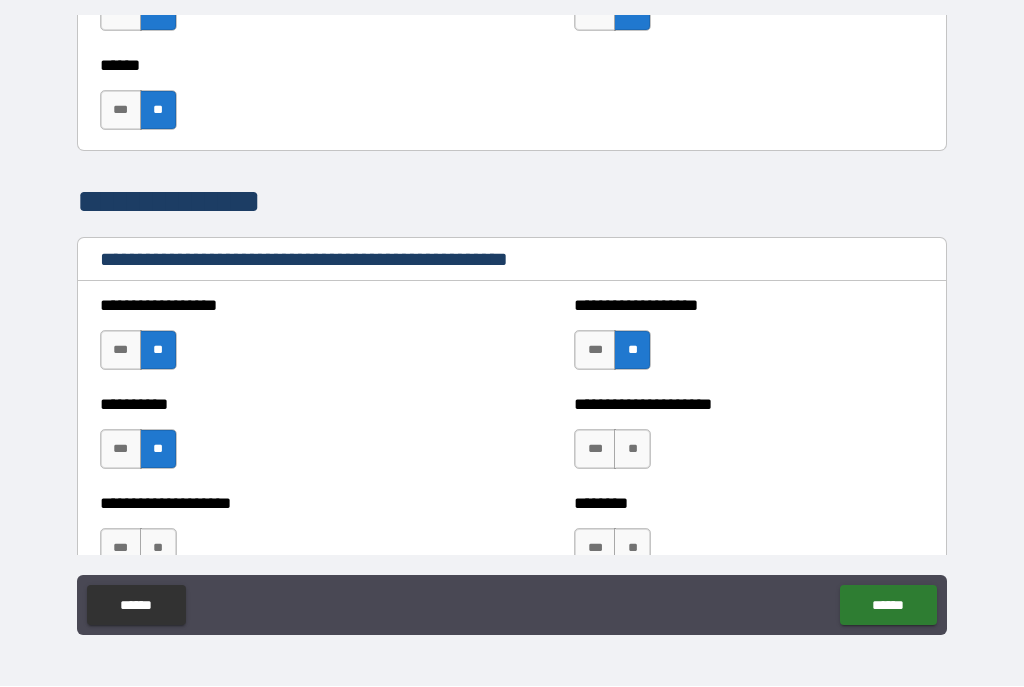 click on "**" at bounding box center (632, 450) 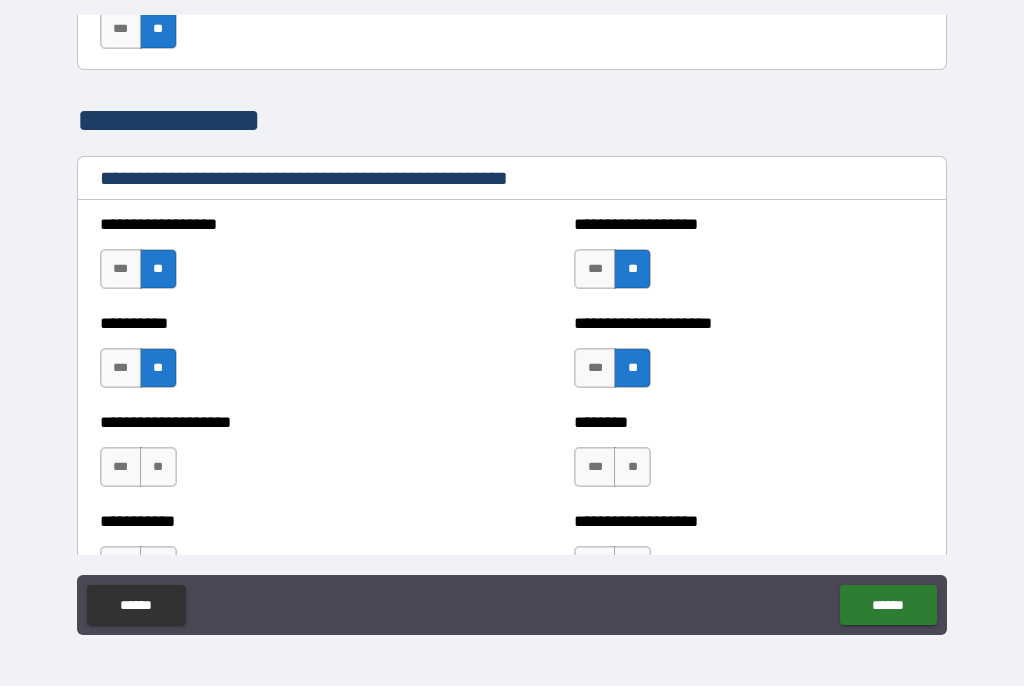 click on "**" at bounding box center [158, 468] 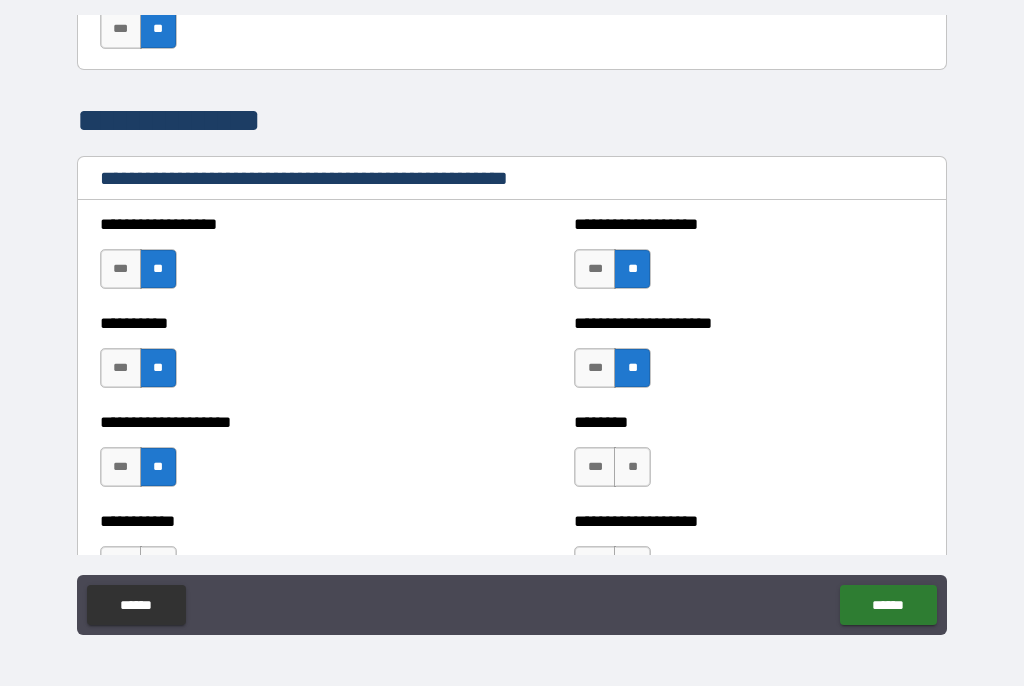 click on "**" at bounding box center (632, 468) 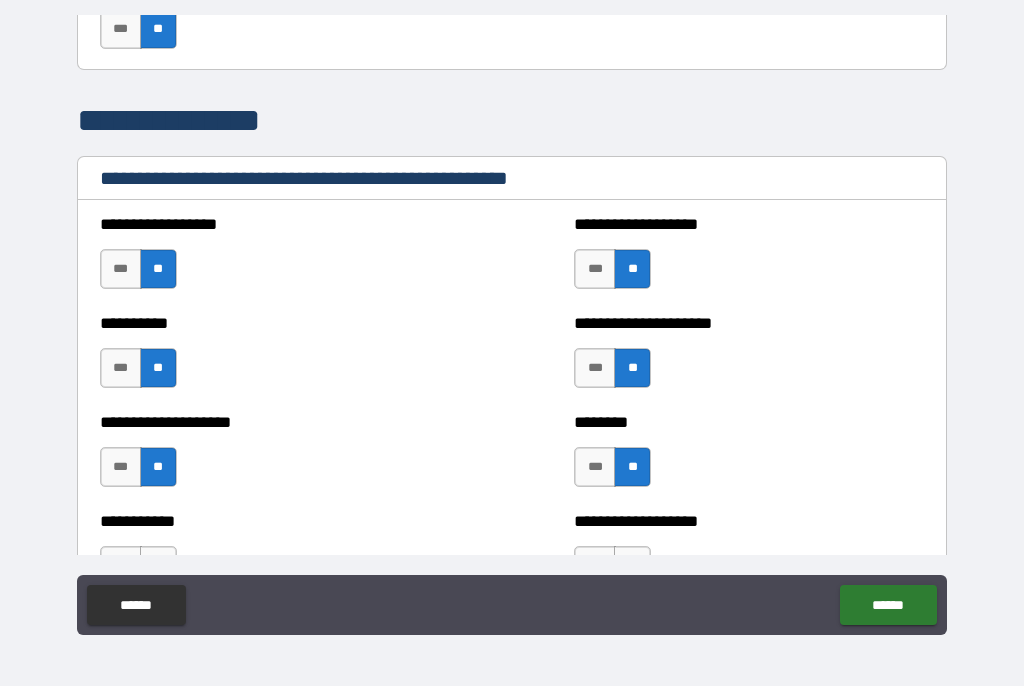 scroll, scrollTop: 2405, scrollLeft: 0, axis: vertical 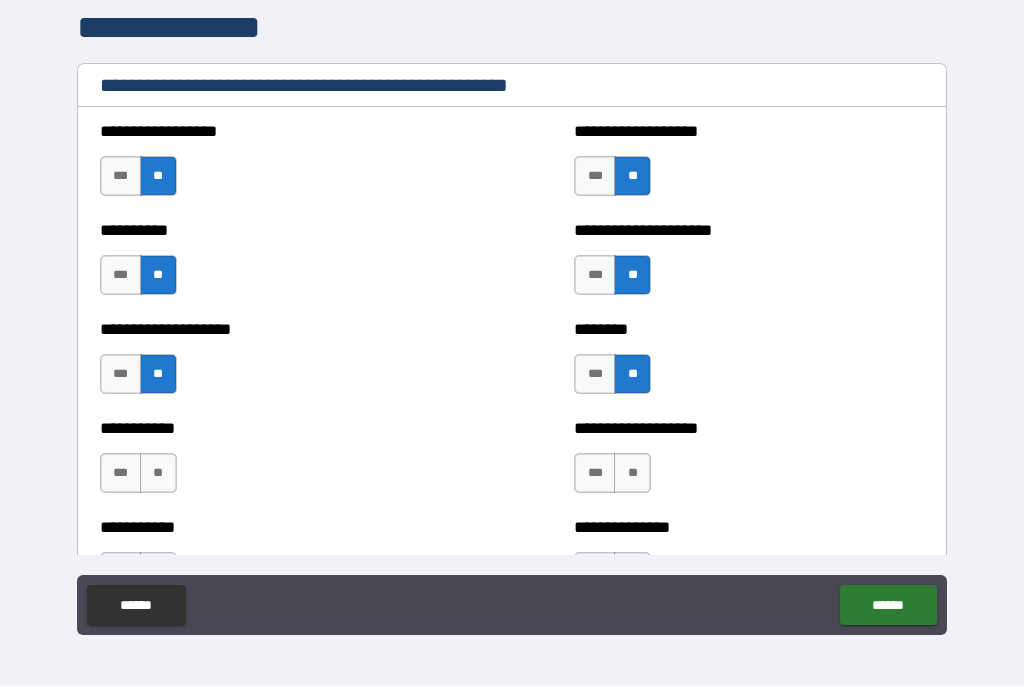 click on "**" at bounding box center (158, 474) 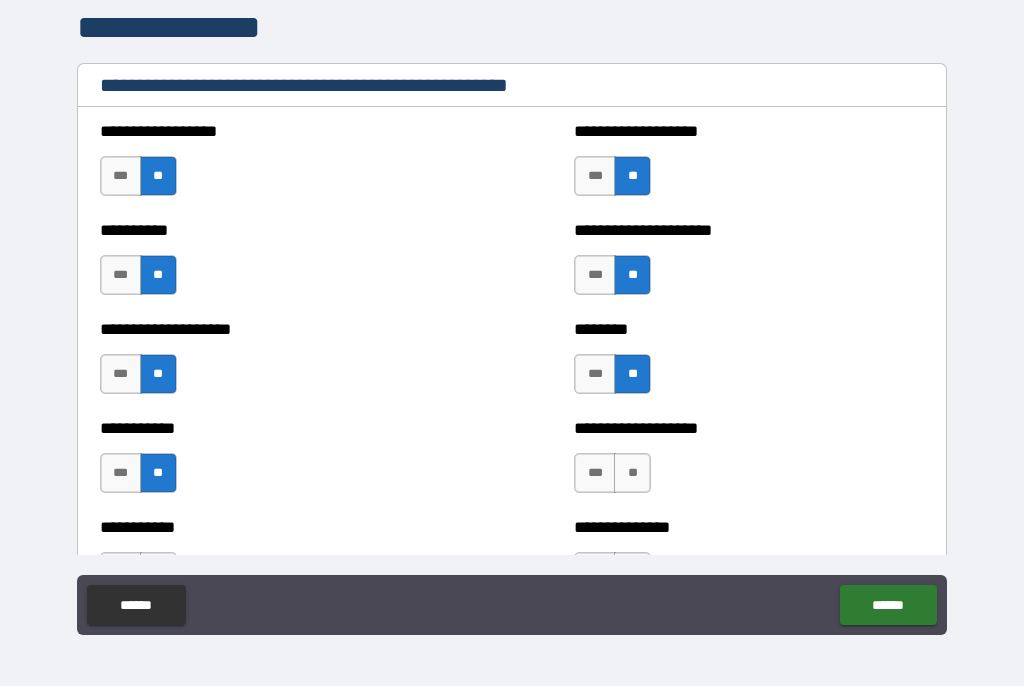 click on "**" at bounding box center (632, 474) 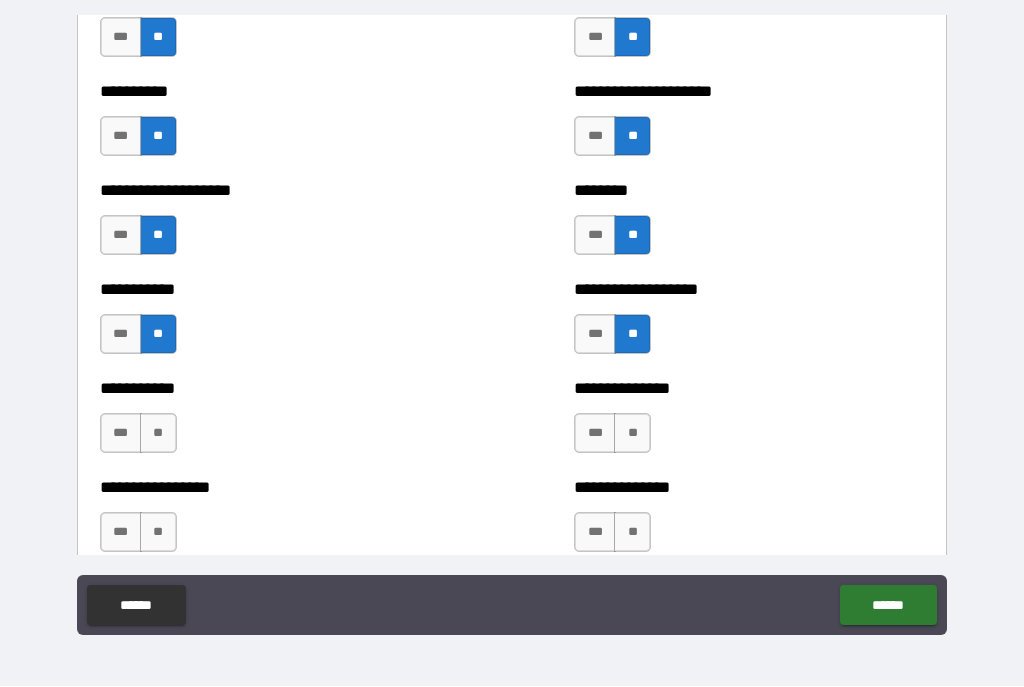 click on "**" at bounding box center [158, 434] 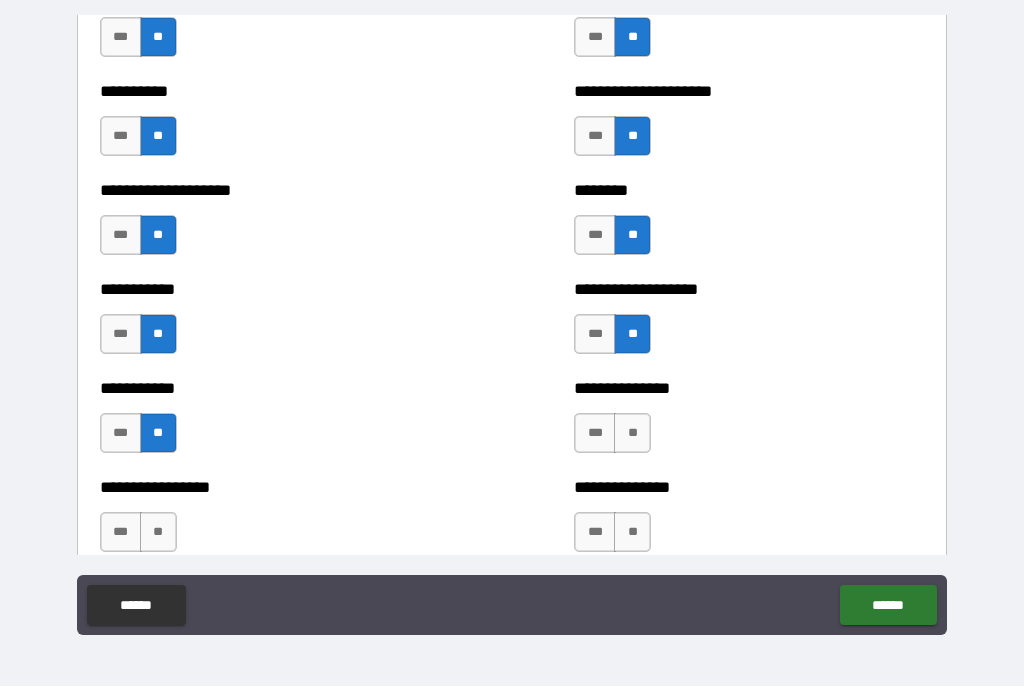 click on "**" at bounding box center [632, 434] 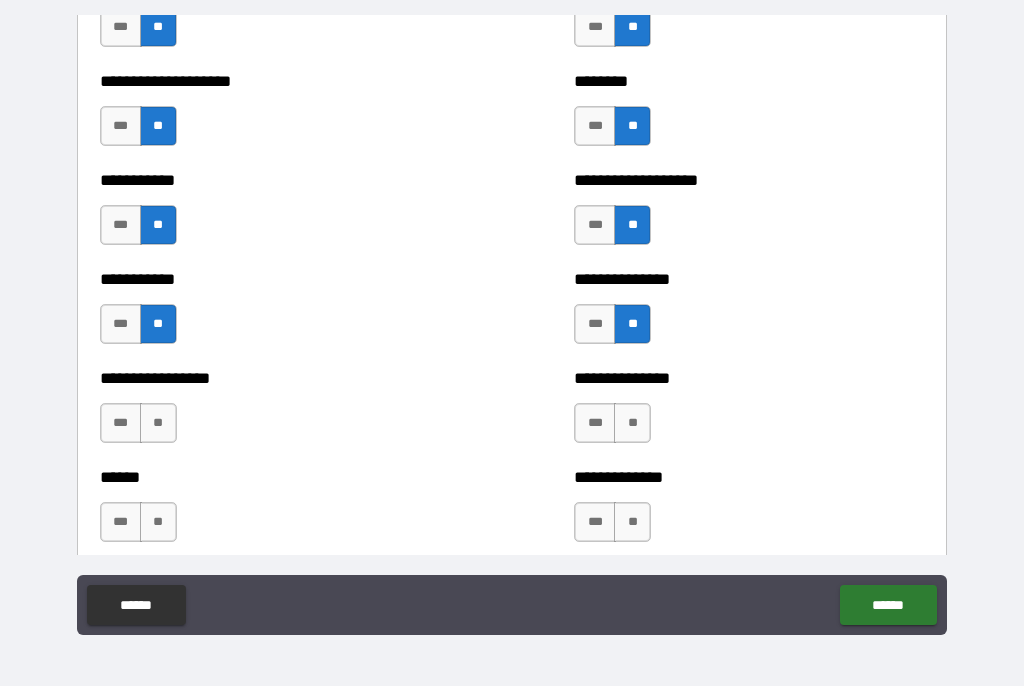 scroll, scrollTop: 2654, scrollLeft: 0, axis: vertical 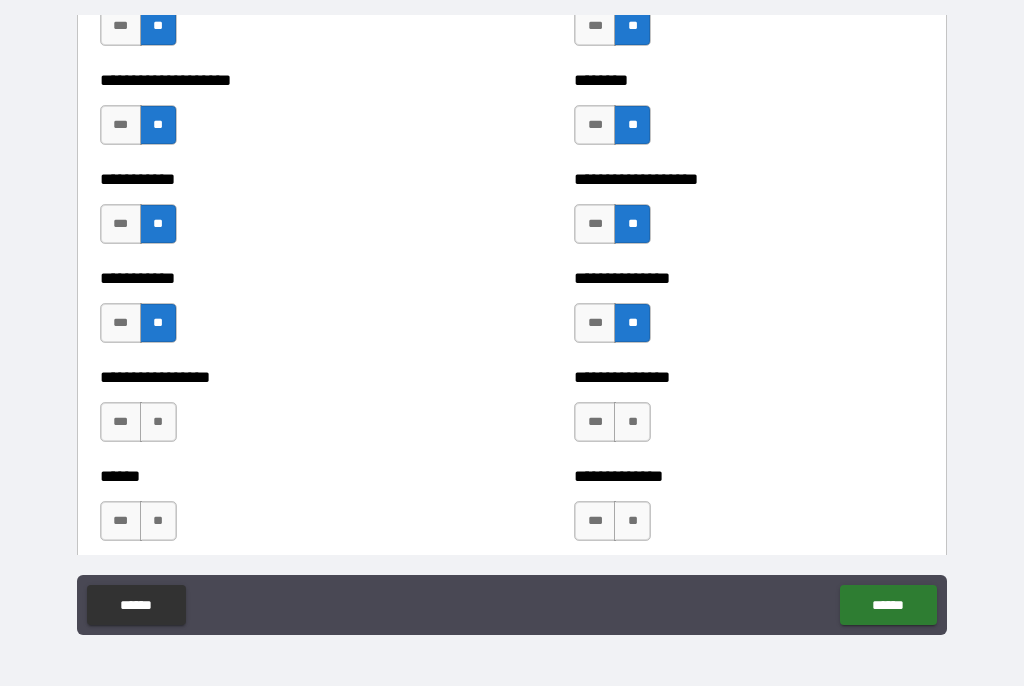 click on "**" at bounding box center (158, 423) 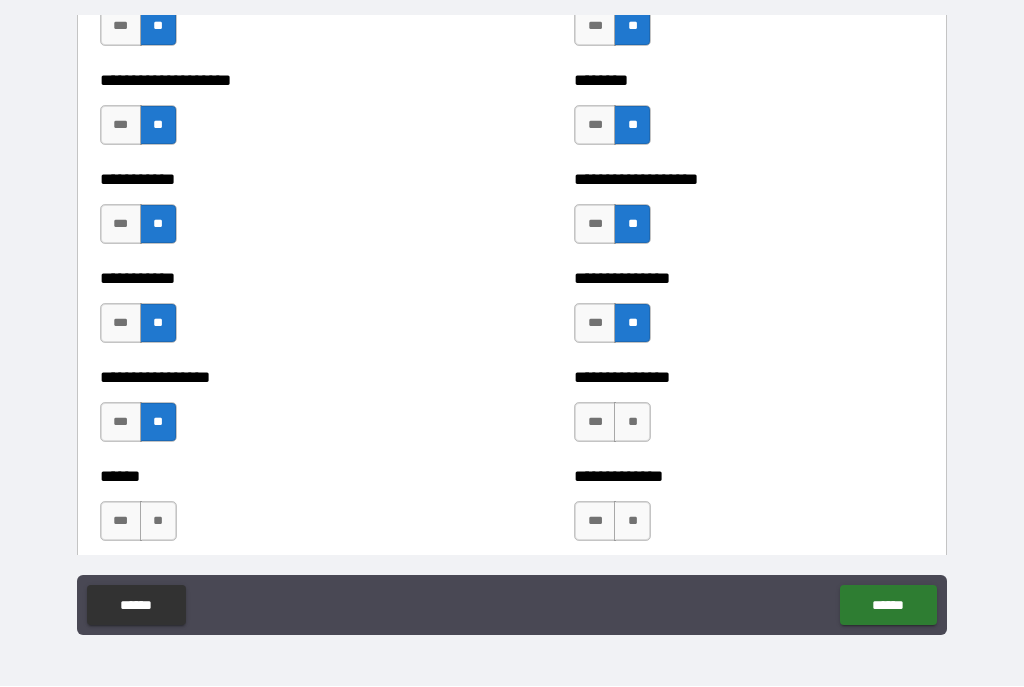click on "**" at bounding box center [632, 423] 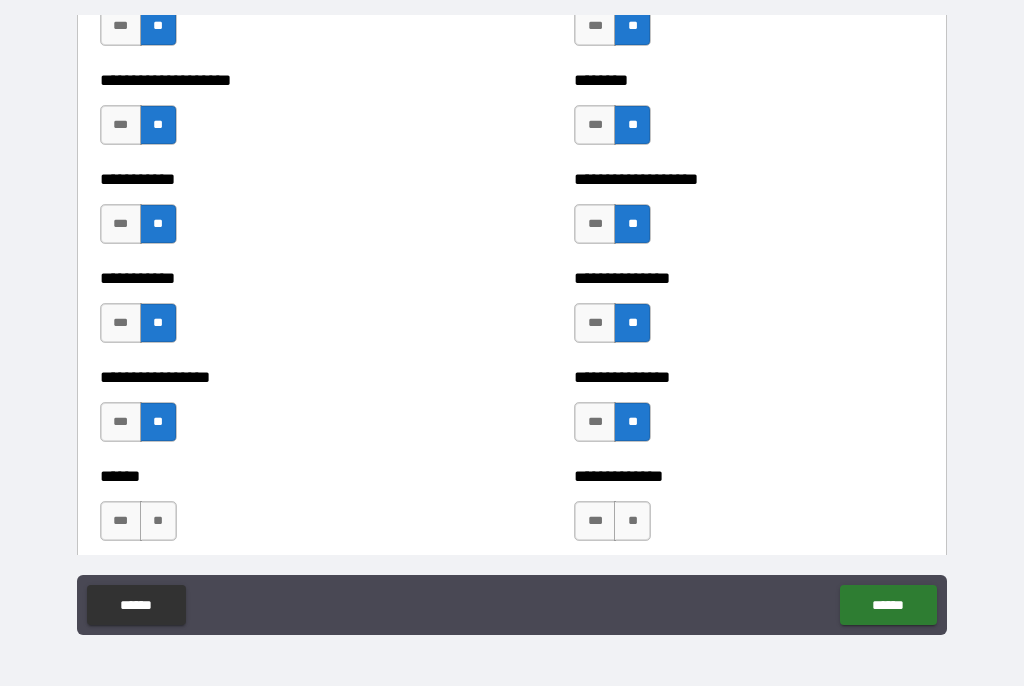 click on "**" at bounding box center (158, 522) 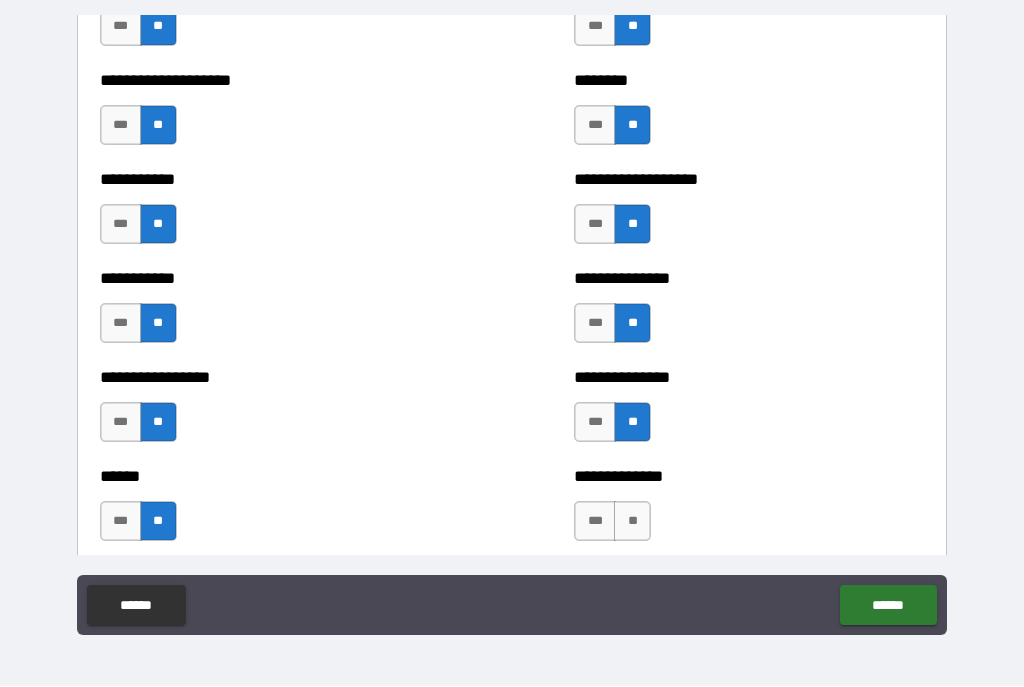 click on "**" at bounding box center [632, 522] 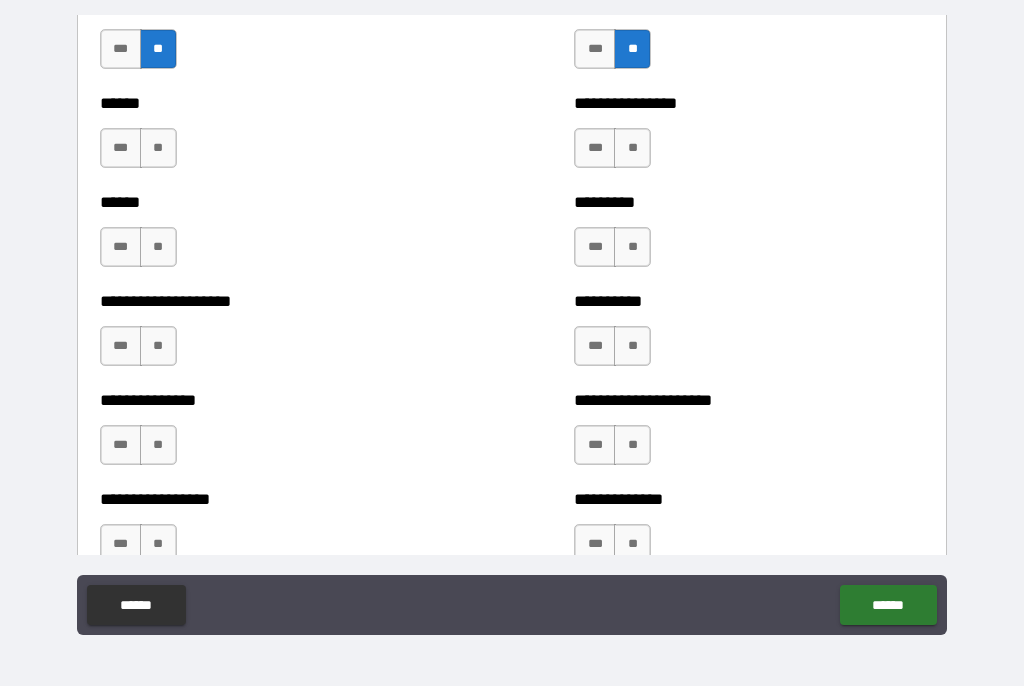 scroll, scrollTop: 3146, scrollLeft: 0, axis: vertical 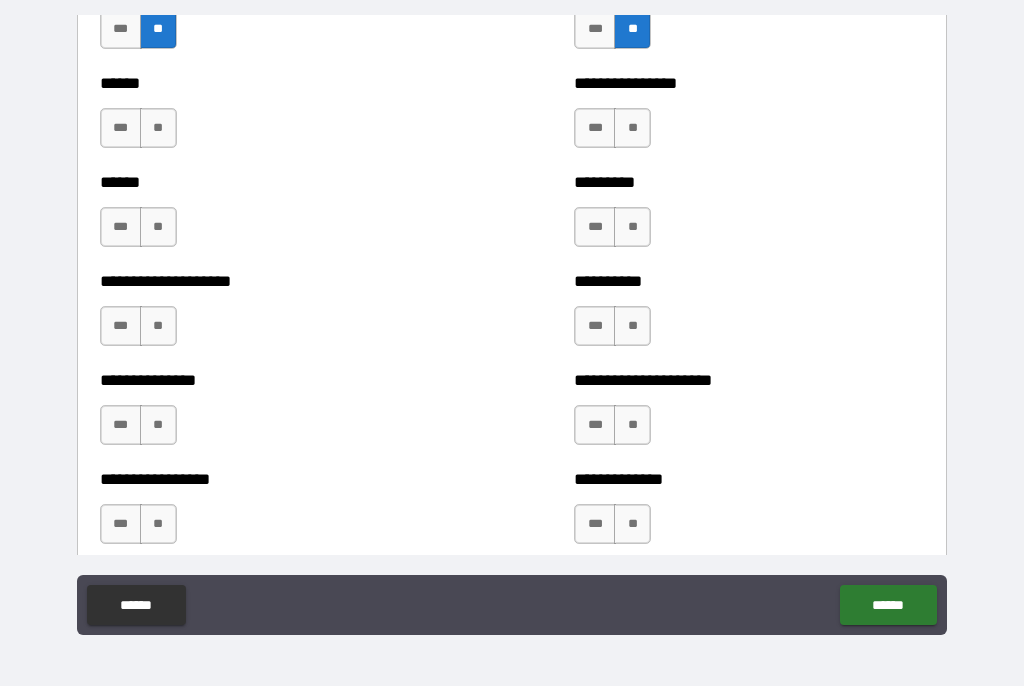 click on "**" at bounding box center (632, 129) 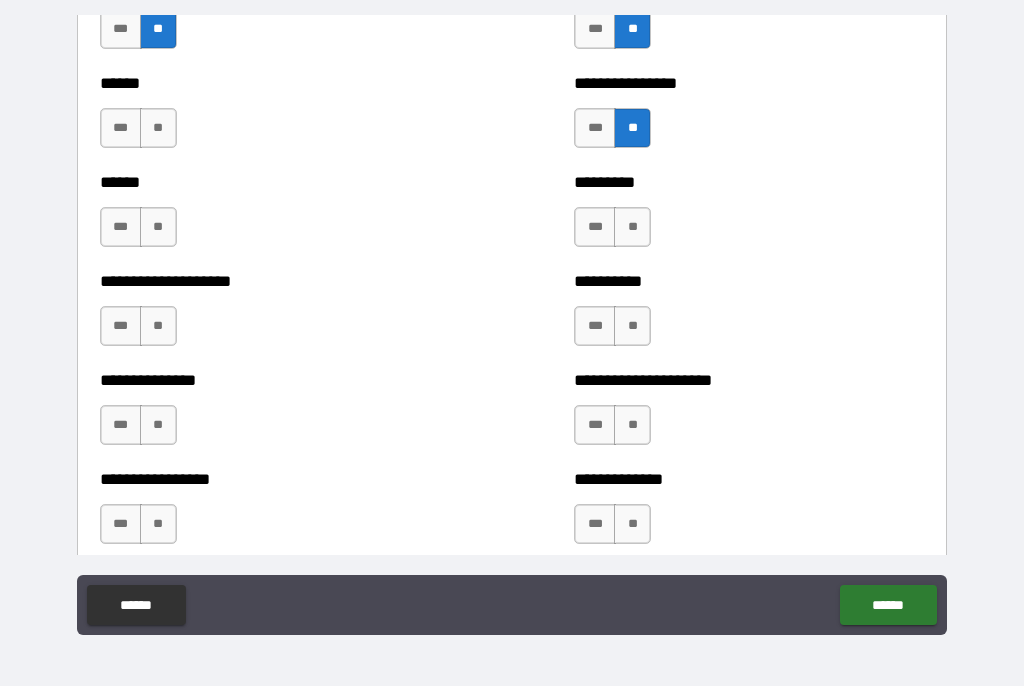 click on "**" at bounding box center [158, 129] 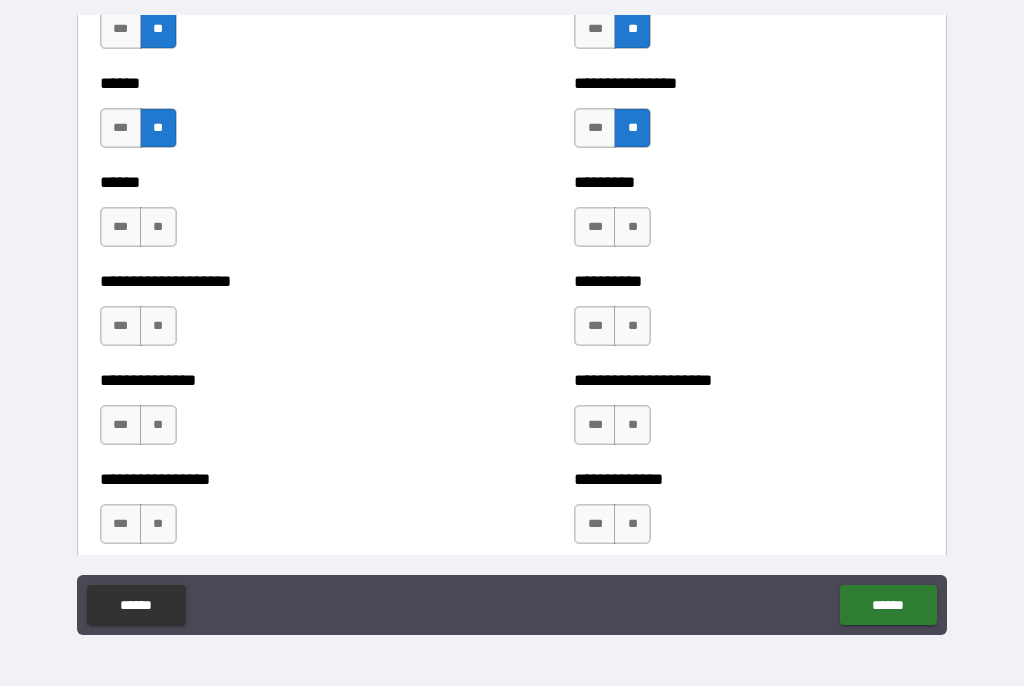 click on "**" at bounding box center [158, 228] 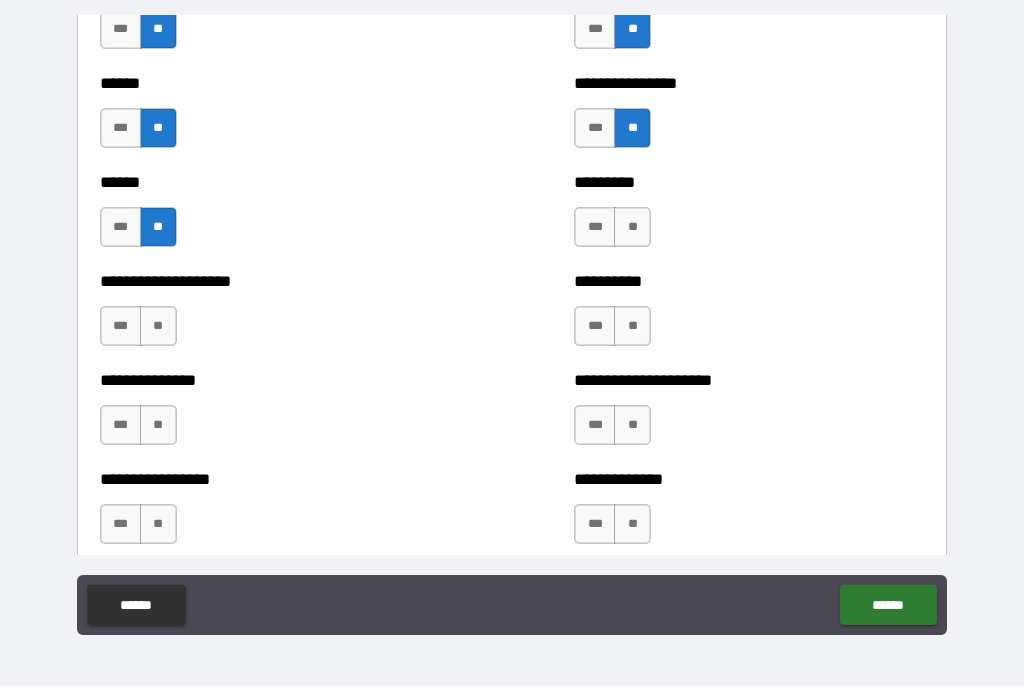 click on "**" at bounding box center [632, 228] 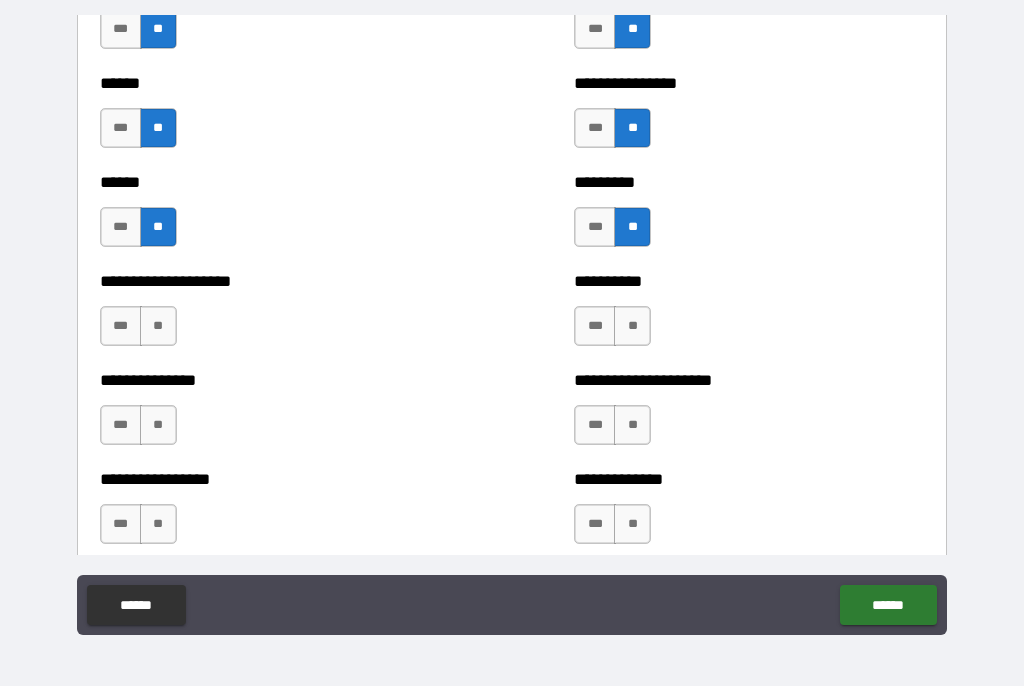 click on "**" at bounding box center (158, 327) 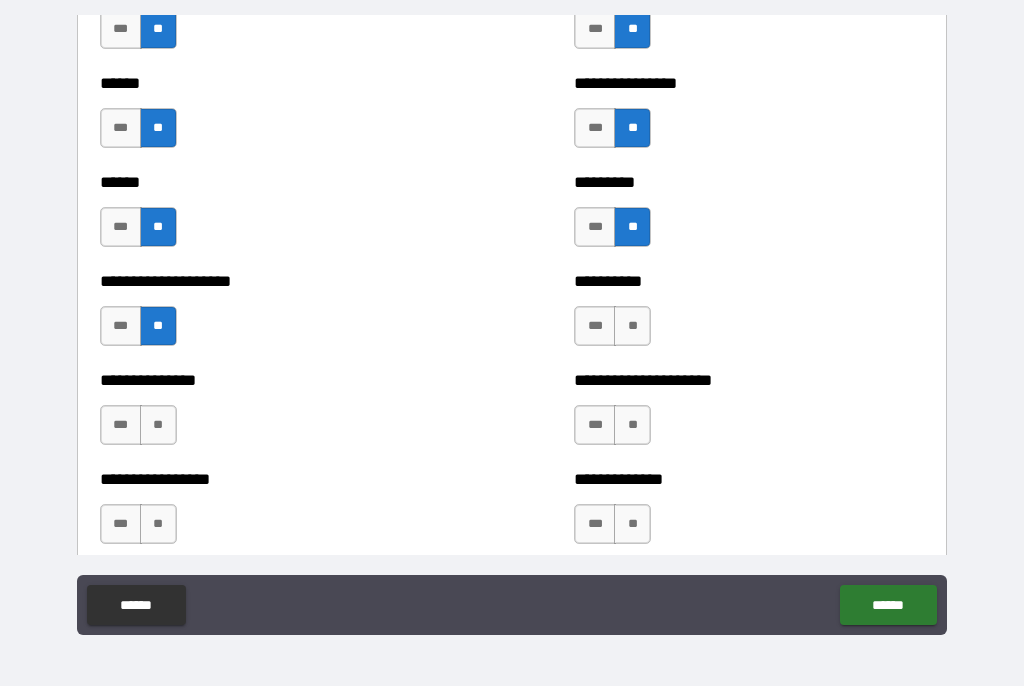 click on "**" at bounding box center (632, 327) 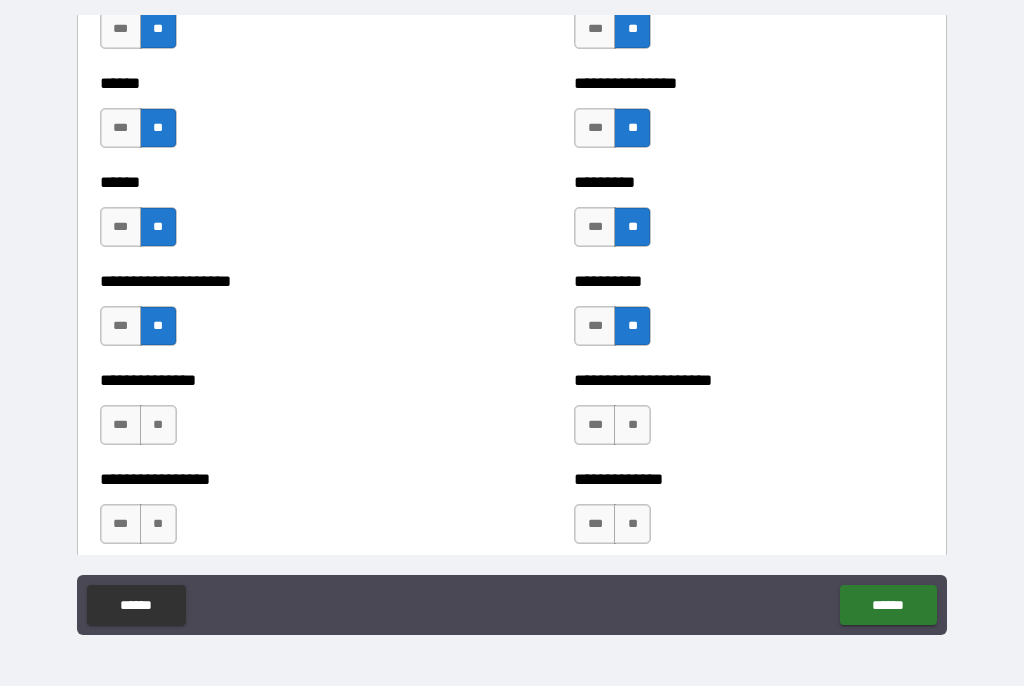 click on "**" at bounding box center [158, 426] 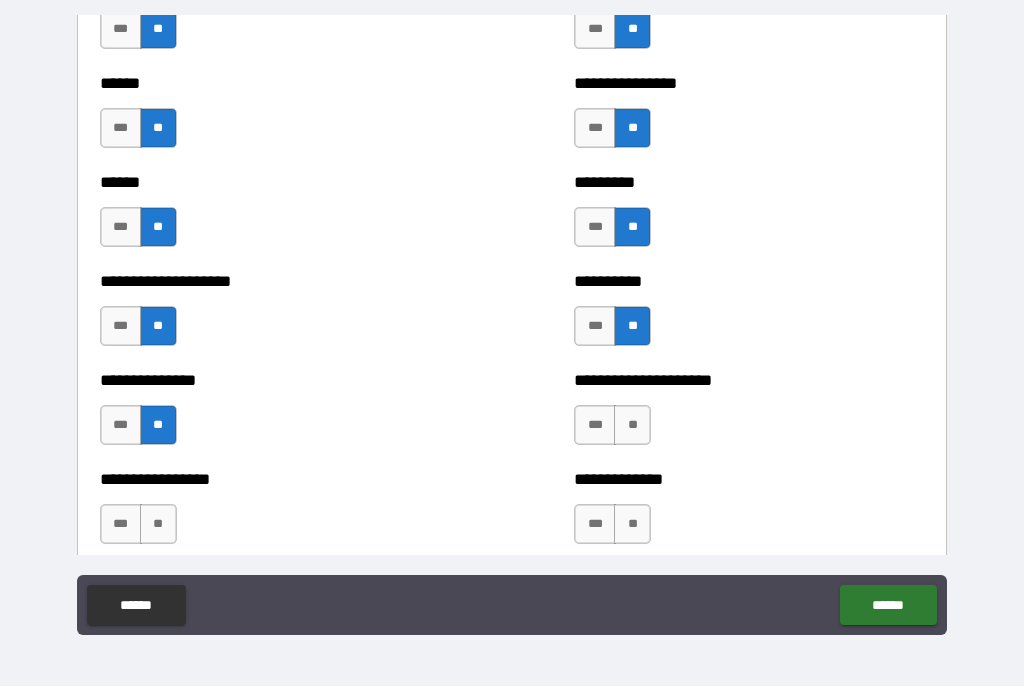 click on "**" at bounding box center (632, 426) 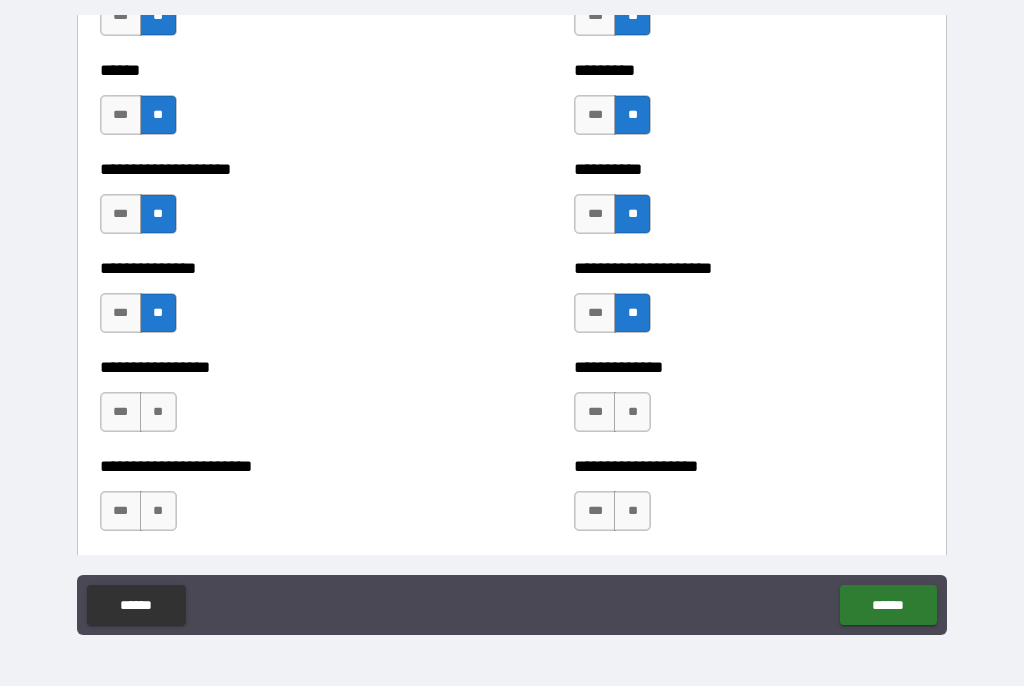 scroll, scrollTop: 3280, scrollLeft: 0, axis: vertical 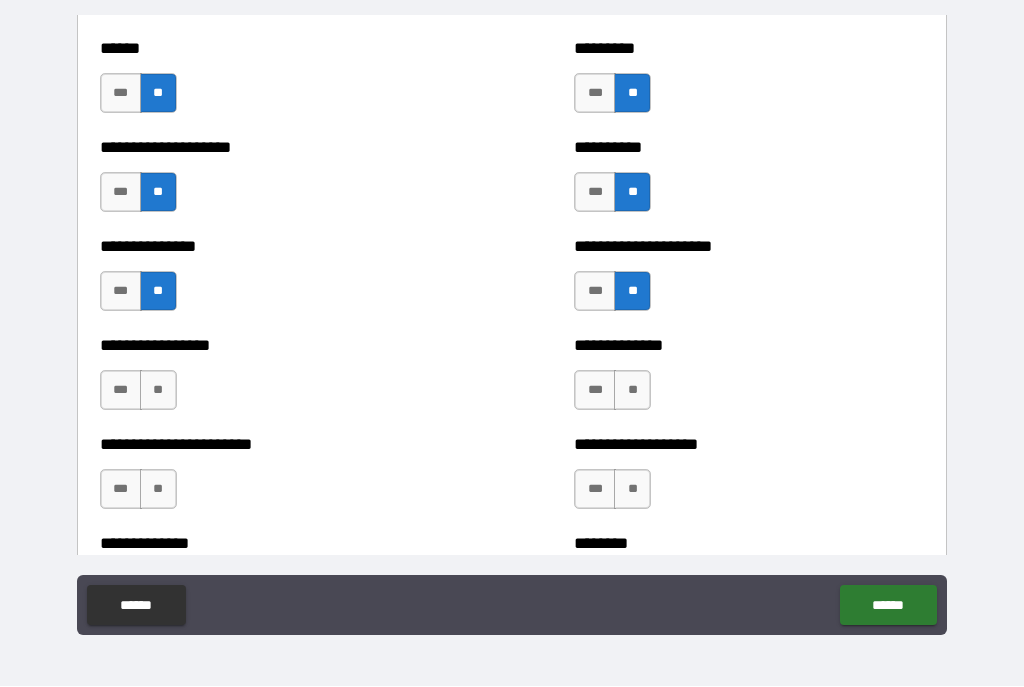 click on "**" at bounding box center (158, 391) 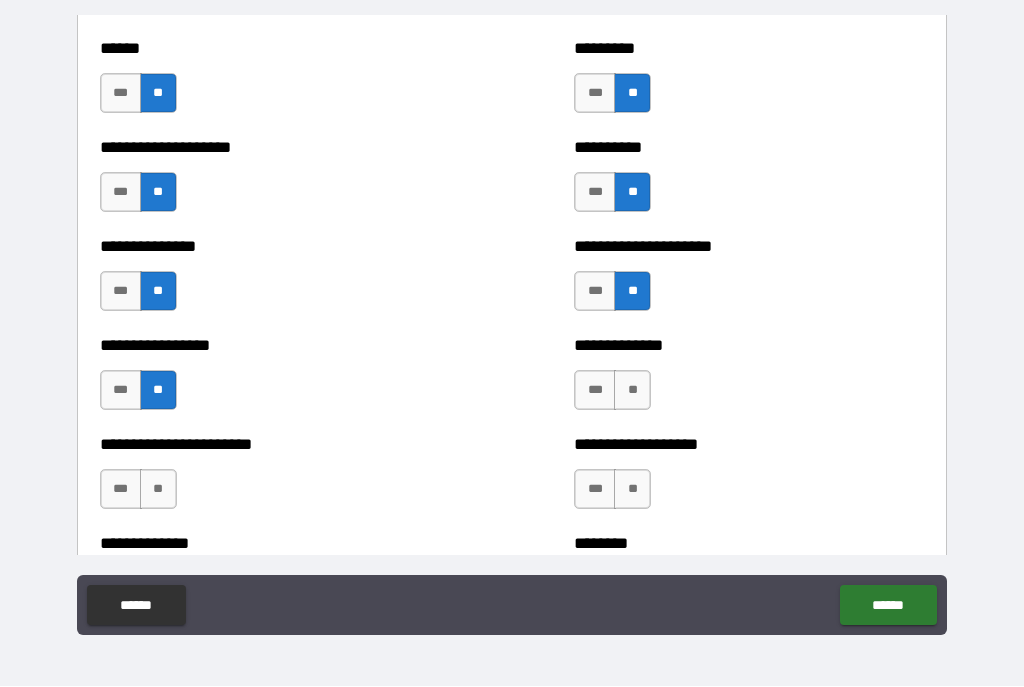 click on "**" at bounding box center [632, 391] 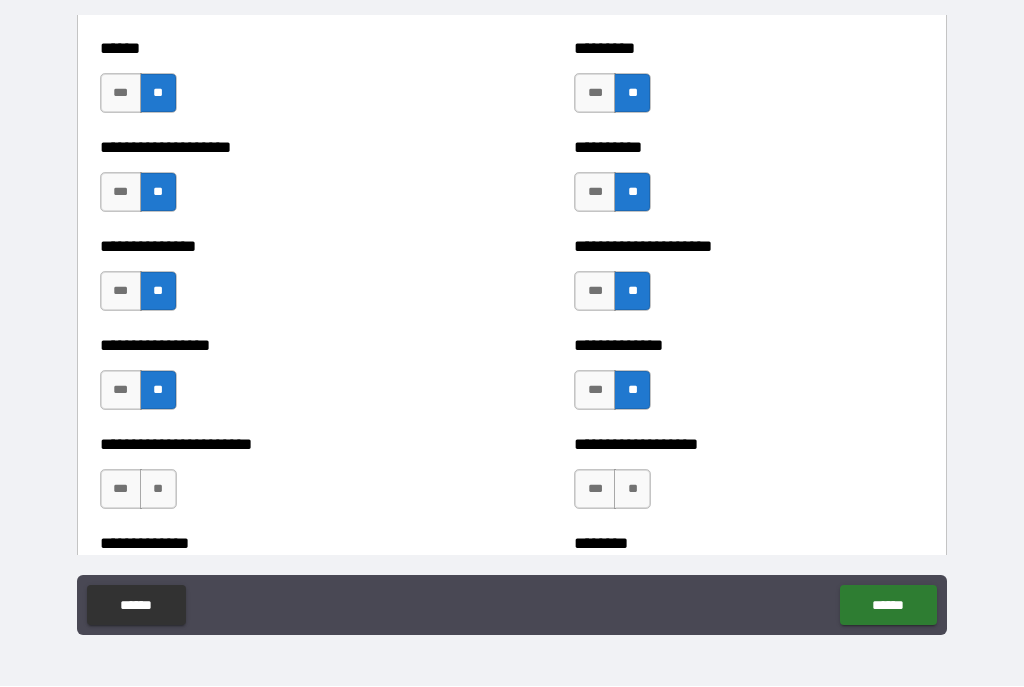 click on "**" at bounding box center [158, 490] 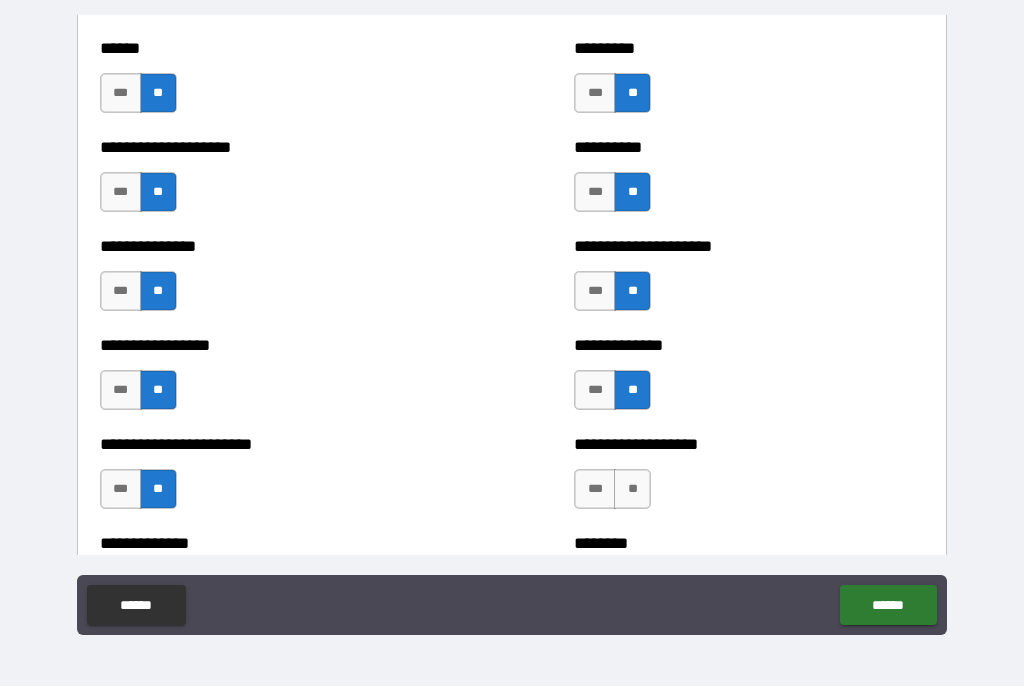 click on "**" at bounding box center [632, 490] 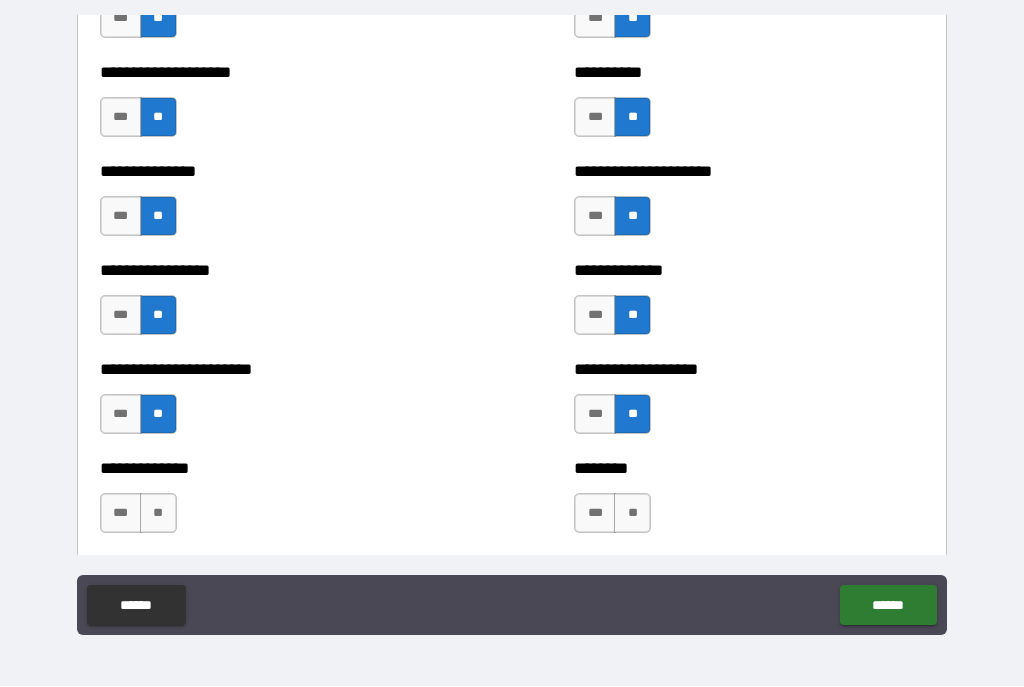 scroll, scrollTop: 3387, scrollLeft: 0, axis: vertical 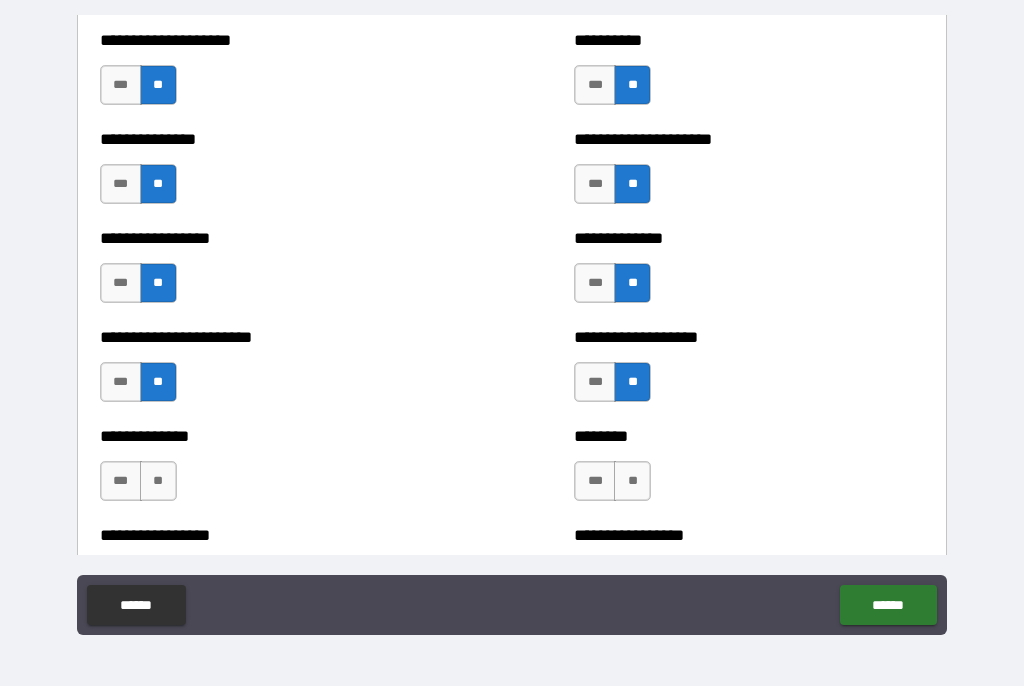 click on "**" at bounding box center (158, 482) 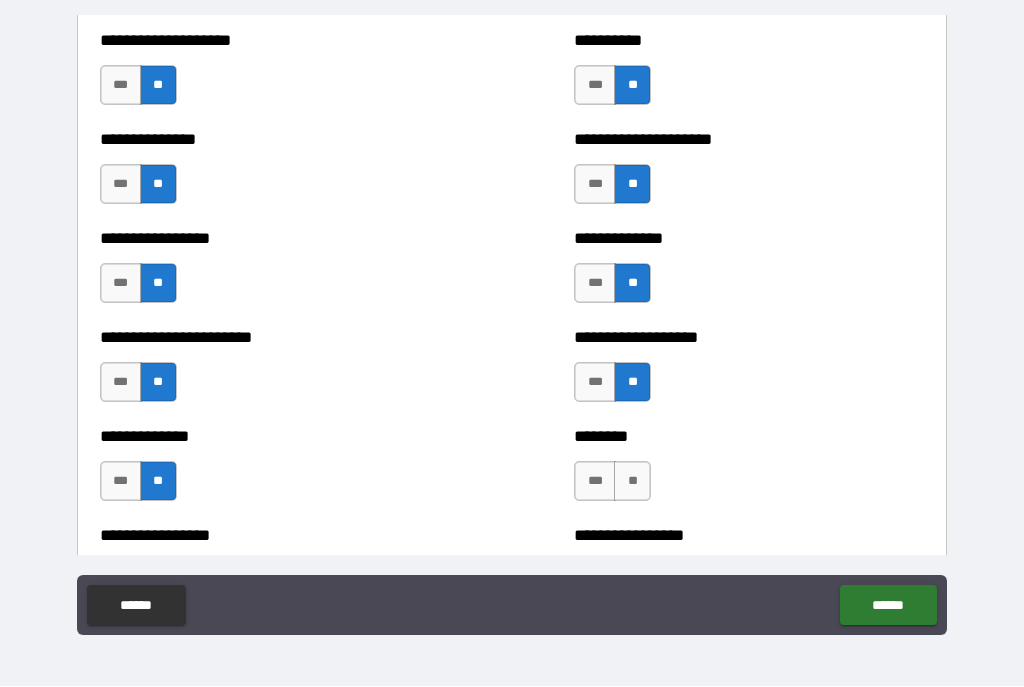 click on "**" at bounding box center [632, 482] 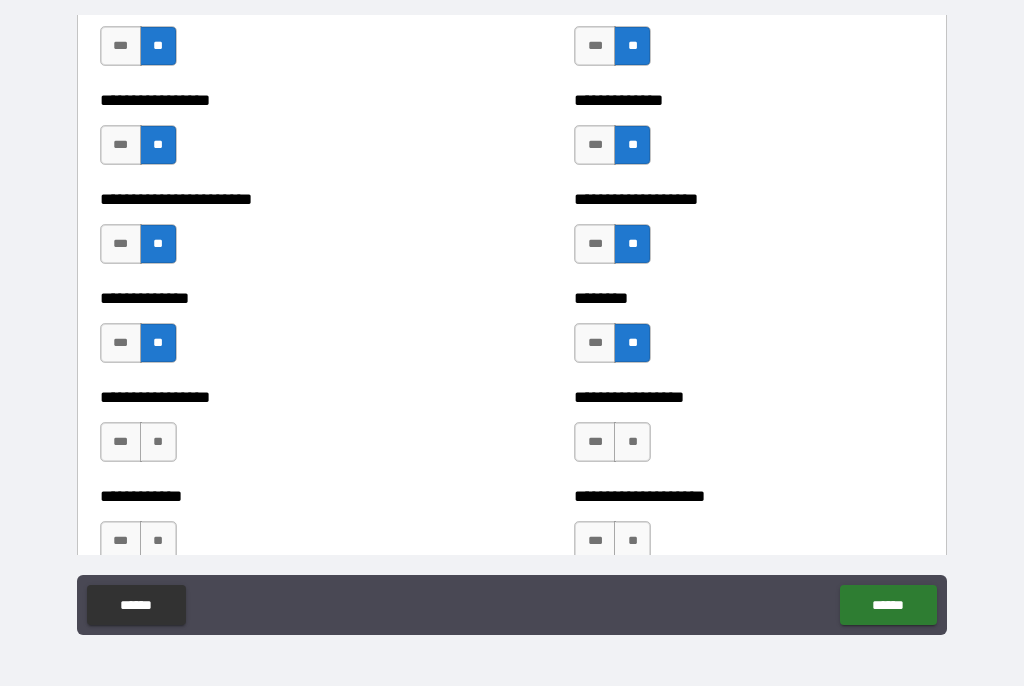 scroll, scrollTop: 3529, scrollLeft: 0, axis: vertical 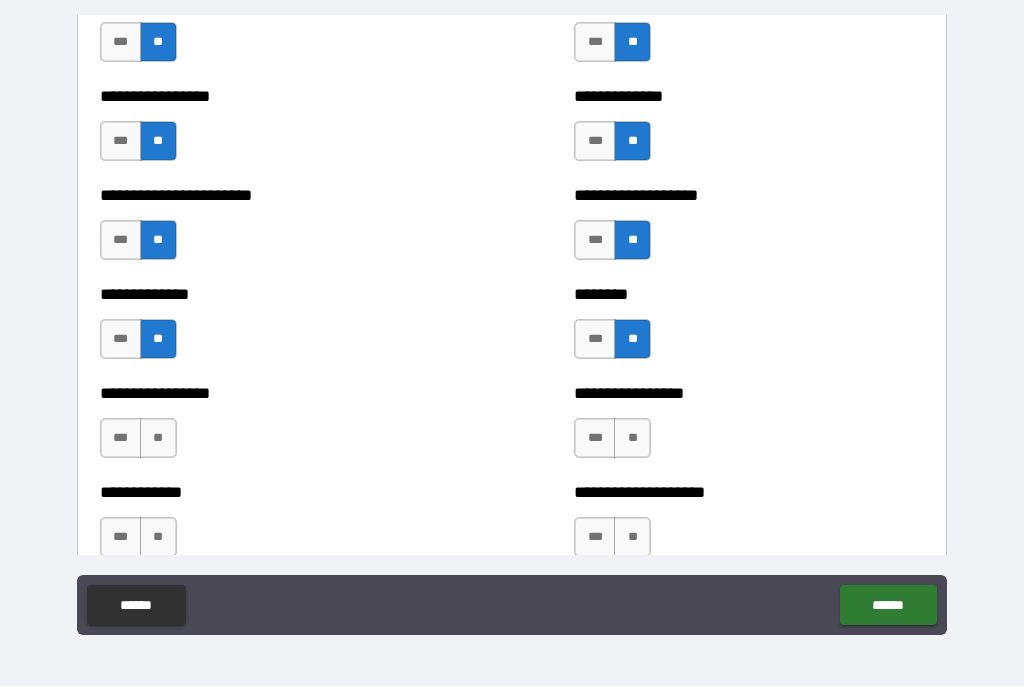 click on "**" at bounding box center (158, 439) 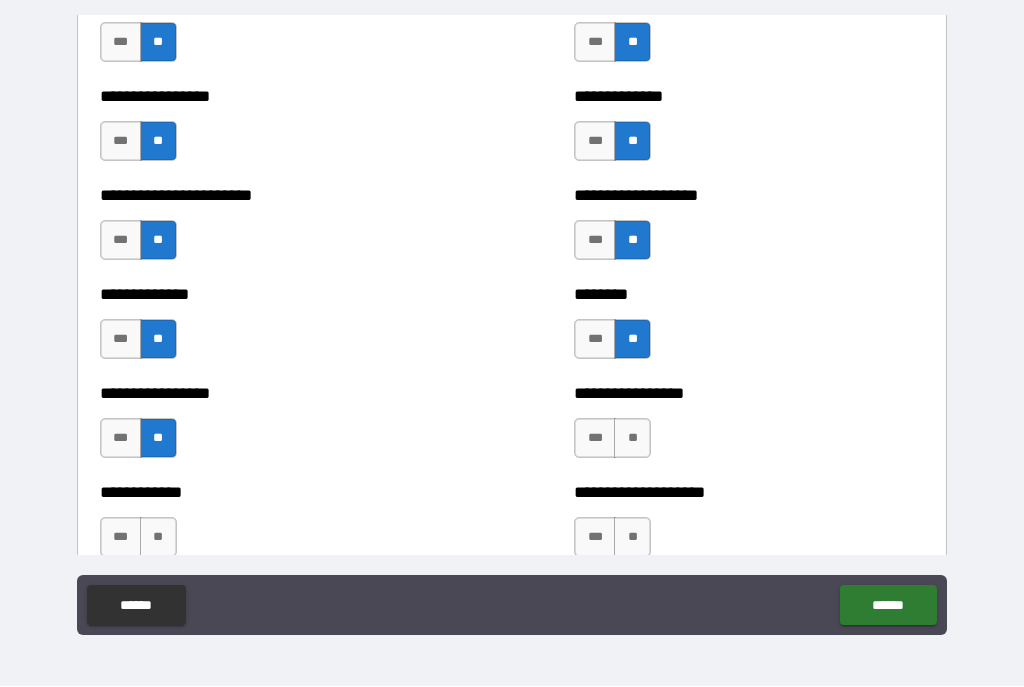 click on "**" at bounding box center [632, 439] 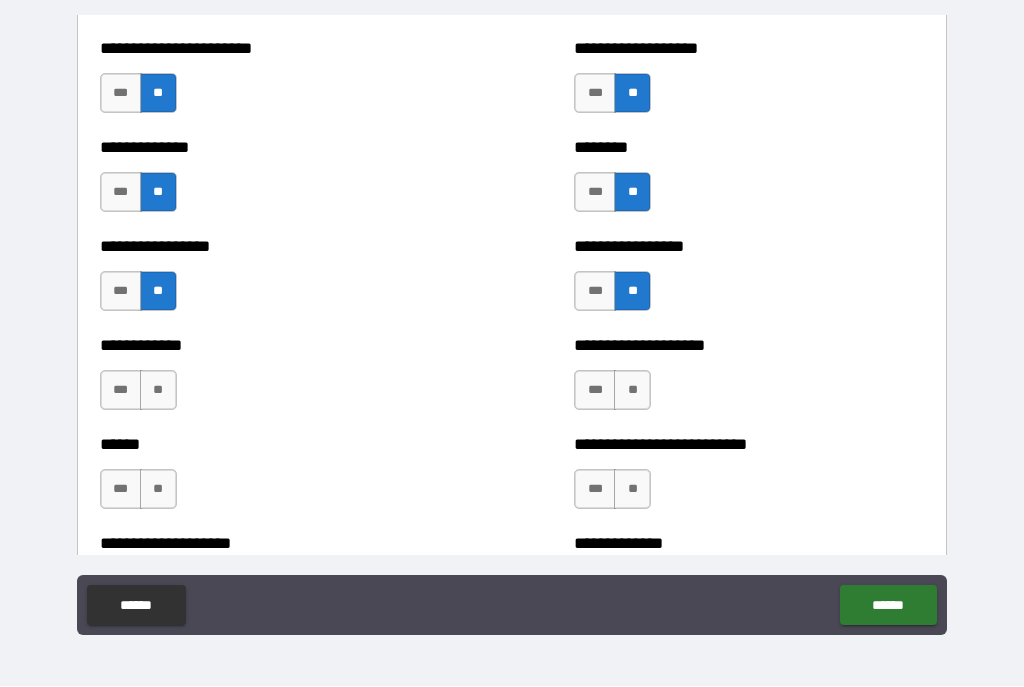 click on "**" at bounding box center [632, 391] 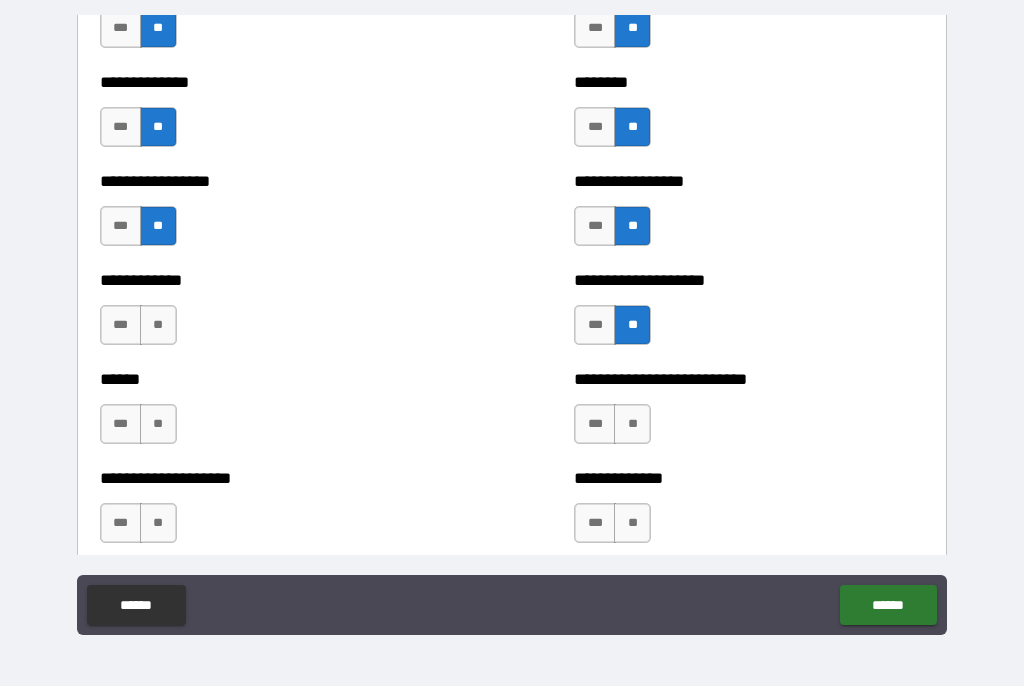 scroll, scrollTop: 3751, scrollLeft: 0, axis: vertical 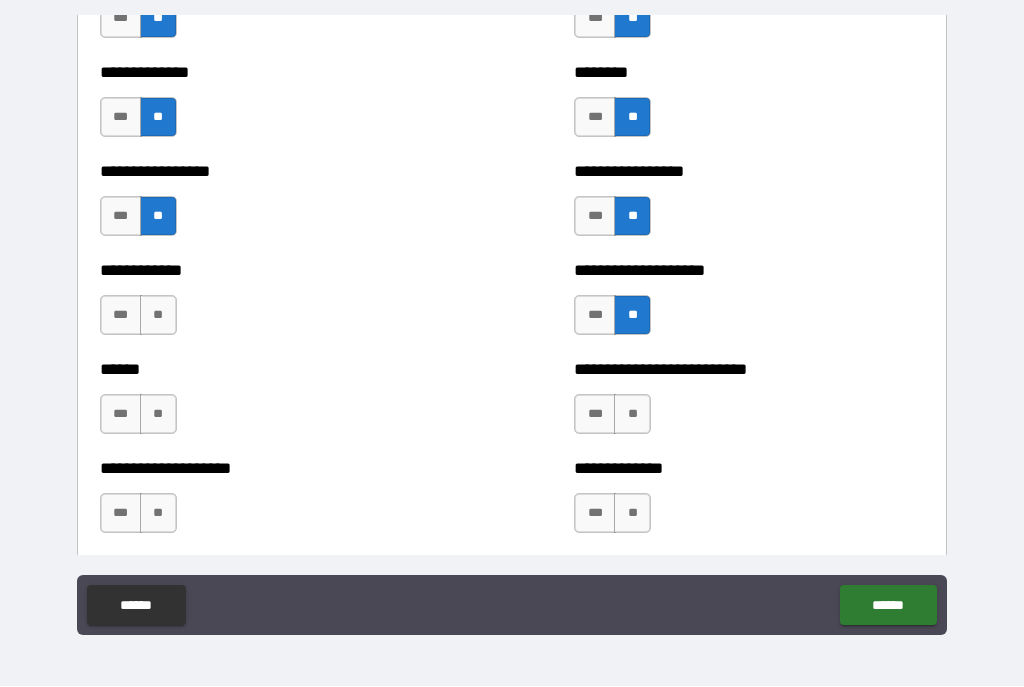 click on "**" at bounding box center [158, 316] 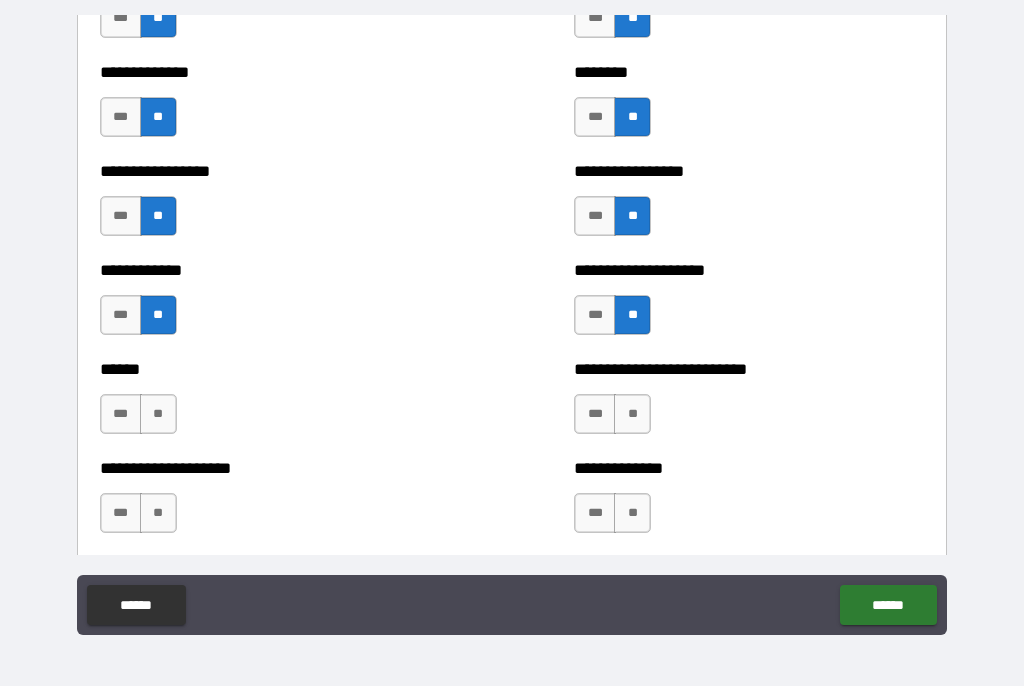 click on "**" at bounding box center (158, 415) 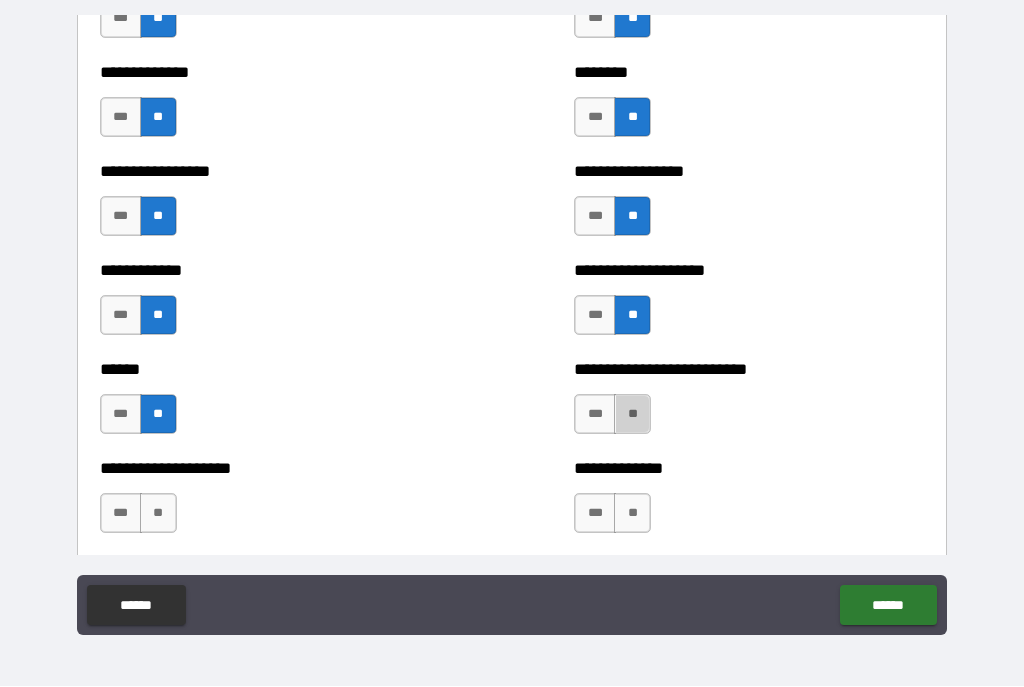 click on "**" at bounding box center (632, 415) 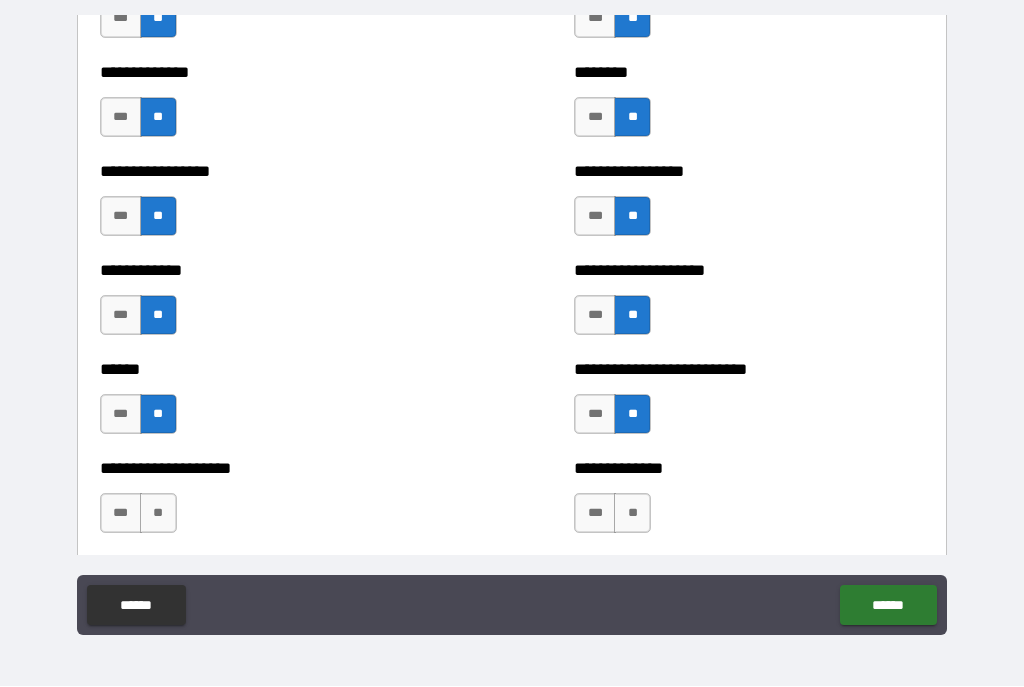scroll, scrollTop: 3902, scrollLeft: 0, axis: vertical 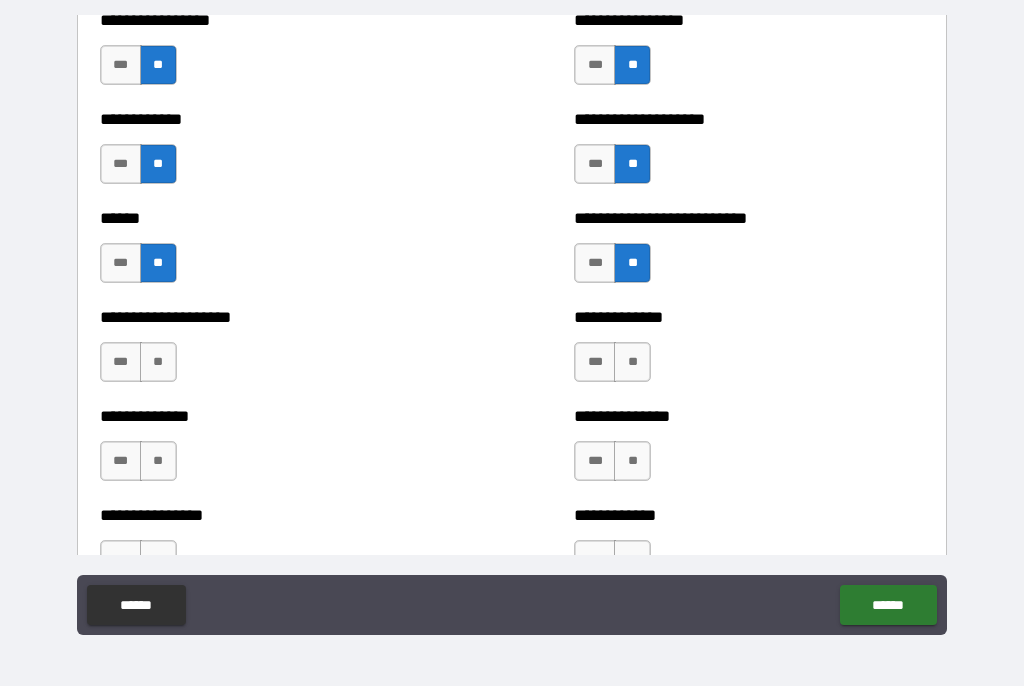 click on "**" at bounding box center (158, 363) 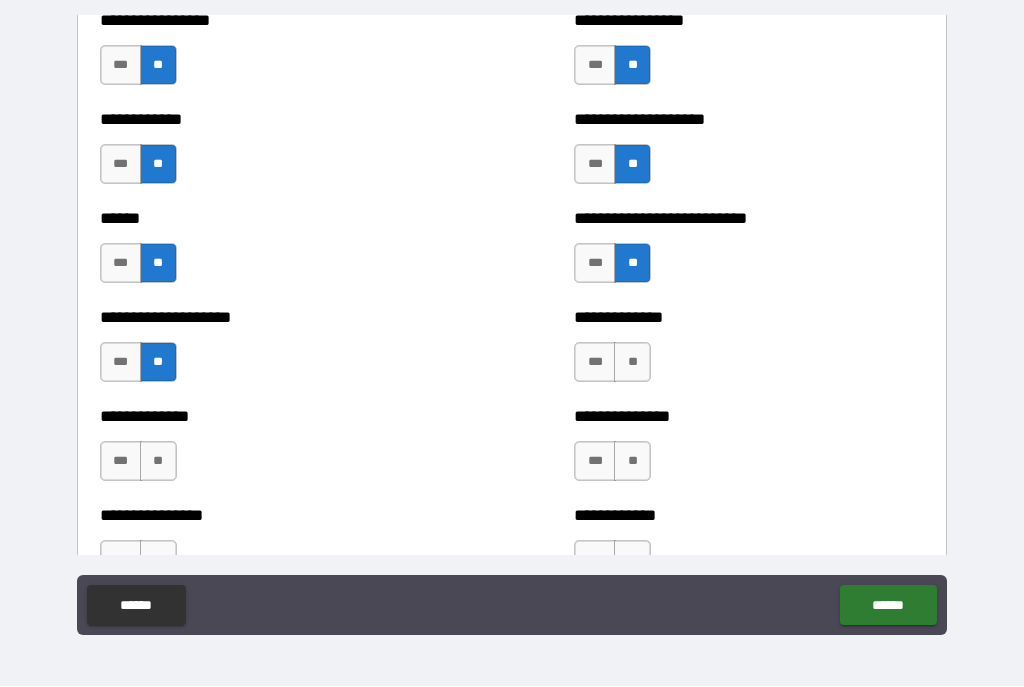 click on "**" at bounding box center [632, 363] 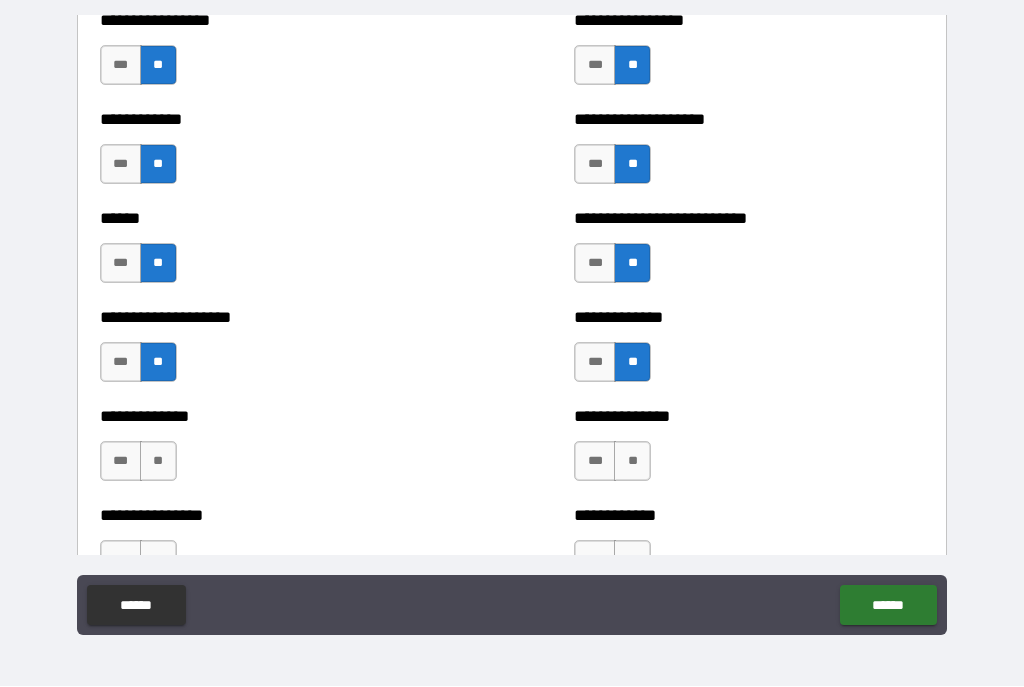 click on "**" at bounding box center [158, 462] 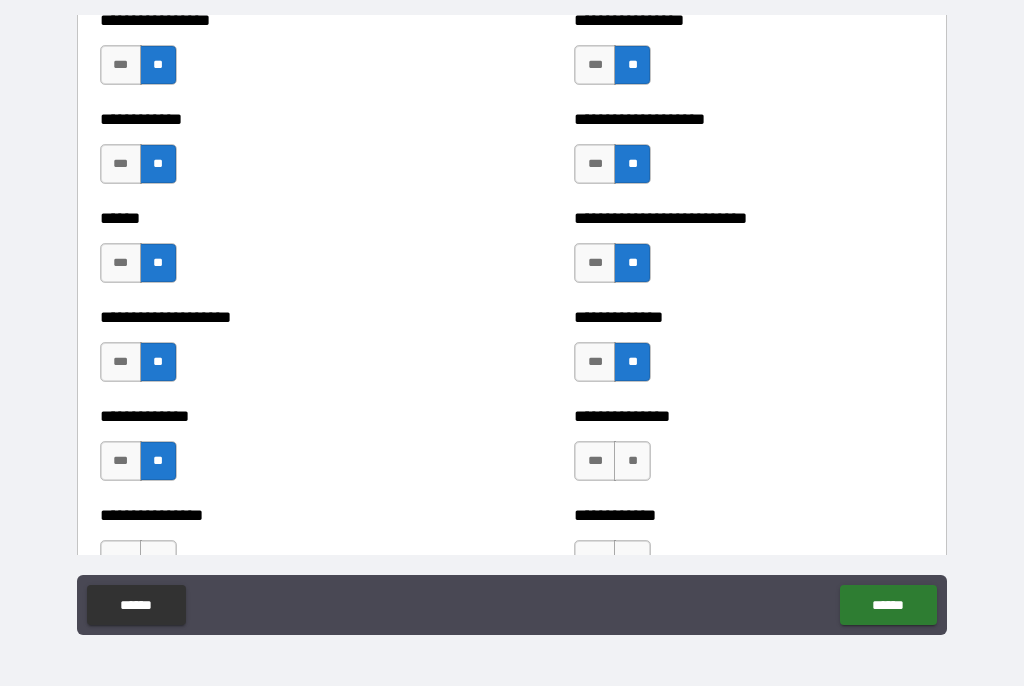 click on "**" at bounding box center [632, 462] 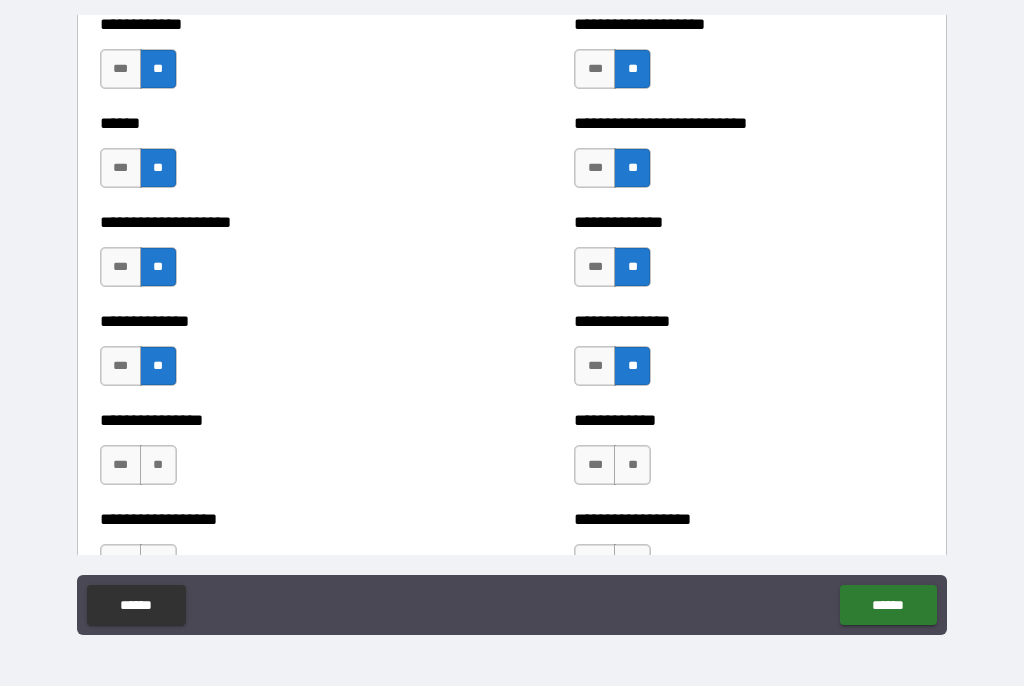 scroll, scrollTop: 3998, scrollLeft: 0, axis: vertical 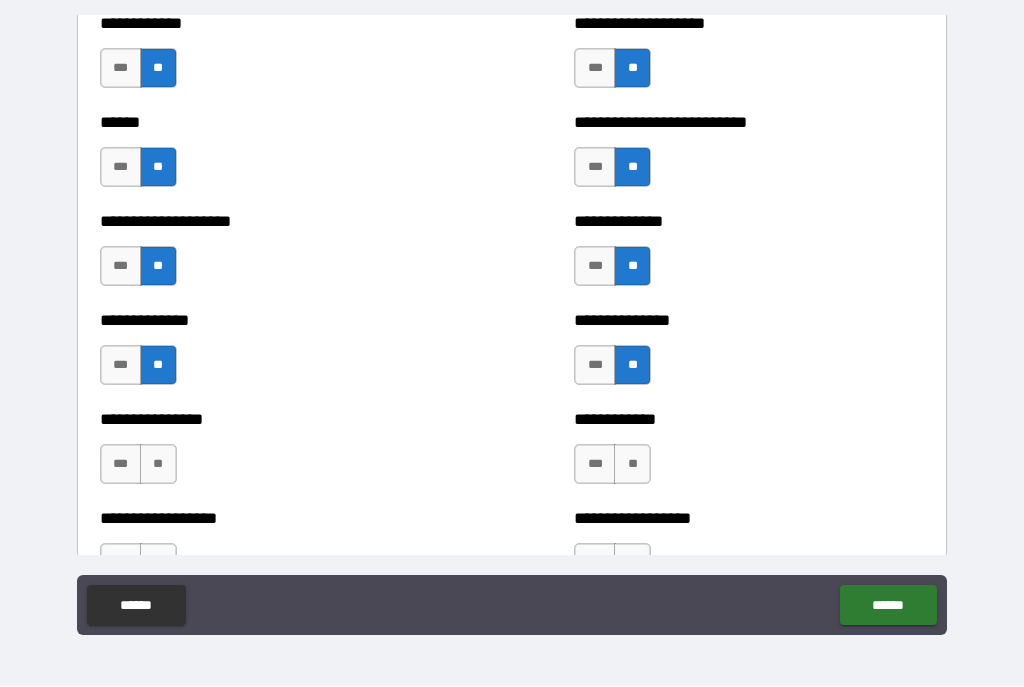 click on "**" at bounding box center [158, 465] 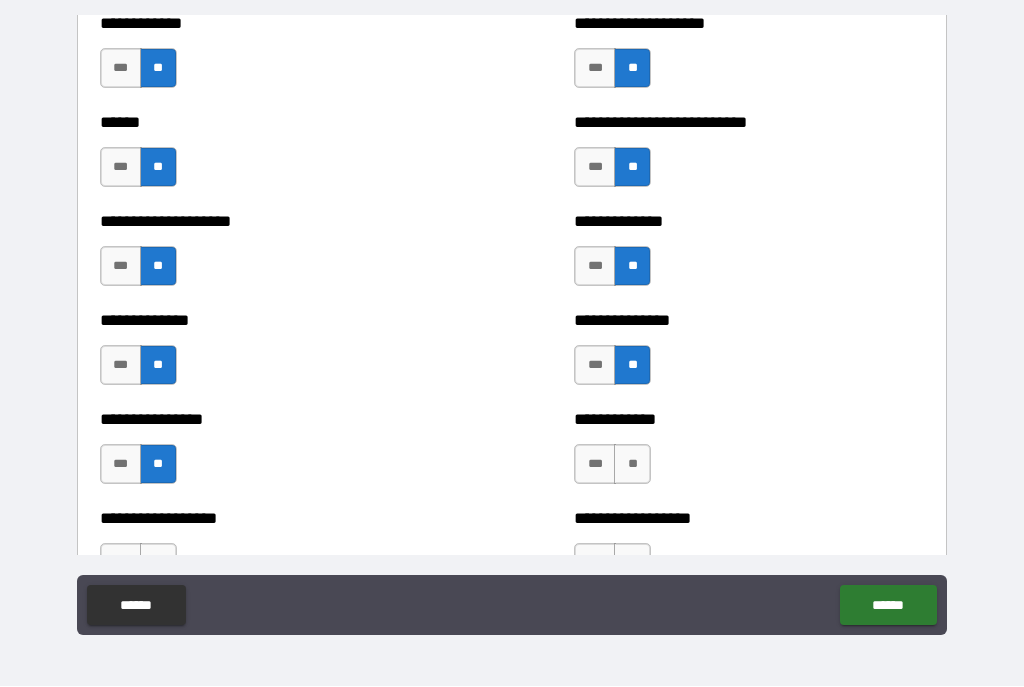 click on "**" at bounding box center [632, 465] 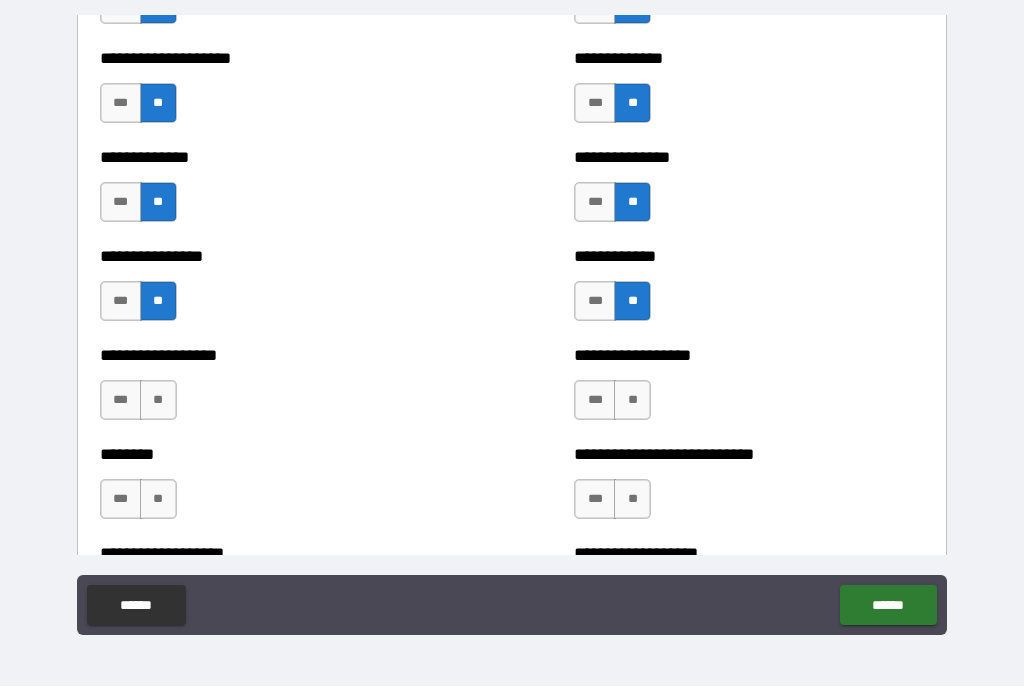 scroll, scrollTop: 4162, scrollLeft: 0, axis: vertical 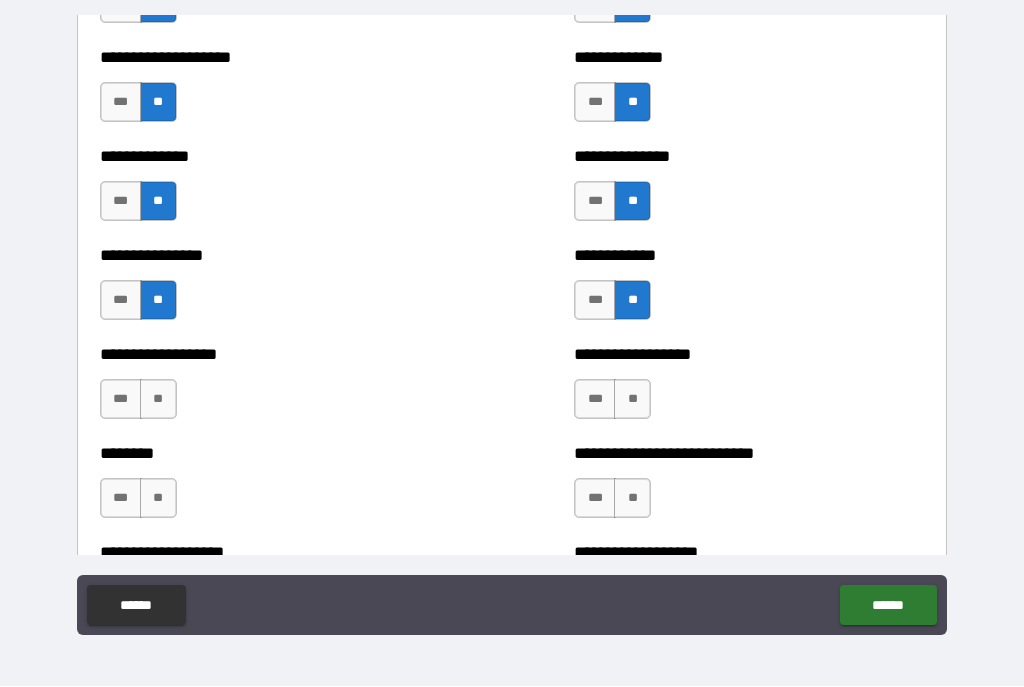 click on "**" at bounding box center [158, 400] 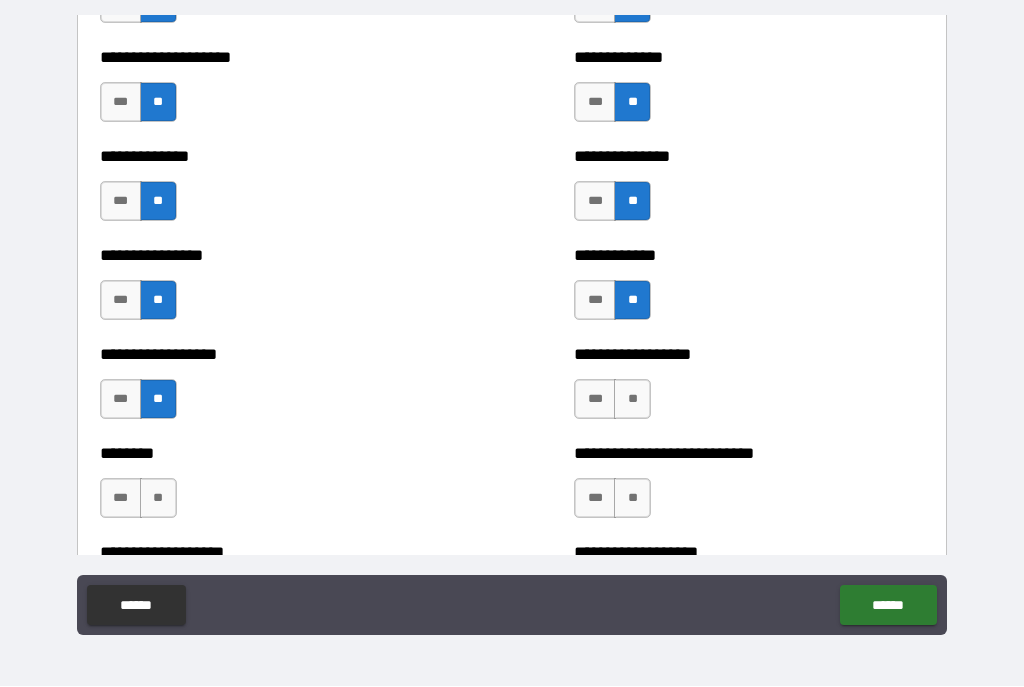 click on "**" at bounding box center (632, 400) 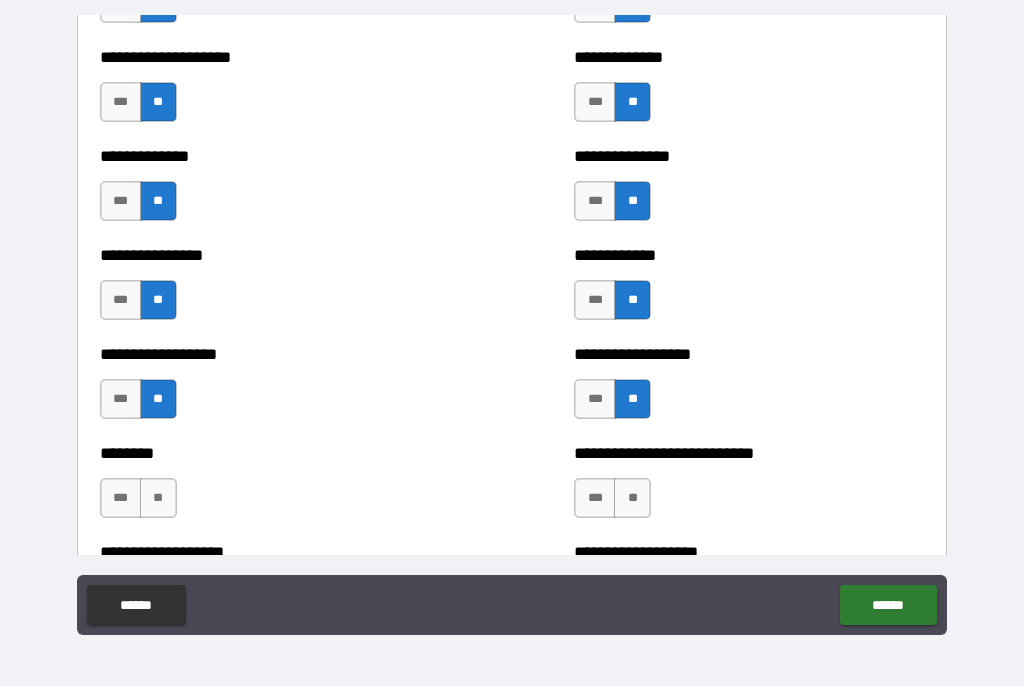 click on "**" at bounding box center (158, 499) 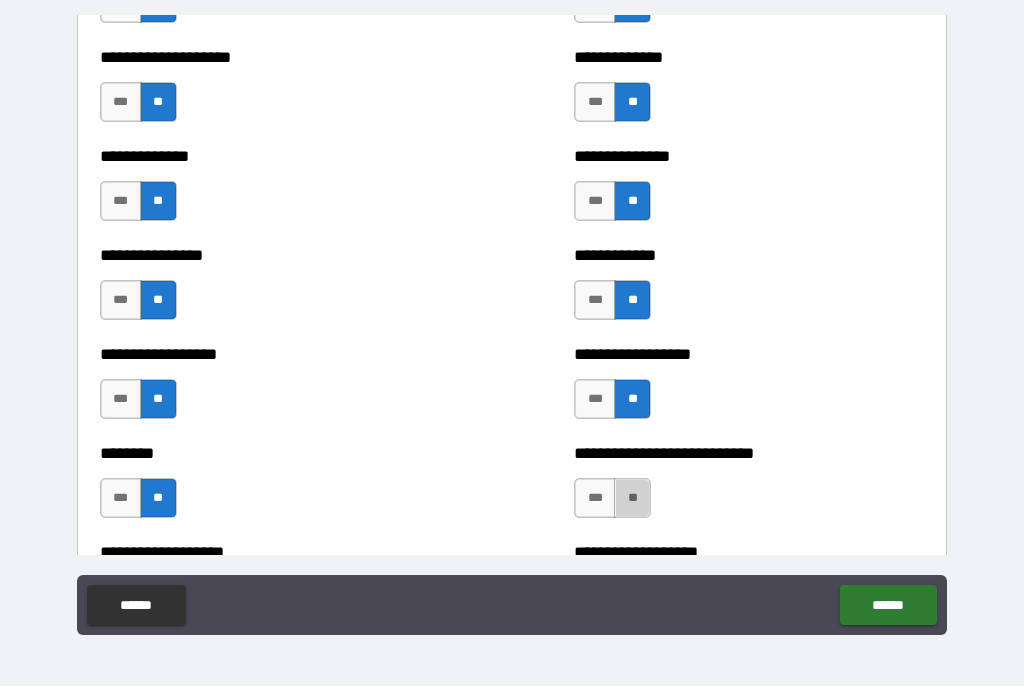 click on "**" at bounding box center [632, 499] 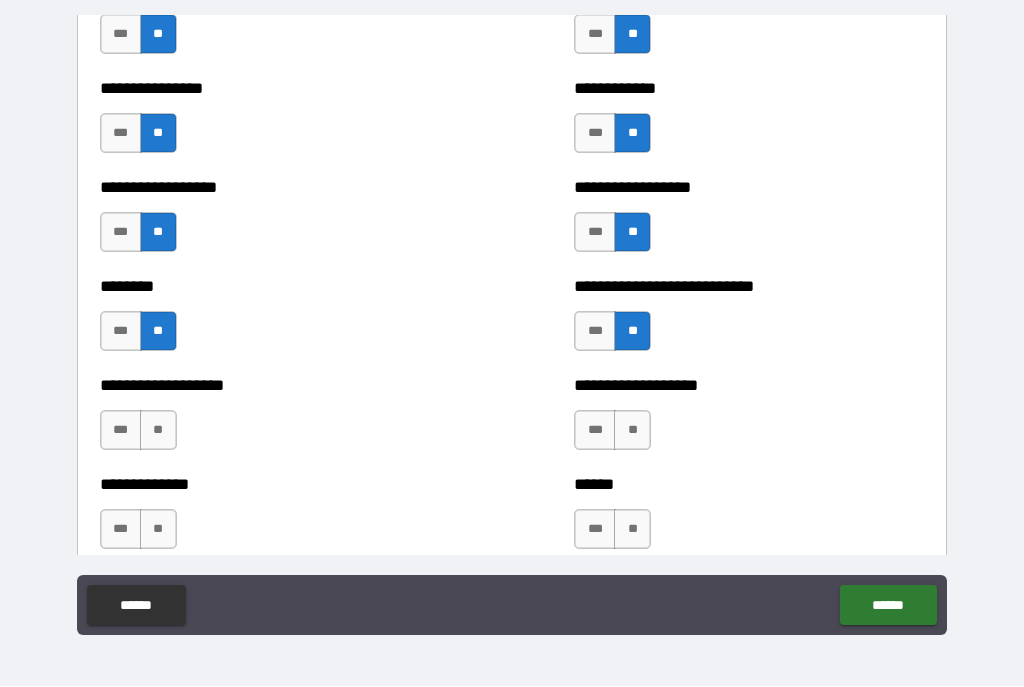 scroll, scrollTop: 4329, scrollLeft: 0, axis: vertical 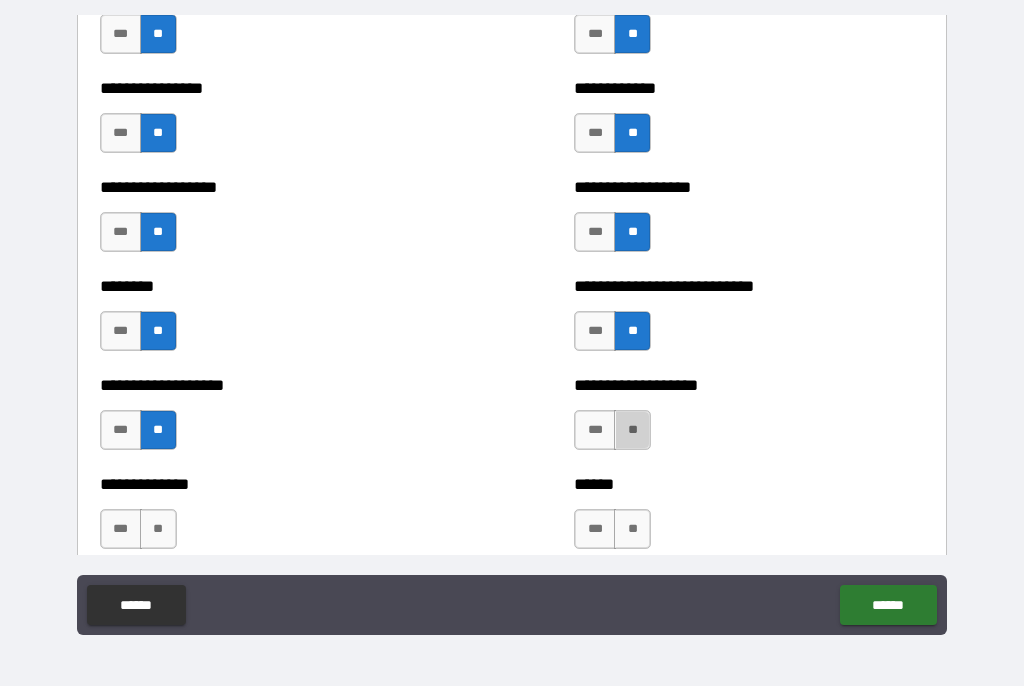 click on "**" at bounding box center [632, 431] 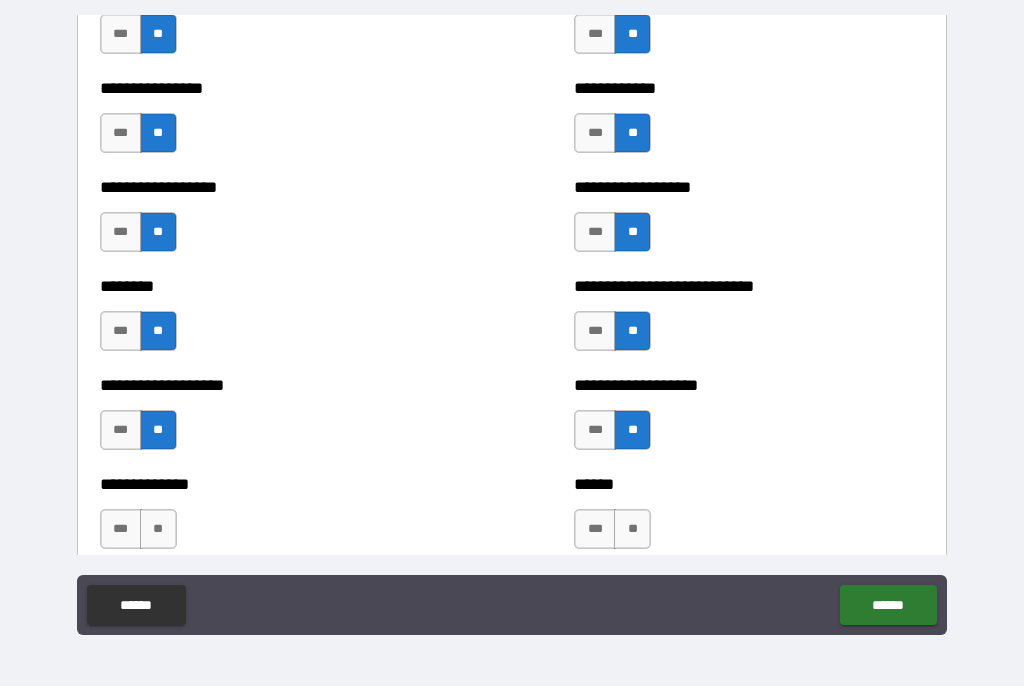scroll, scrollTop: 4423, scrollLeft: 0, axis: vertical 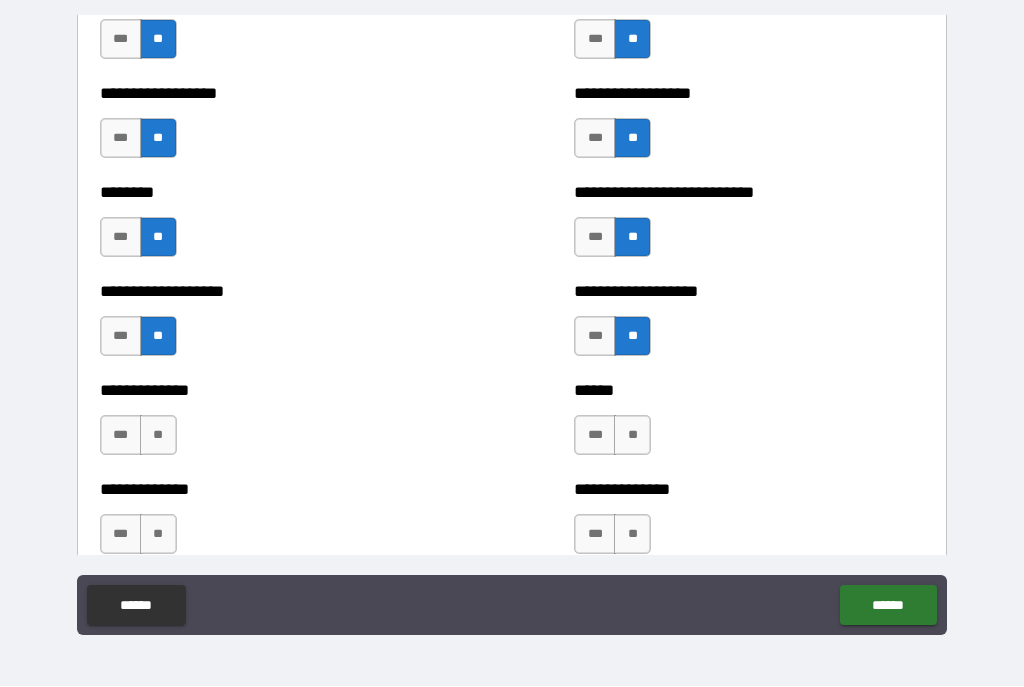 click on "**" at bounding box center [158, 436] 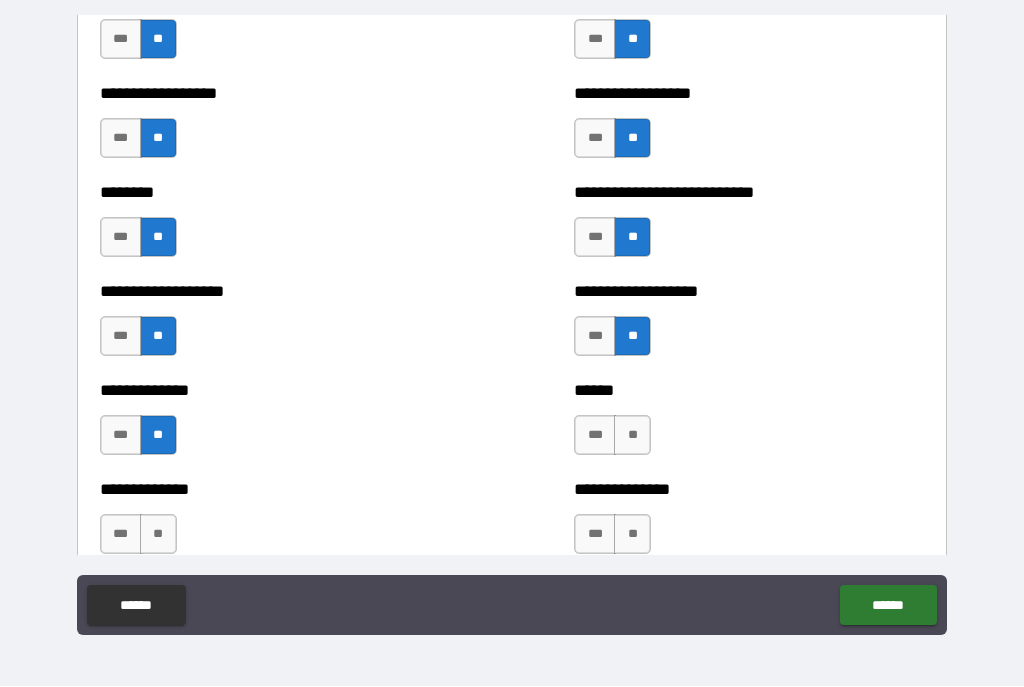 click on "**" at bounding box center [632, 436] 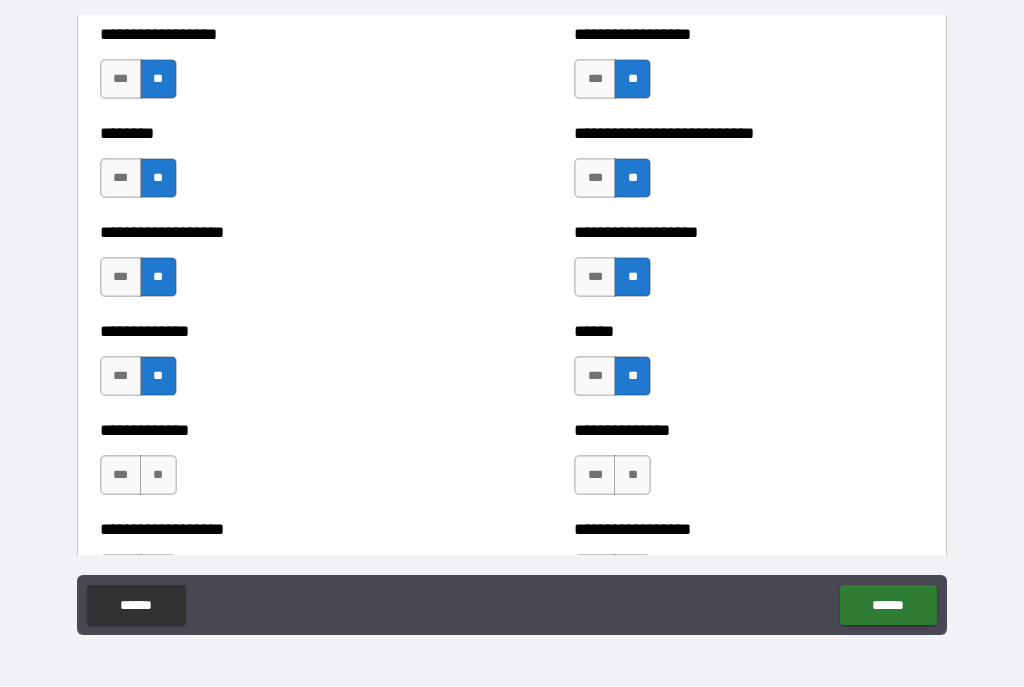 click on "**" at bounding box center (158, 476) 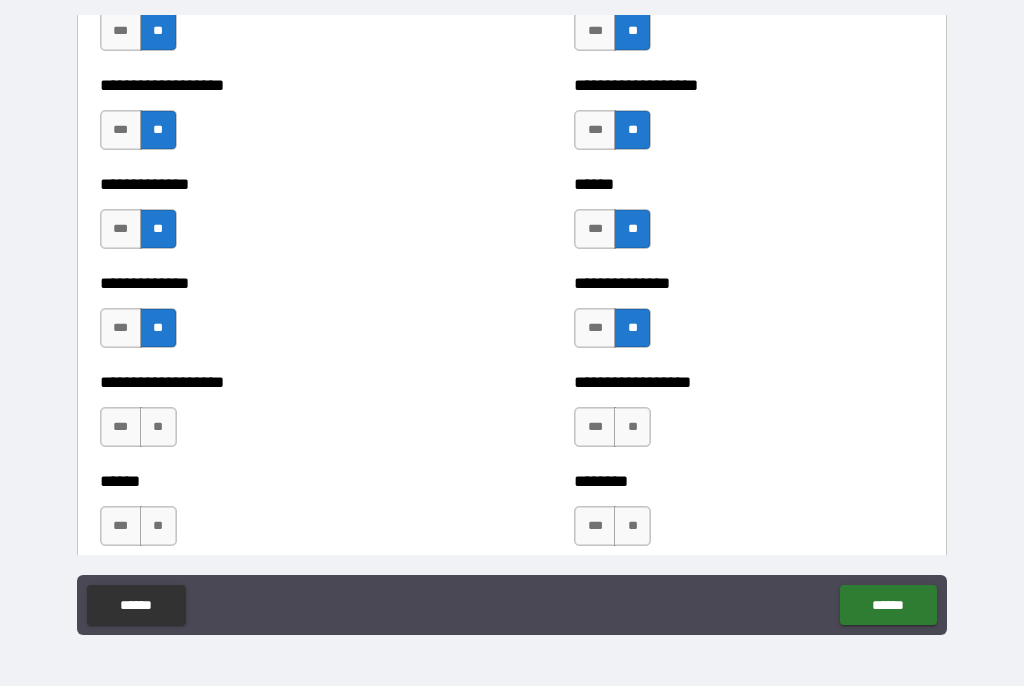 click on "**" at bounding box center [158, 428] 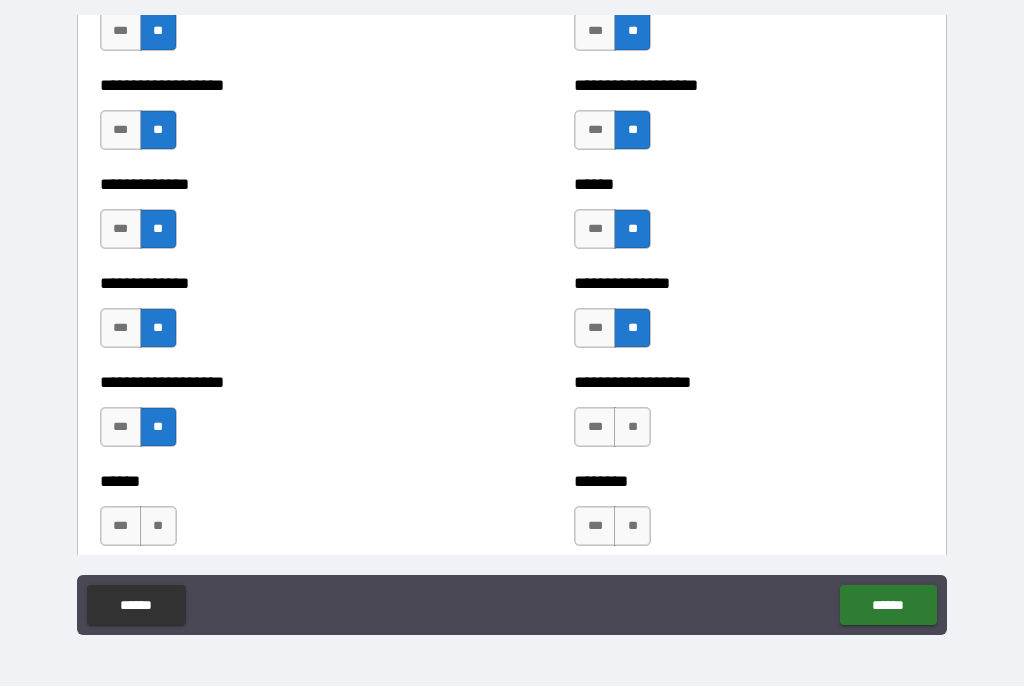 click on "**" at bounding box center [632, 428] 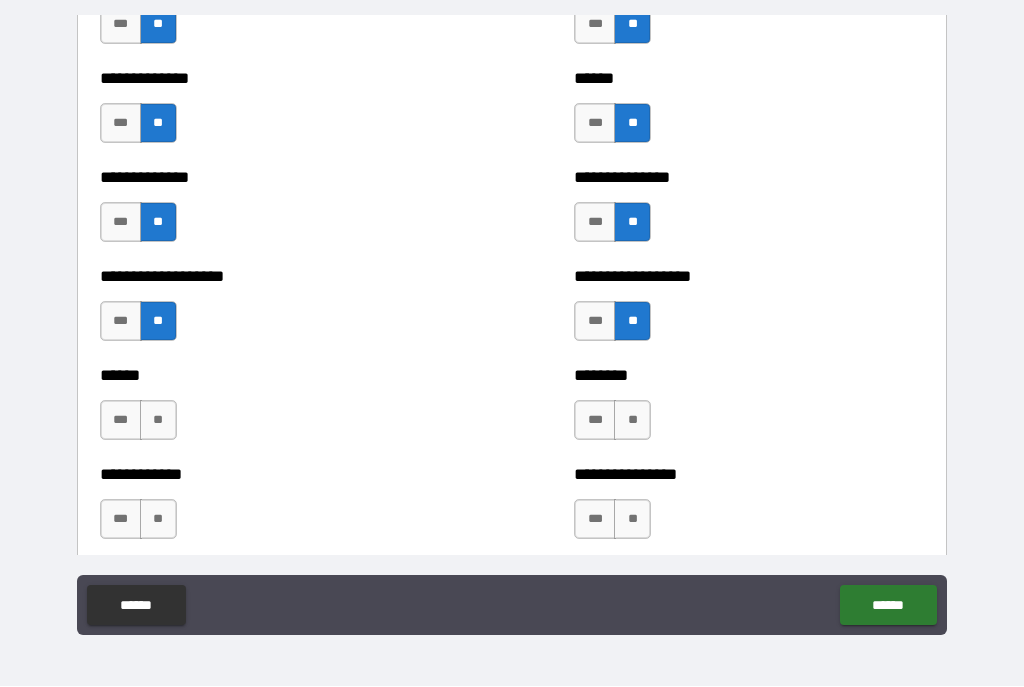 scroll, scrollTop: 4737, scrollLeft: 0, axis: vertical 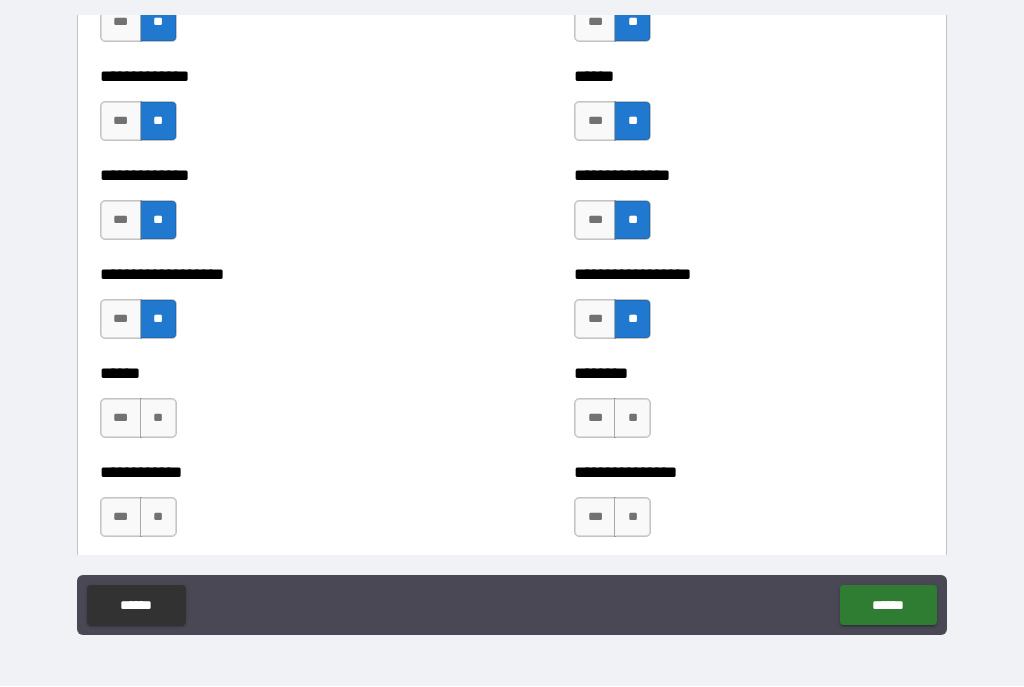 click on "**" at bounding box center [158, 419] 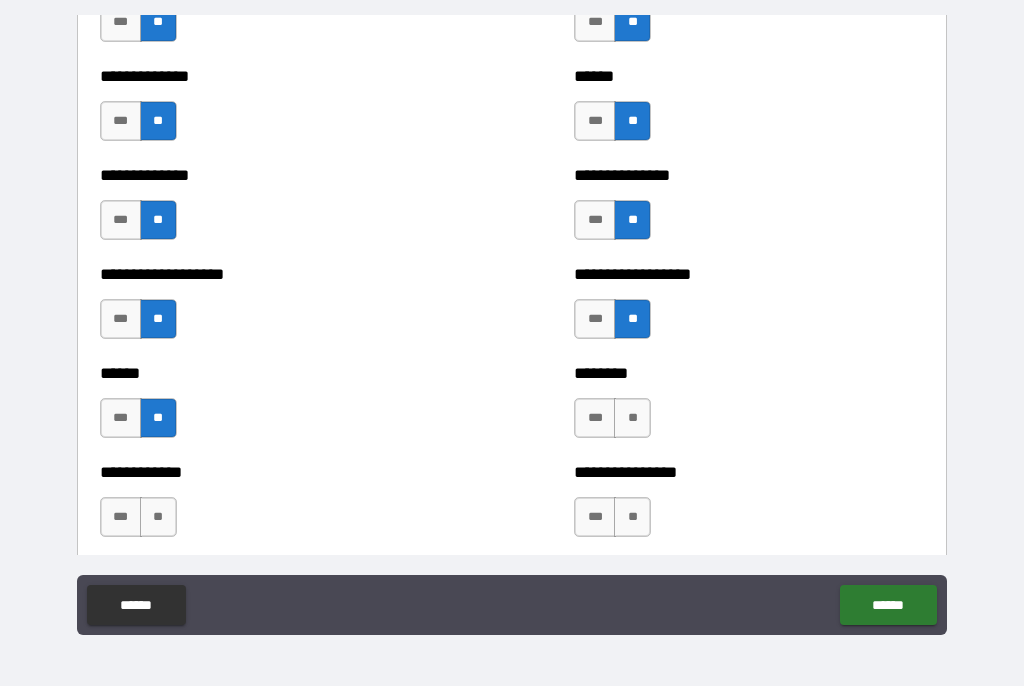 click on "**" at bounding box center [632, 419] 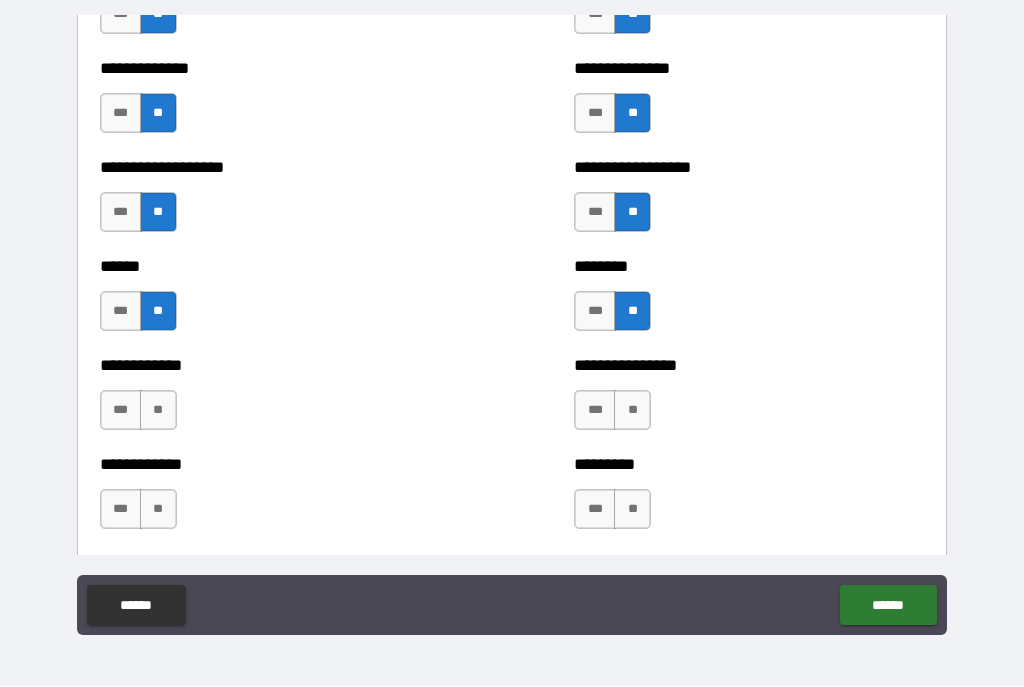 click on "**" at bounding box center [632, 411] 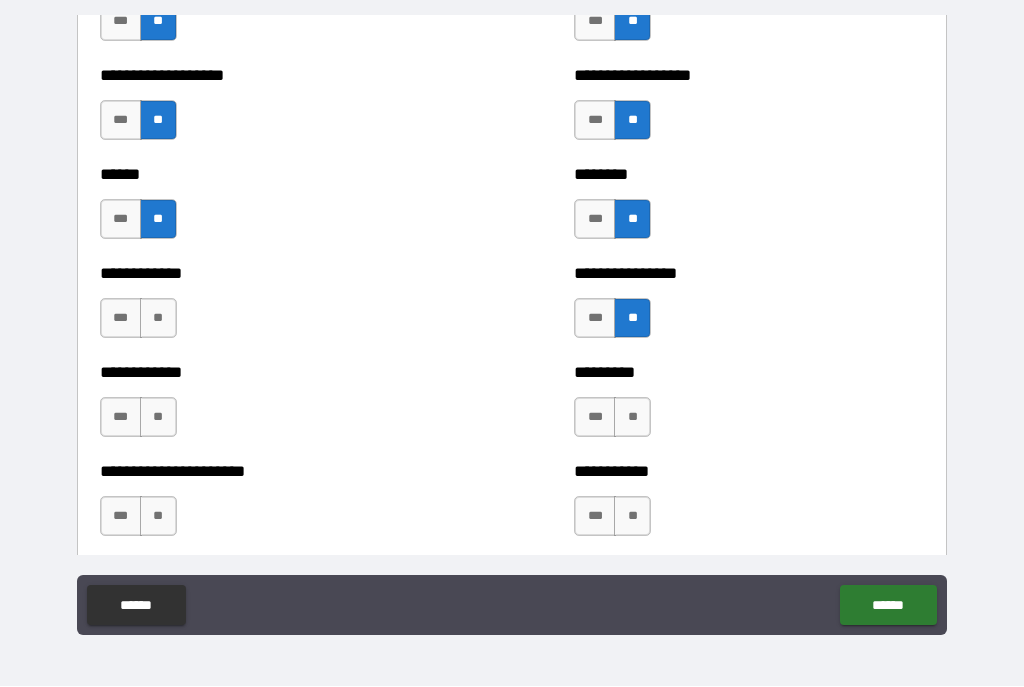 scroll, scrollTop: 4968, scrollLeft: 0, axis: vertical 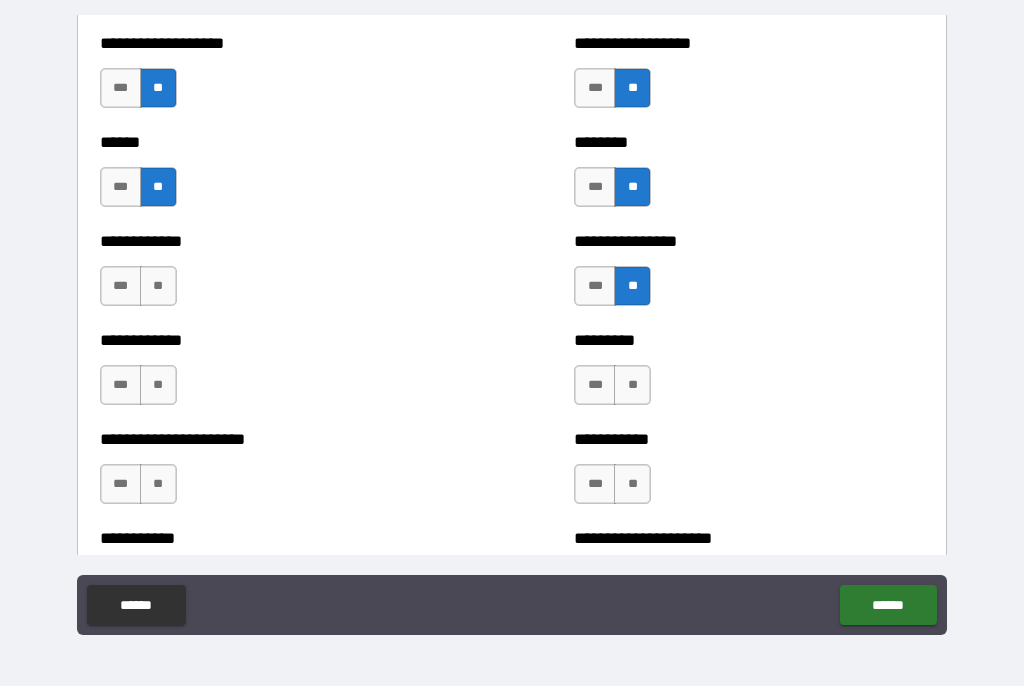 click on "**" at bounding box center [158, 287] 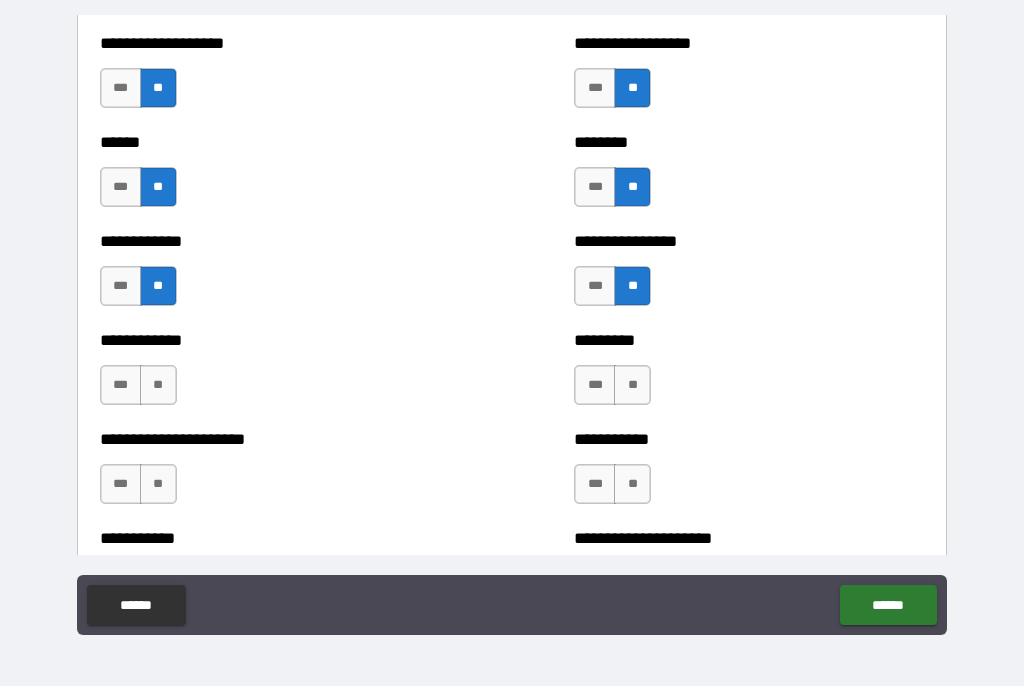 click on "**" at bounding box center [632, 386] 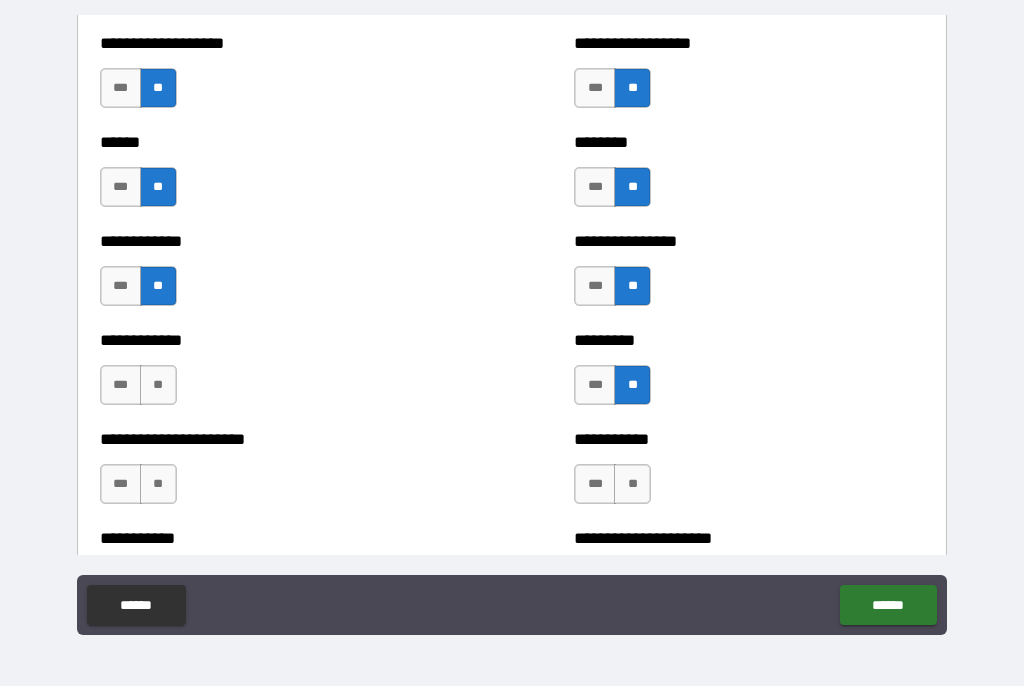 click on "**" at bounding box center (158, 386) 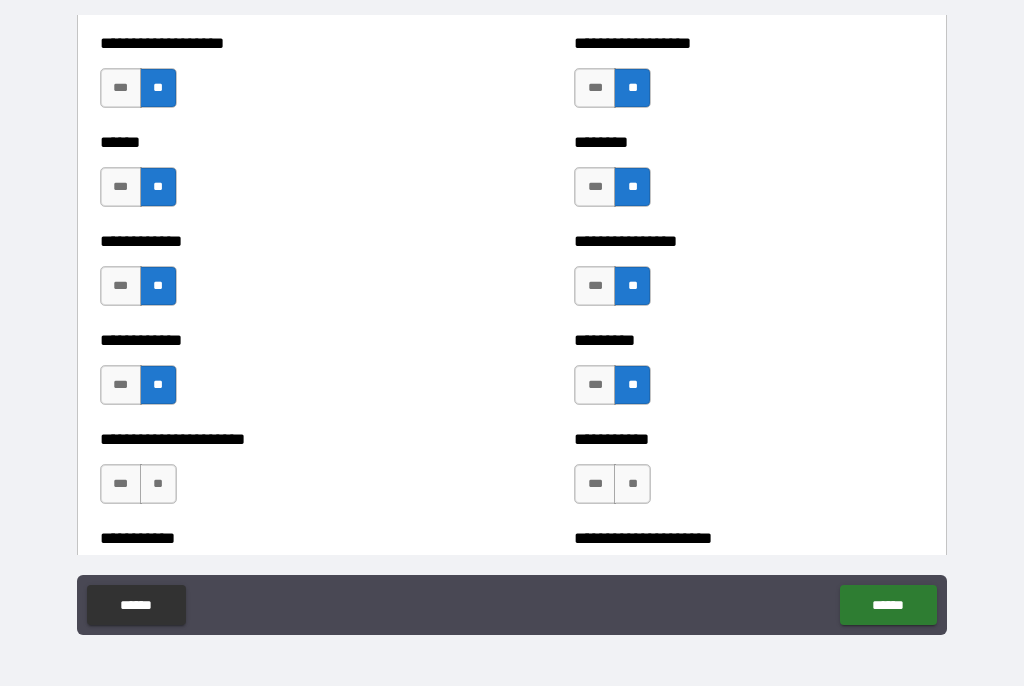 click on "**" at bounding box center (632, 485) 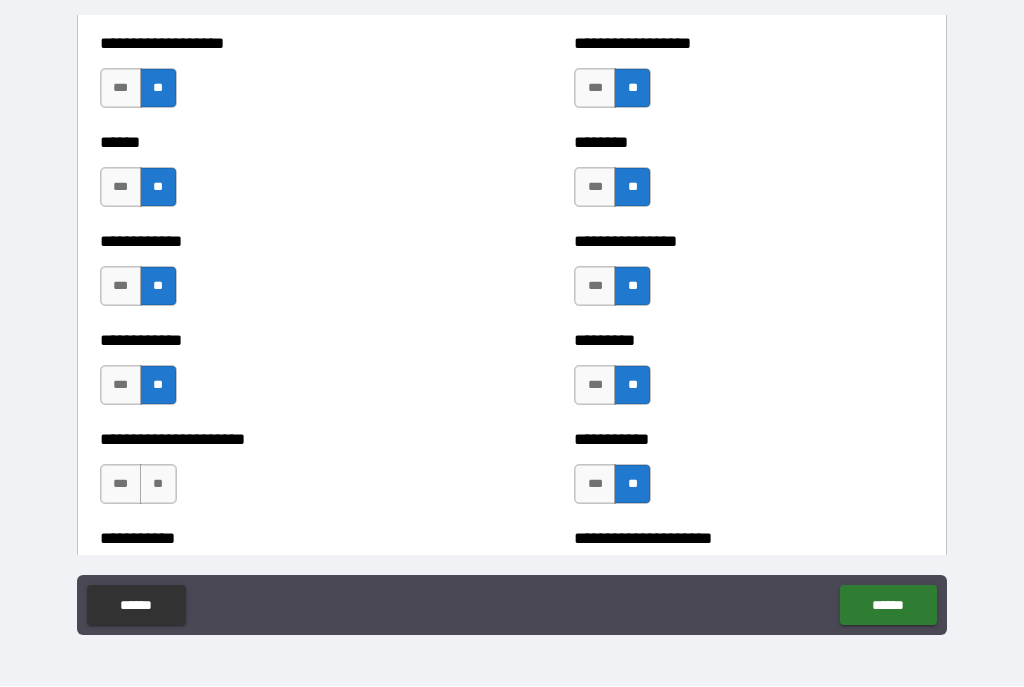 click on "**" at bounding box center (158, 485) 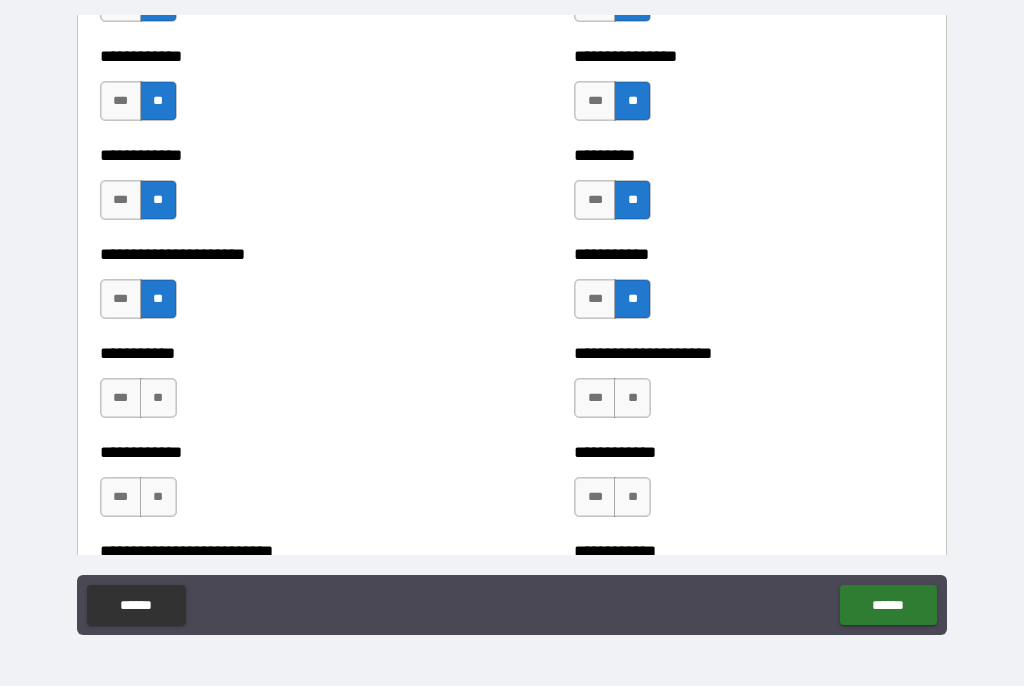 scroll, scrollTop: 5153, scrollLeft: 0, axis: vertical 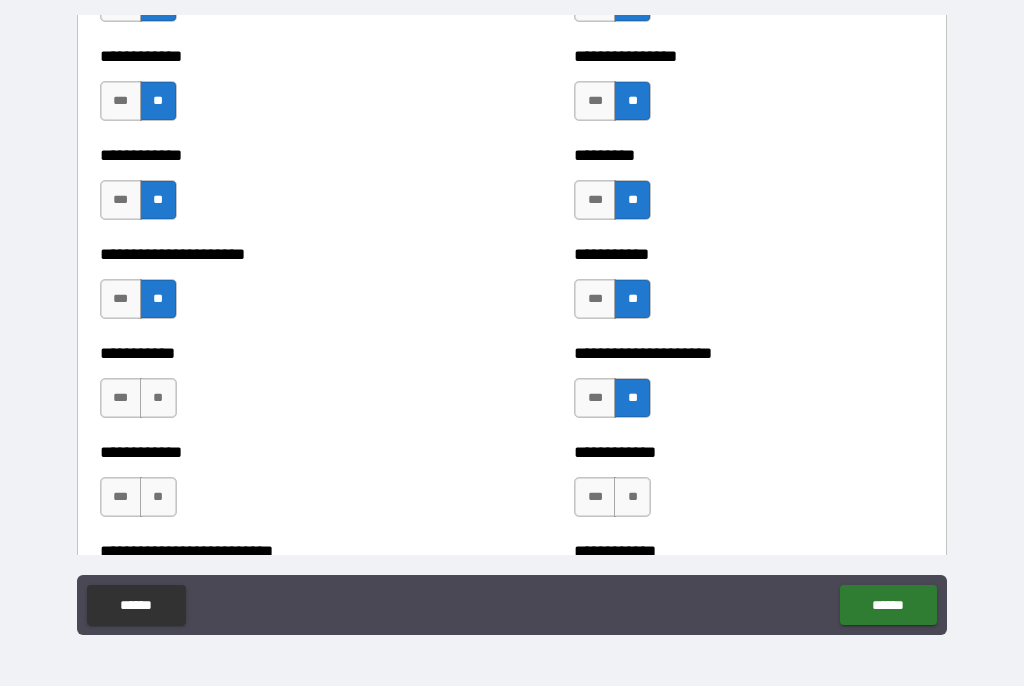 click on "**" at bounding box center [158, 399] 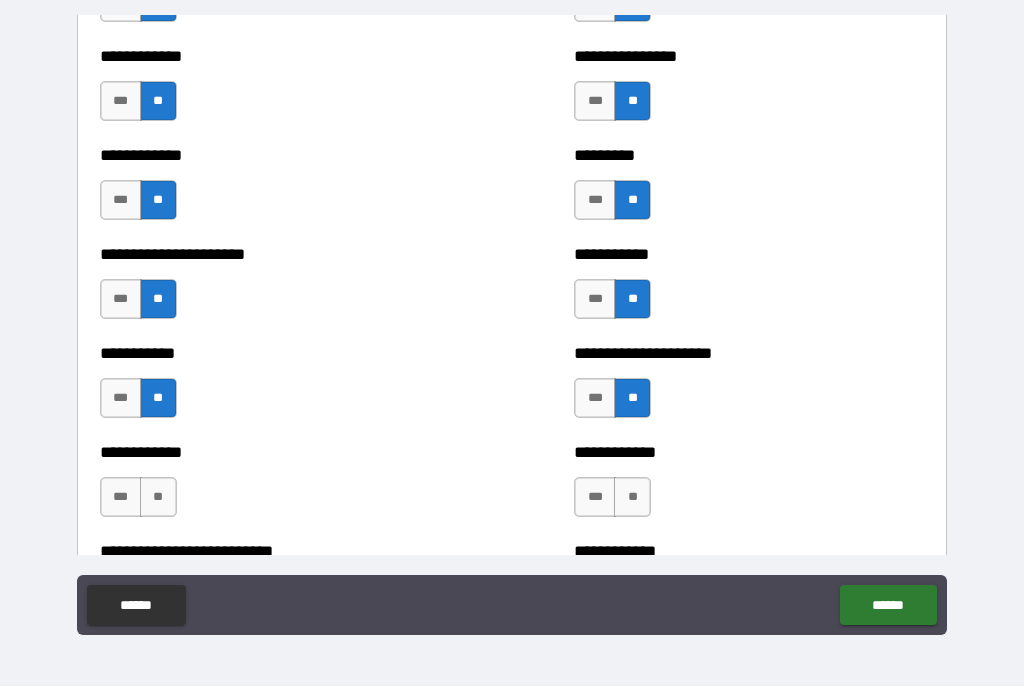 click on "**" at bounding box center [632, 498] 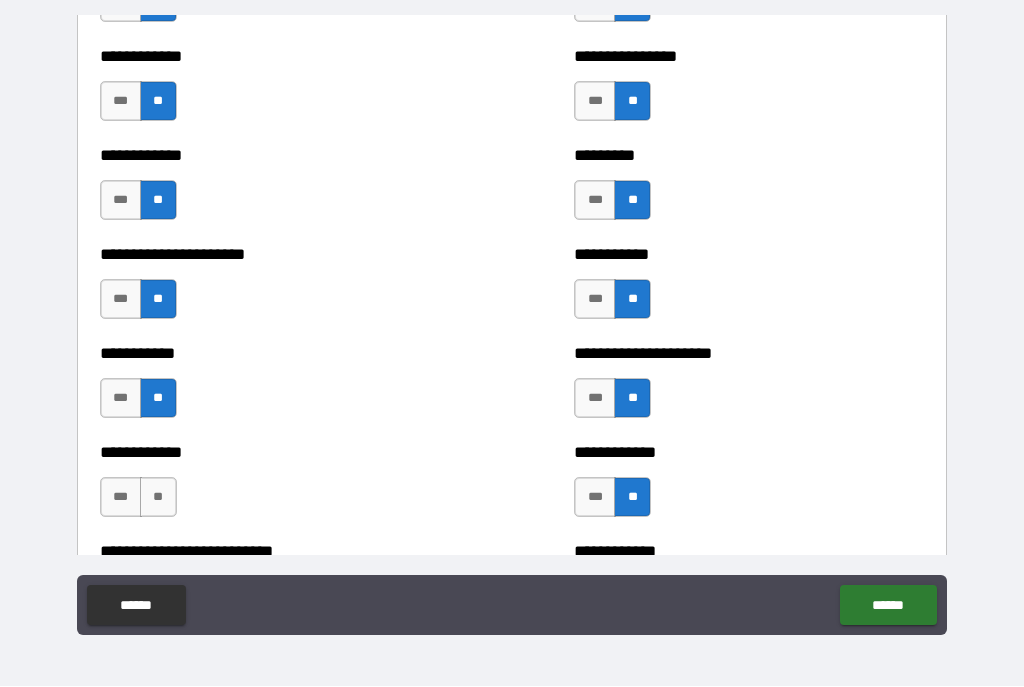 click on "**" at bounding box center (158, 498) 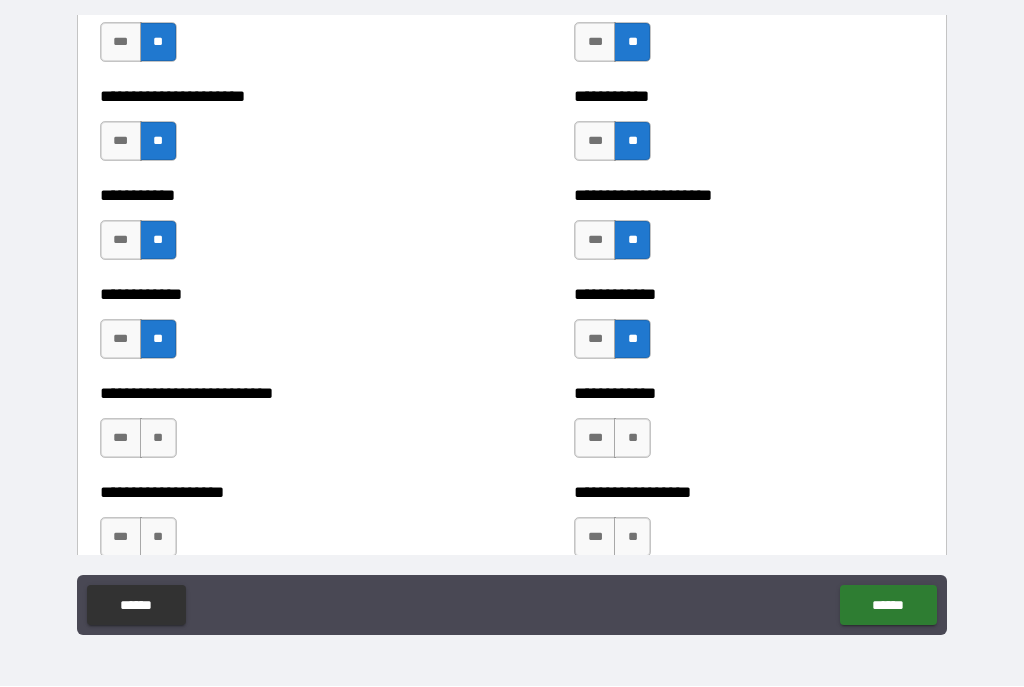 scroll, scrollTop: 5330, scrollLeft: 0, axis: vertical 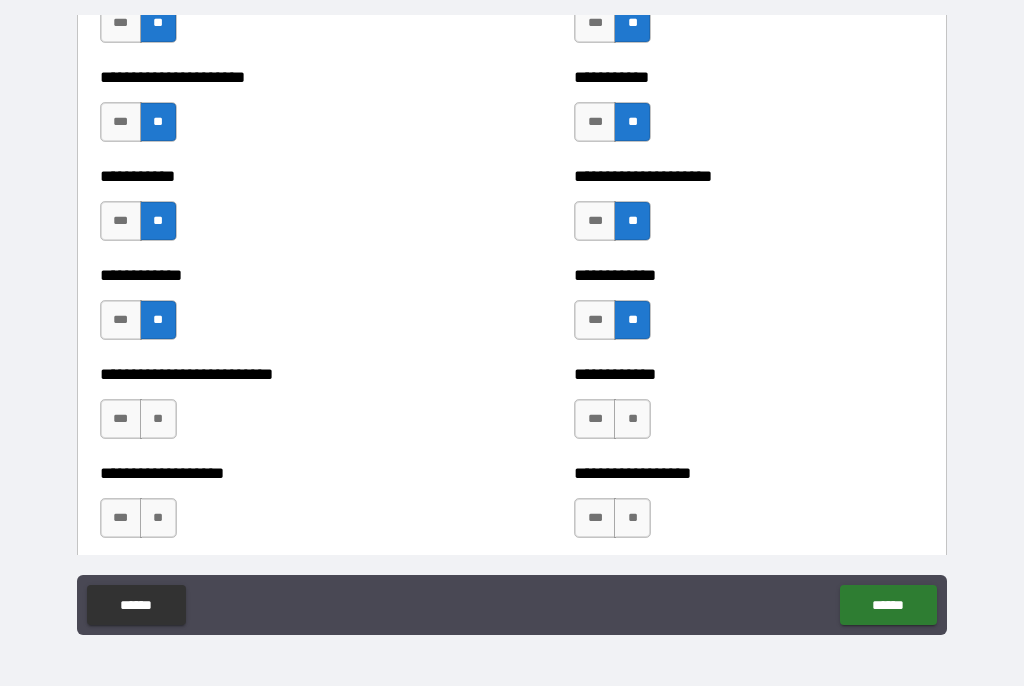 click on "**" at bounding box center [632, 420] 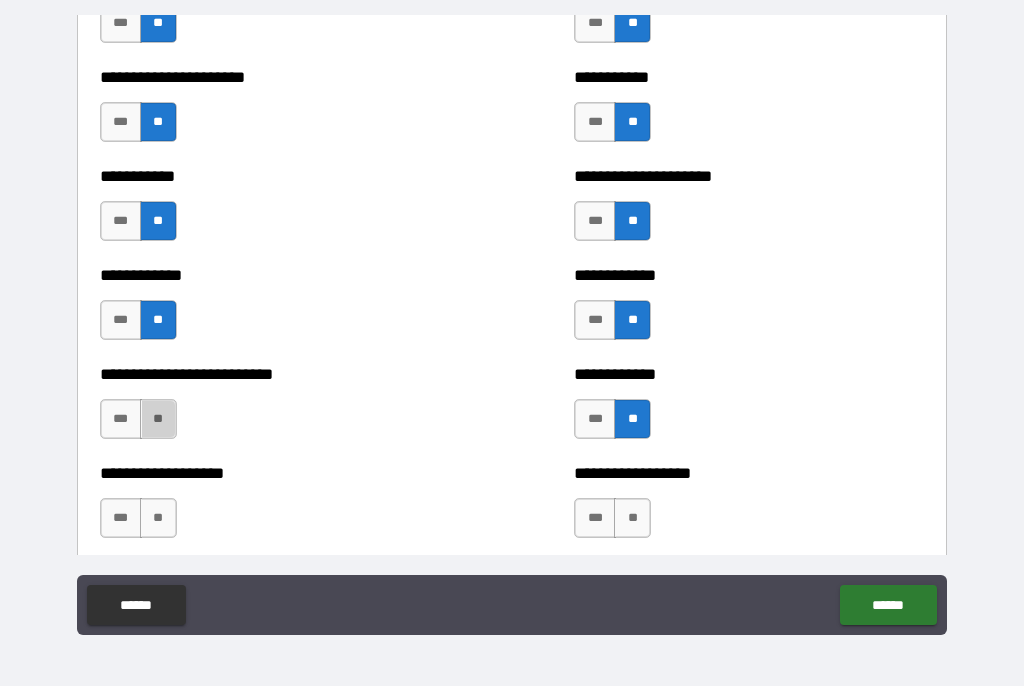 click on "**" at bounding box center (158, 420) 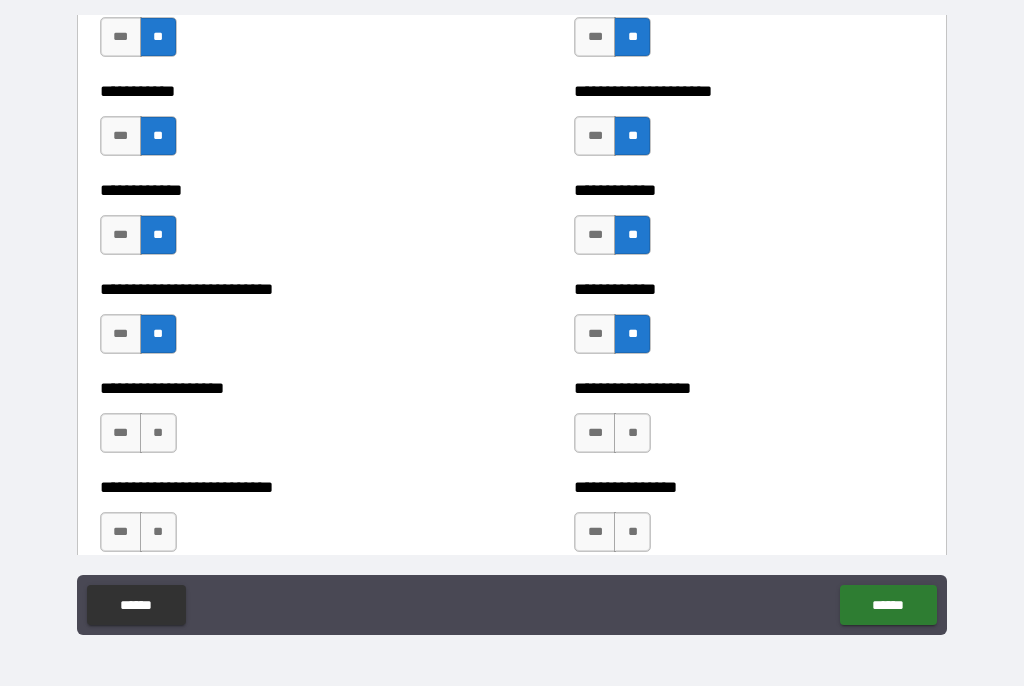 click on "**" at bounding box center (632, 434) 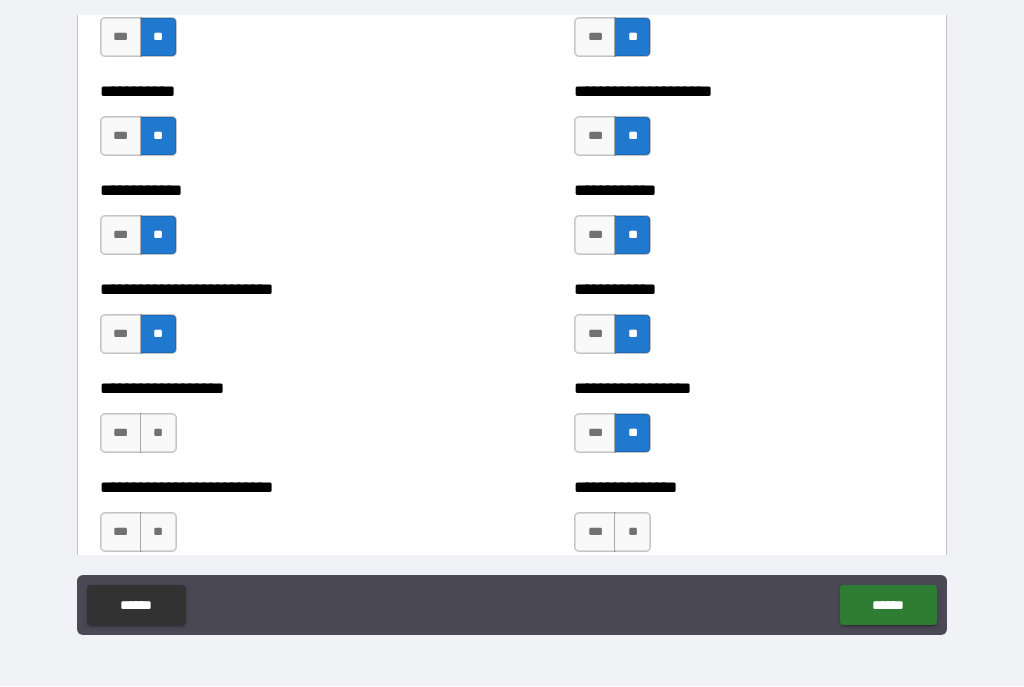 click on "**" at bounding box center [158, 434] 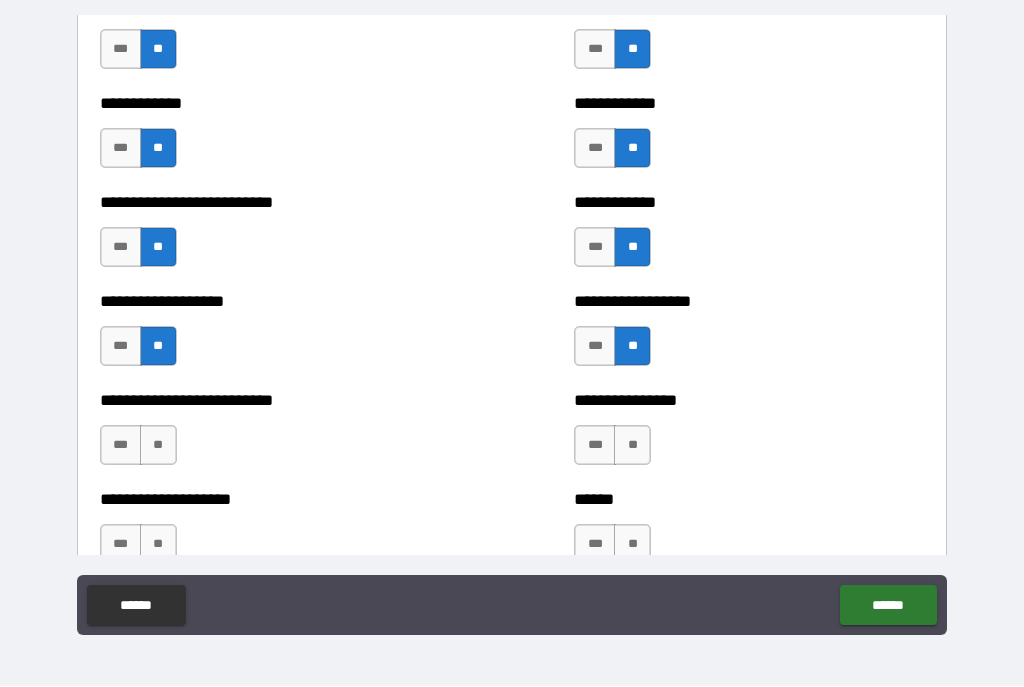 scroll, scrollTop: 5506, scrollLeft: 0, axis: vertical 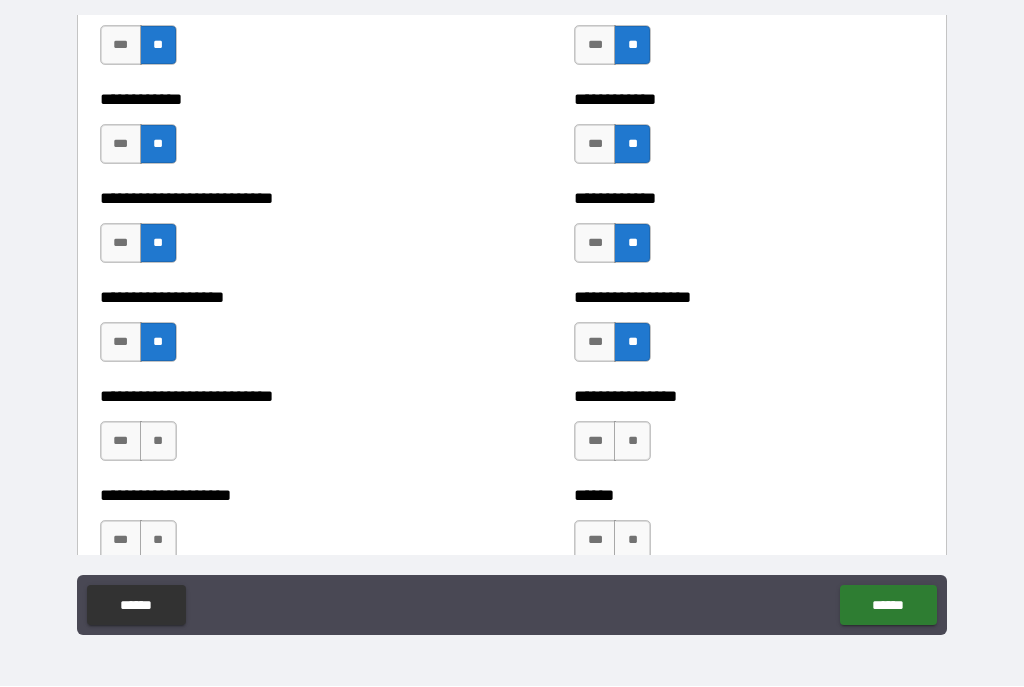 click on "**" at bounding box center (632, 442) 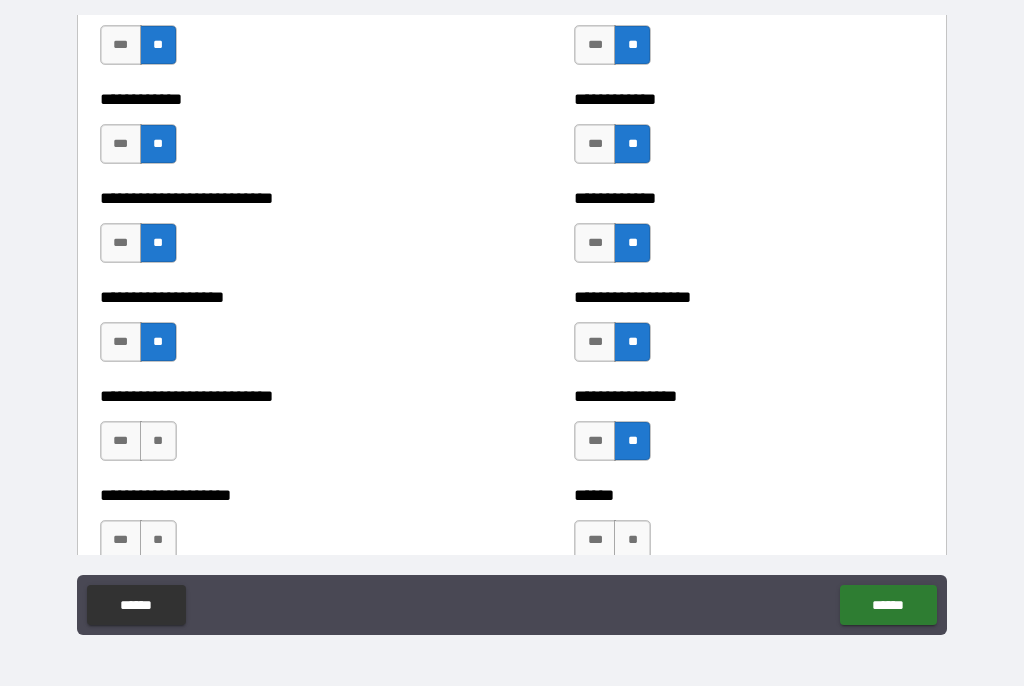 click on "**" at bounding box center (158, 442) 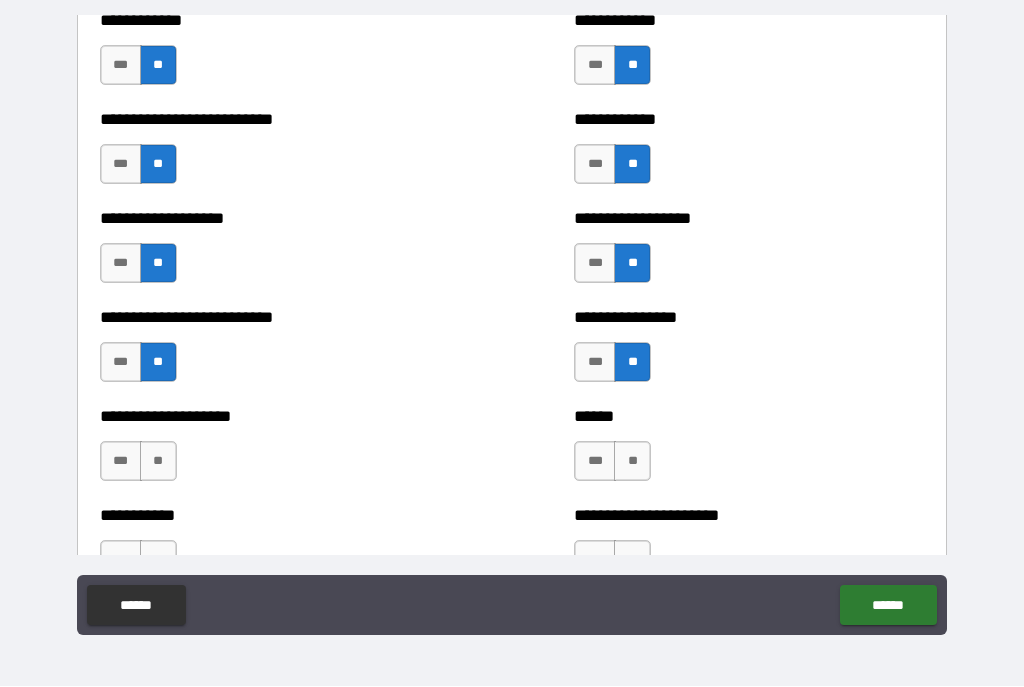 scroll, scrollTop: 5627, scrollLeft: 0, axis: vertical 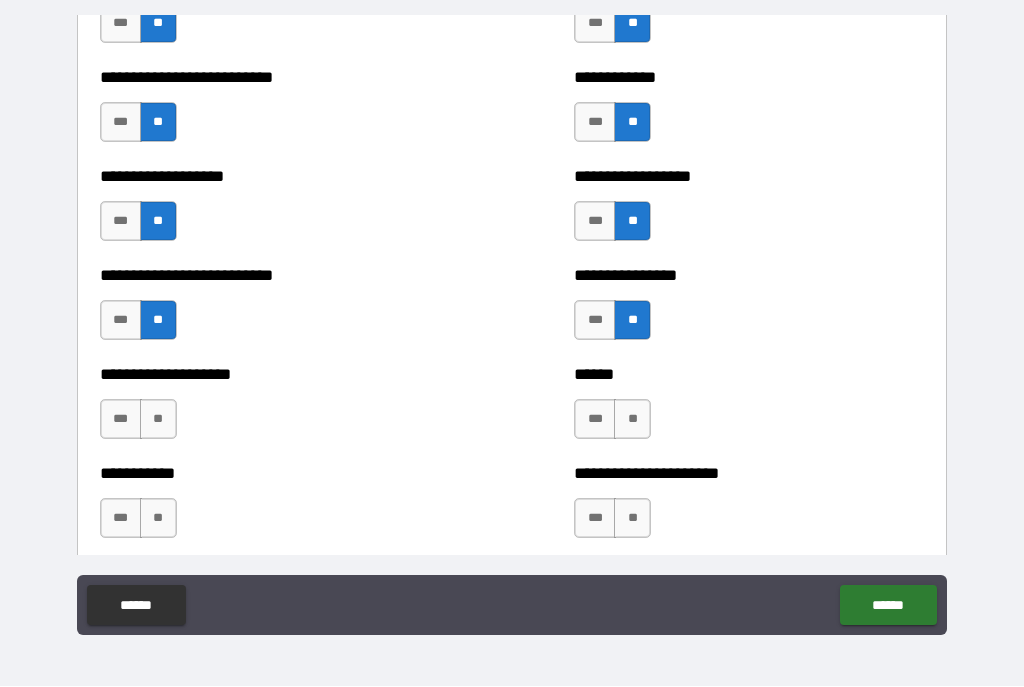 click on "**" at bounding box center [632, 420] 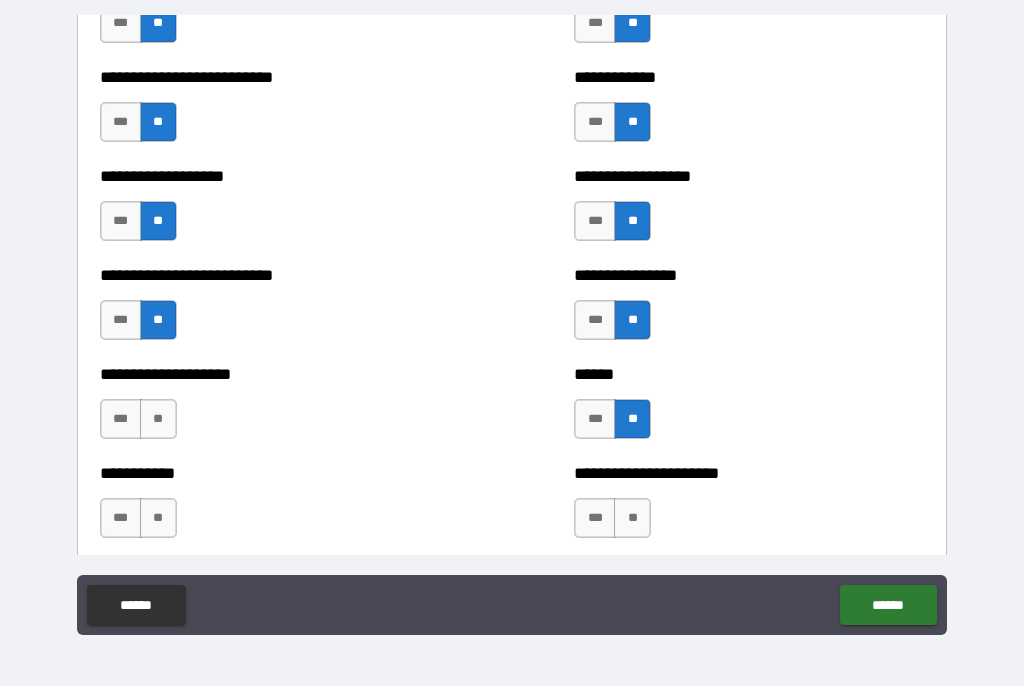 click on "**" at bounding box center (158, 420) 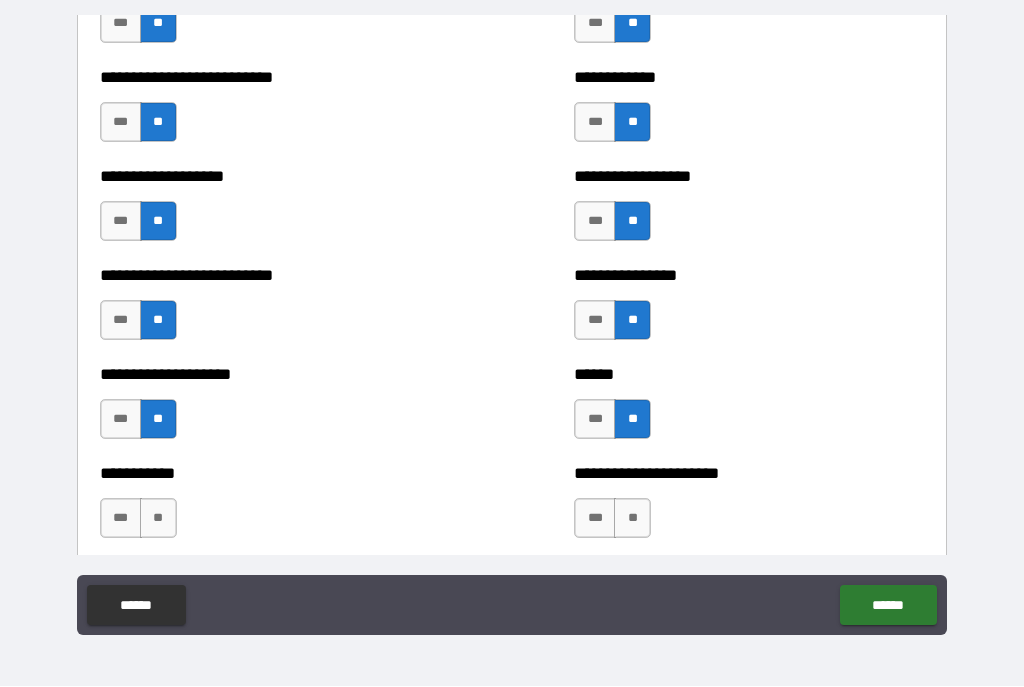click on "**" at bounding box center (632, 519) 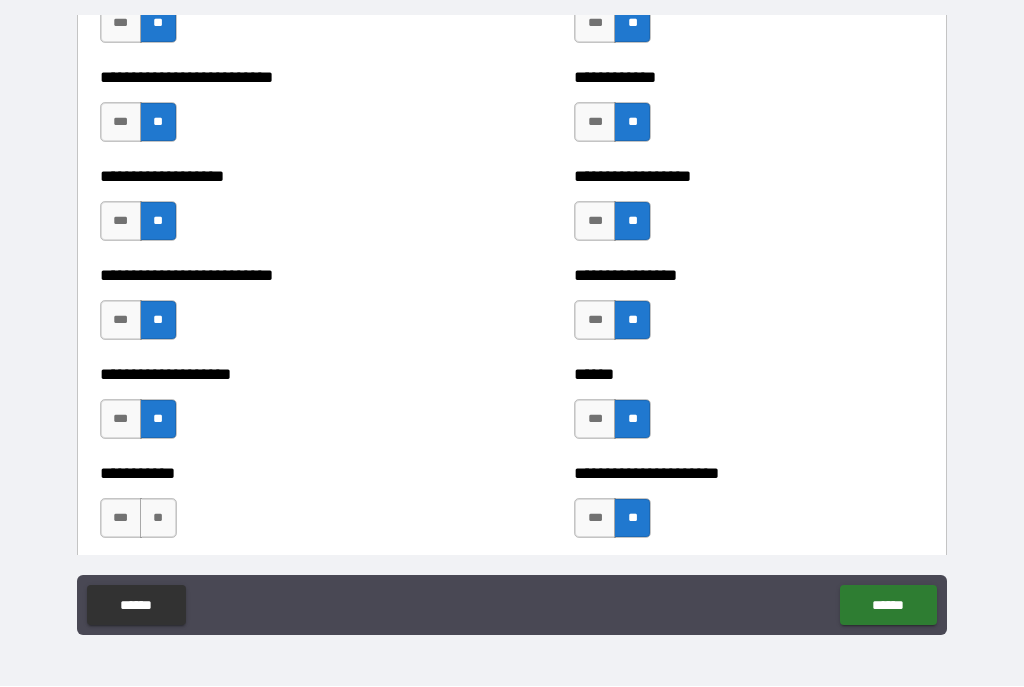click on "**" at bounding box center [158, 519] 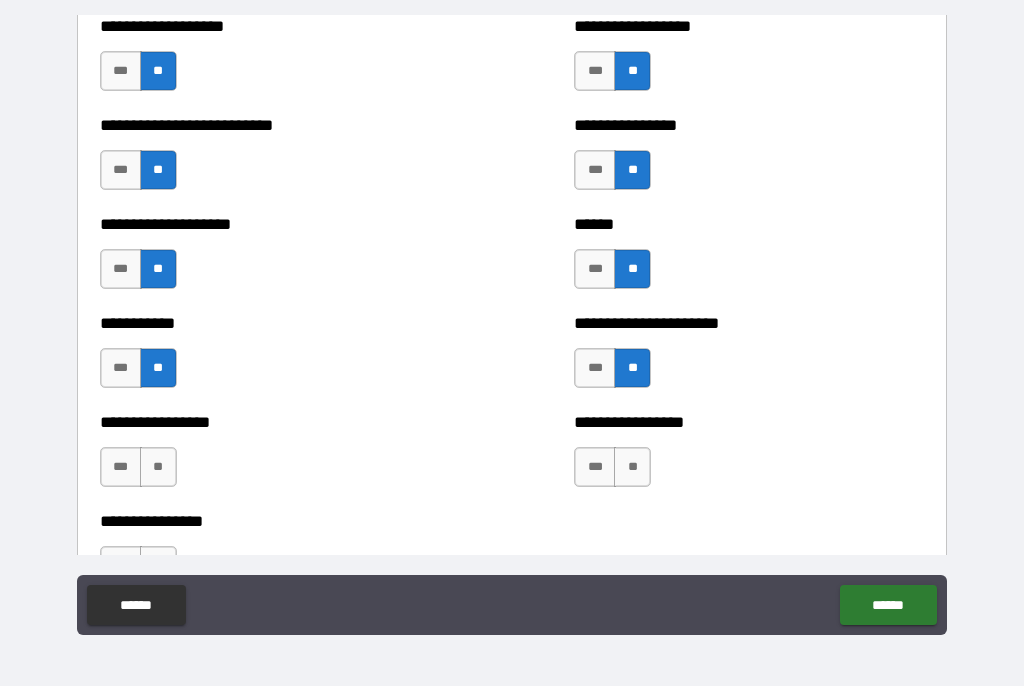 scroll, scrollTop: 5786, scrollLeft: 0, axis: vertical 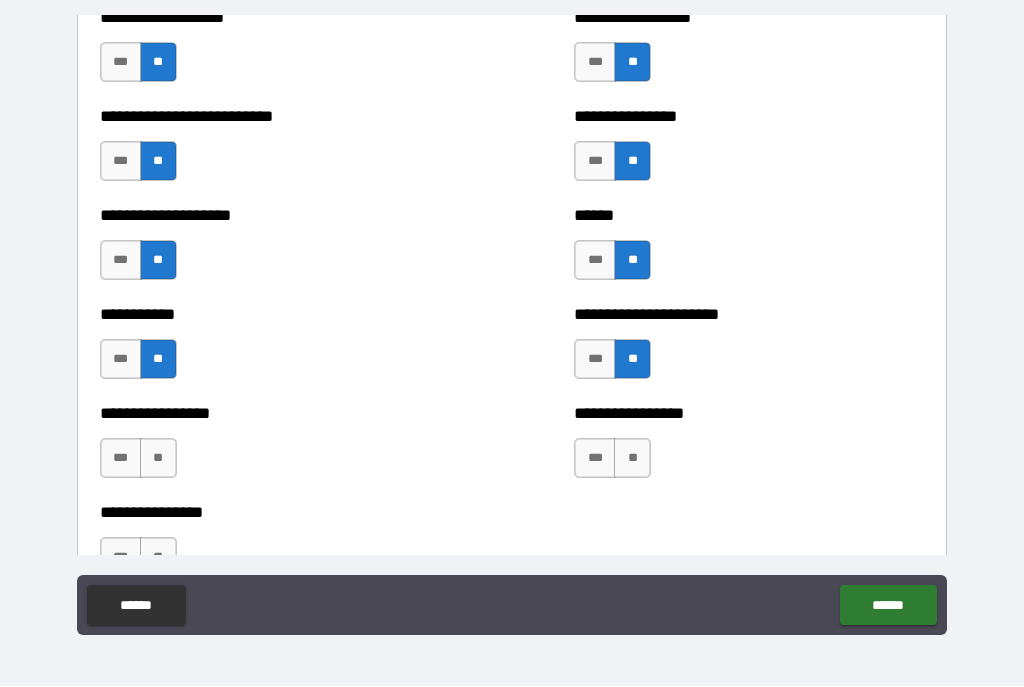 click on "**" at bounding box center [632, 459] 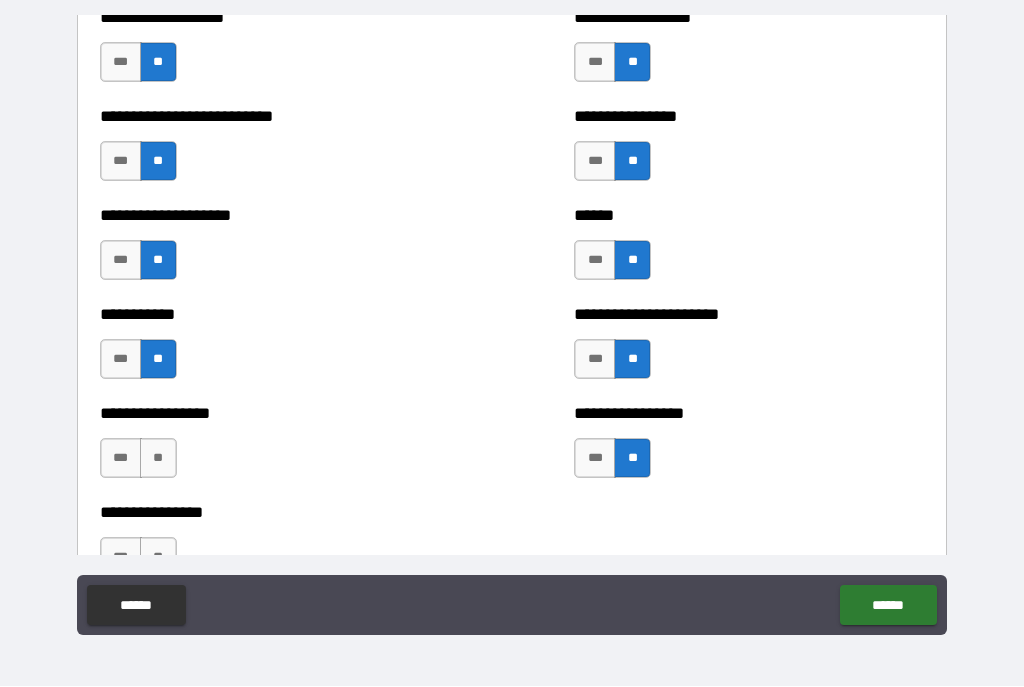 click on "**" at bounding box center (158, 459) 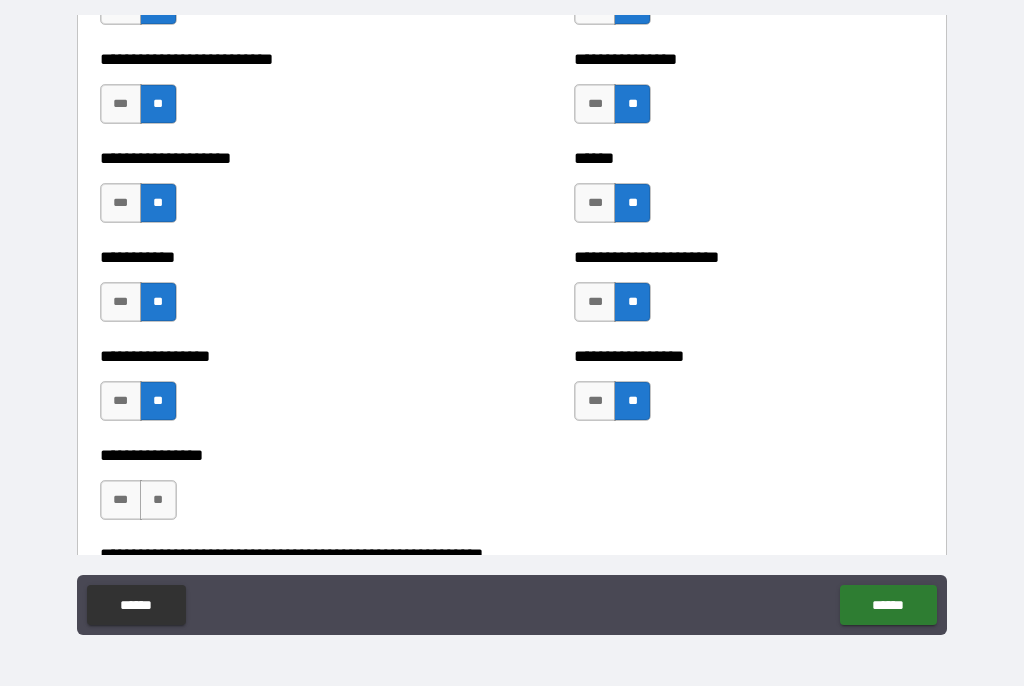scroll, scrollTop: 5871, scrollLeft: 0, axis: vertical 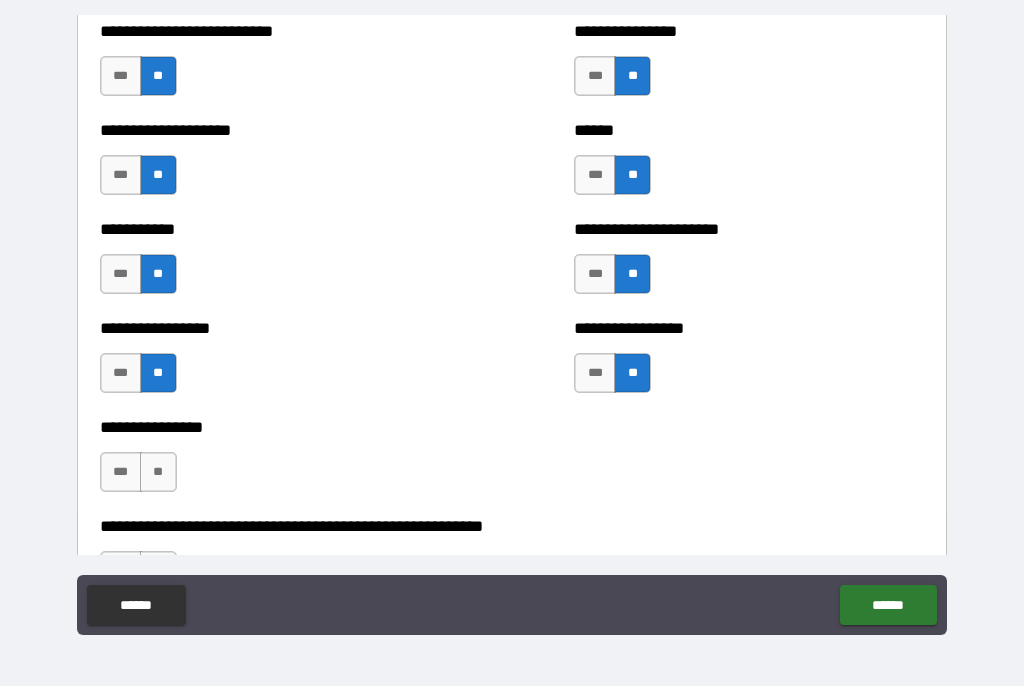 click on "**" at bounding box center (158, 473) 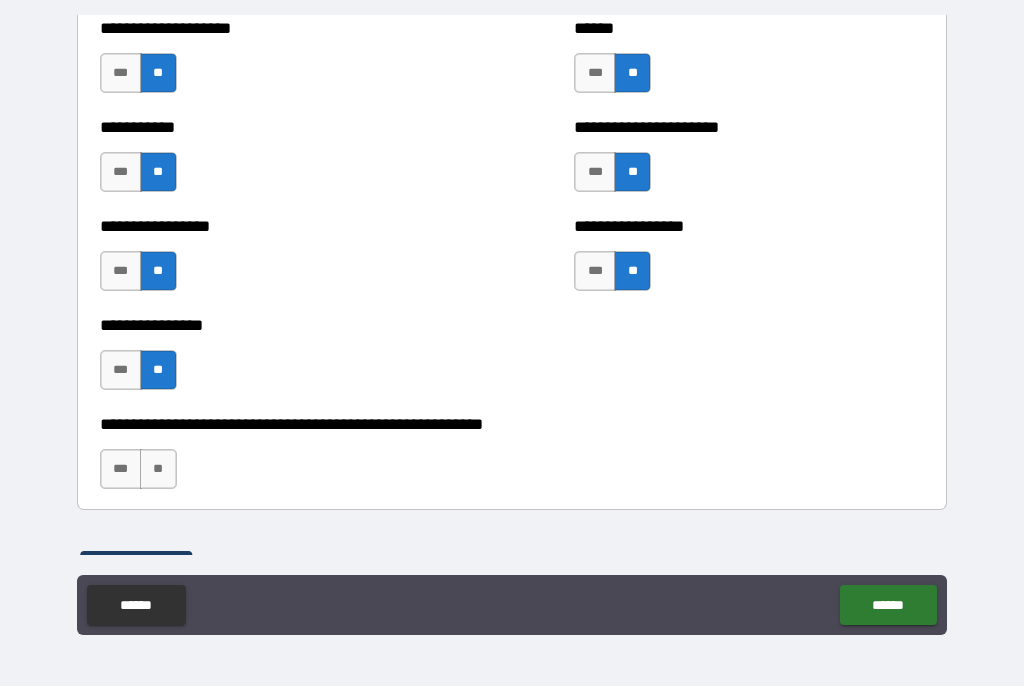 scroll, scrollTop: 5974, scrollLeft: 0, axis: vertical 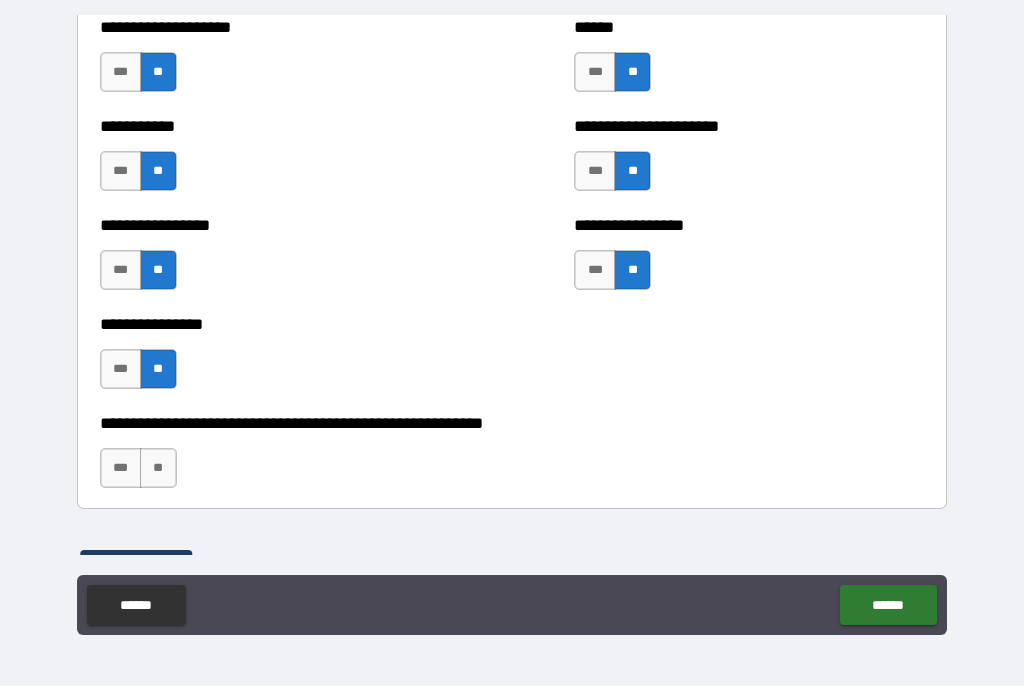 click on "**" at bounding box center [158, 469] 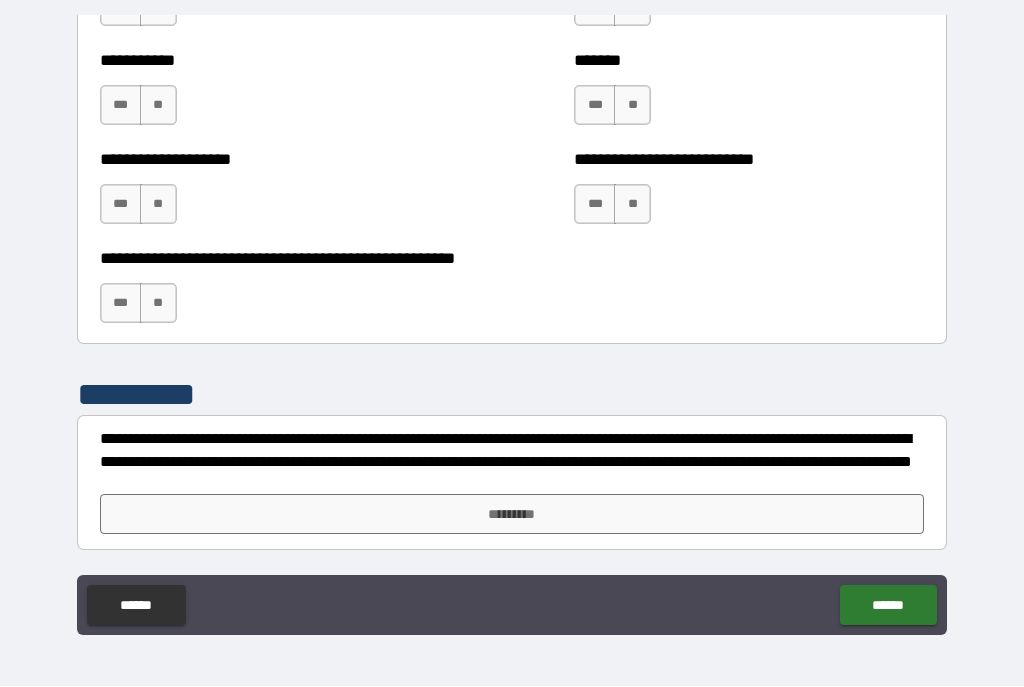 scroll, scrollTop: 8042, scrollLeft: 0, axis: vertical 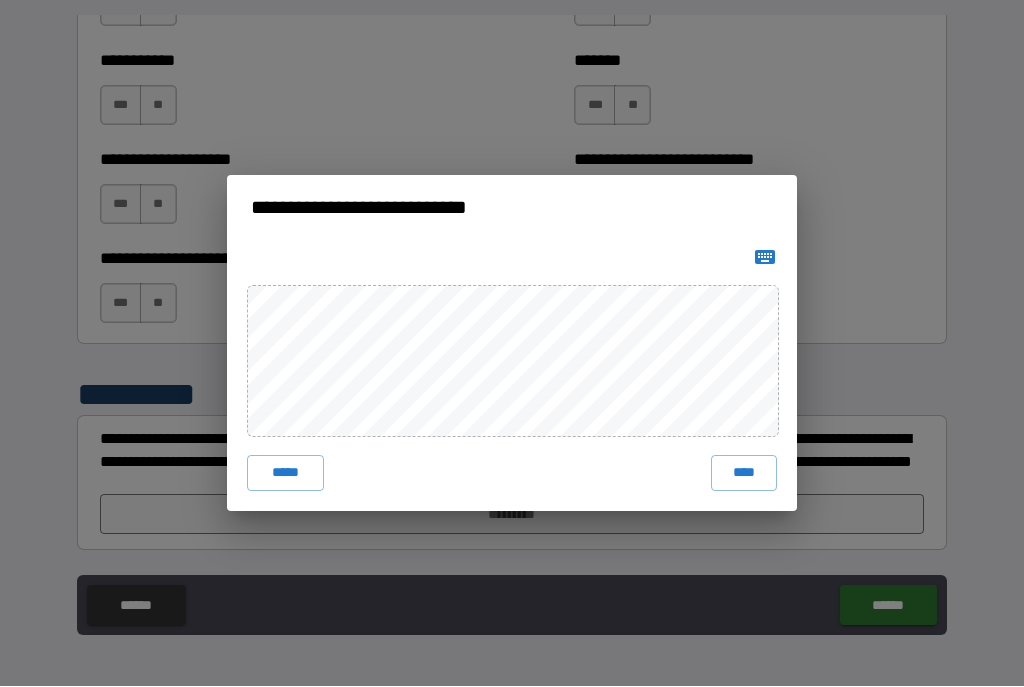 click on "****" at bounding box center [744, 474] 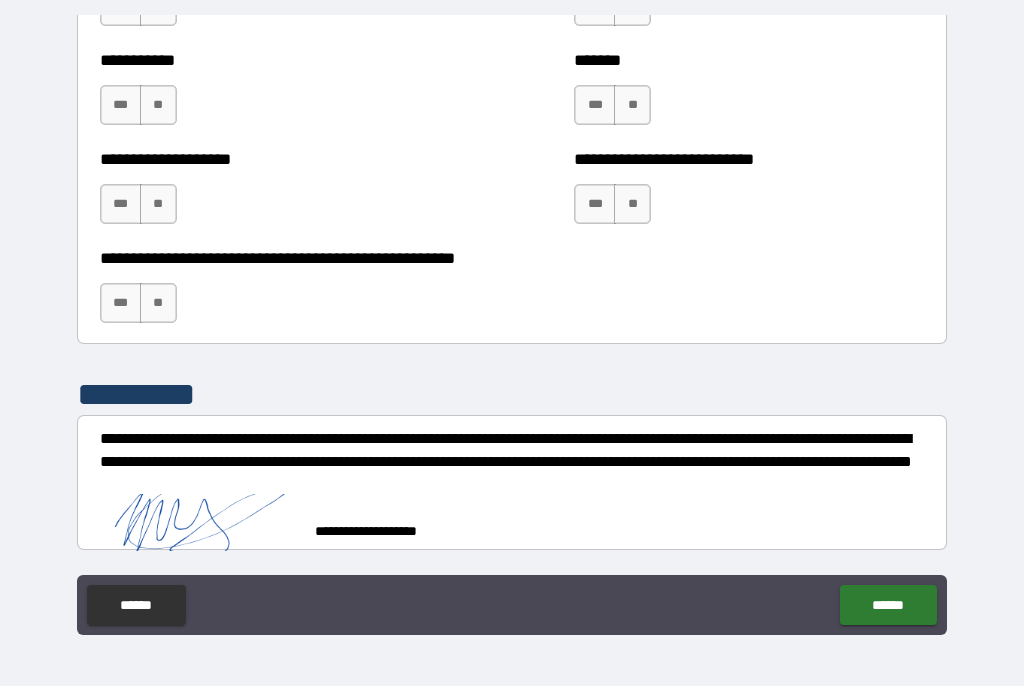 scroll, scrollTop: 8032, scrollLeft: 0, axis: vertical 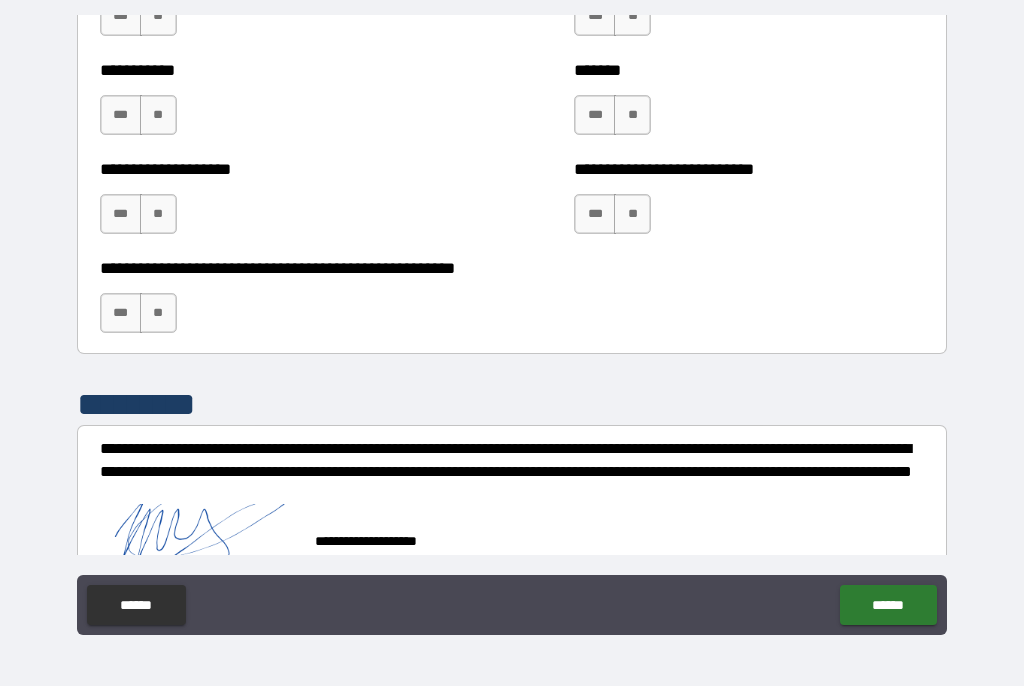 click on "******" at bounding box center [888, 606] 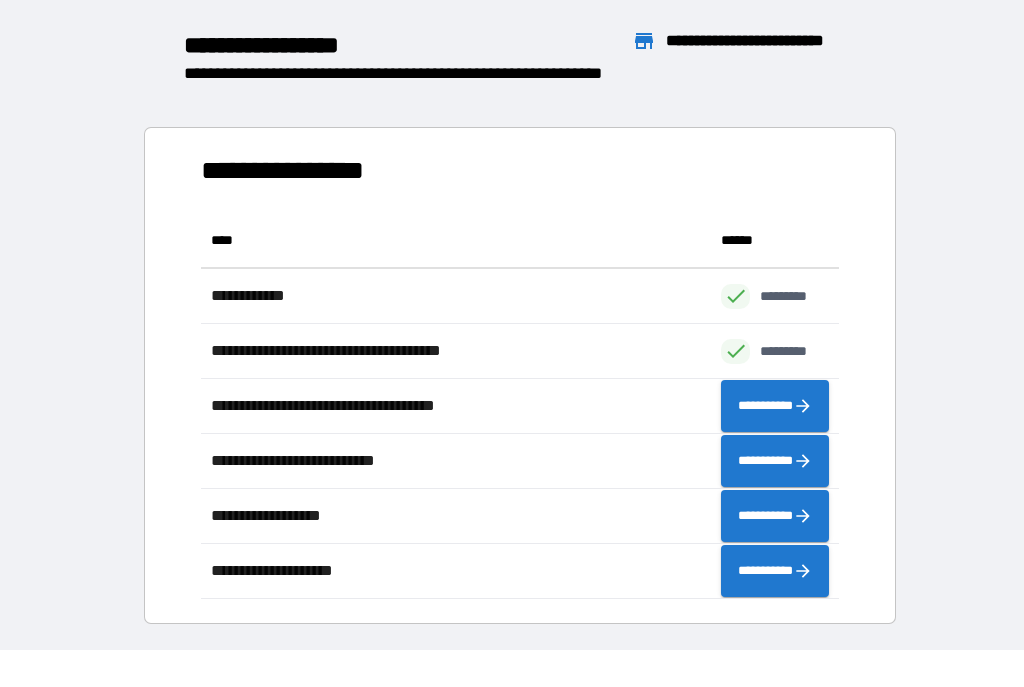 scroll, scrollTop: 1, scrollLeft: 1, axis: both 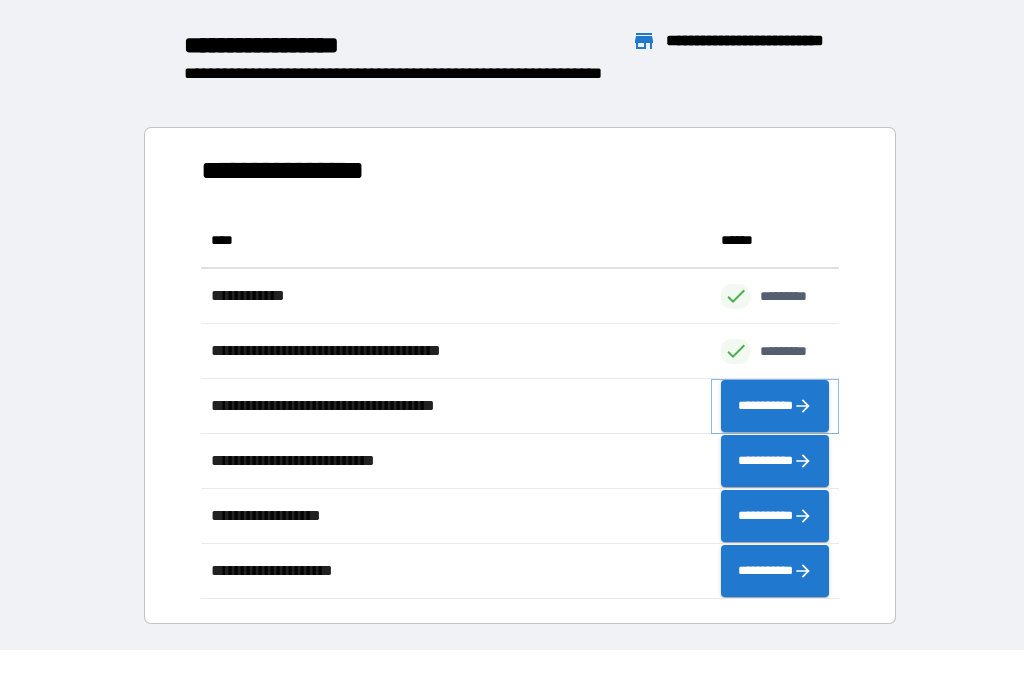 click on "**********" at bounding box center [775, 407] 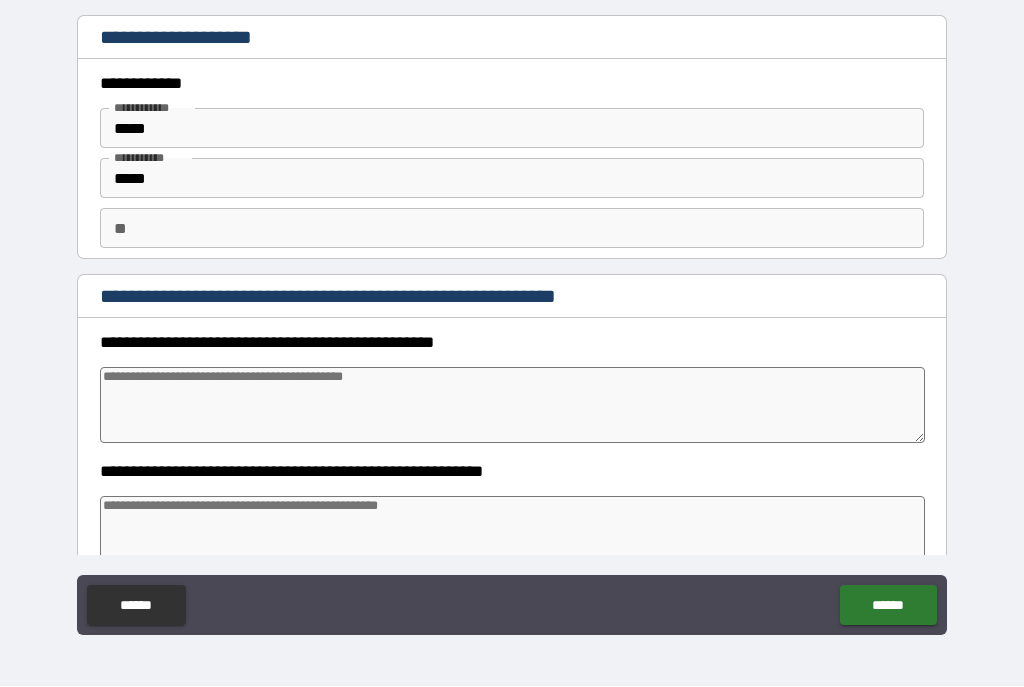 type on "*" 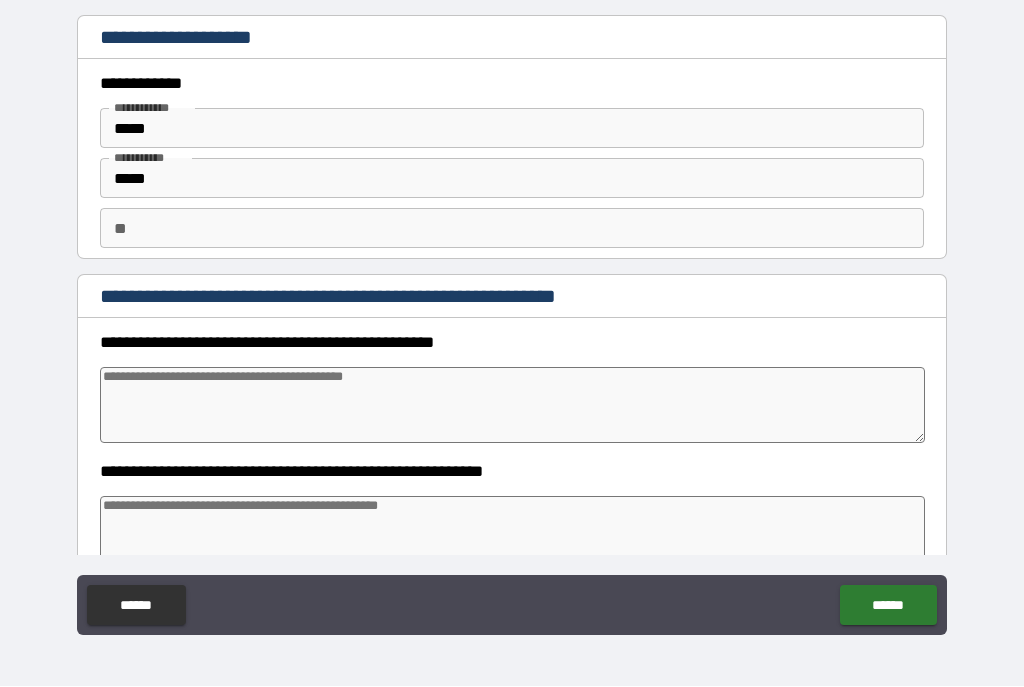 type on "*" 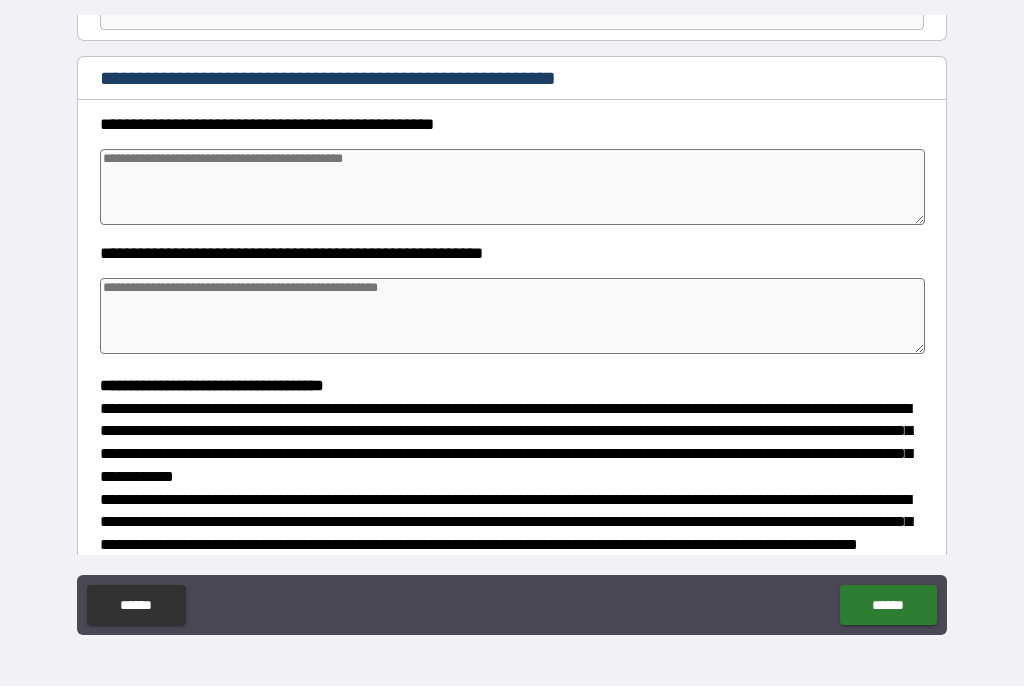 scroll, scrollTop: 219, scrollLeft: 0, axis: vertical 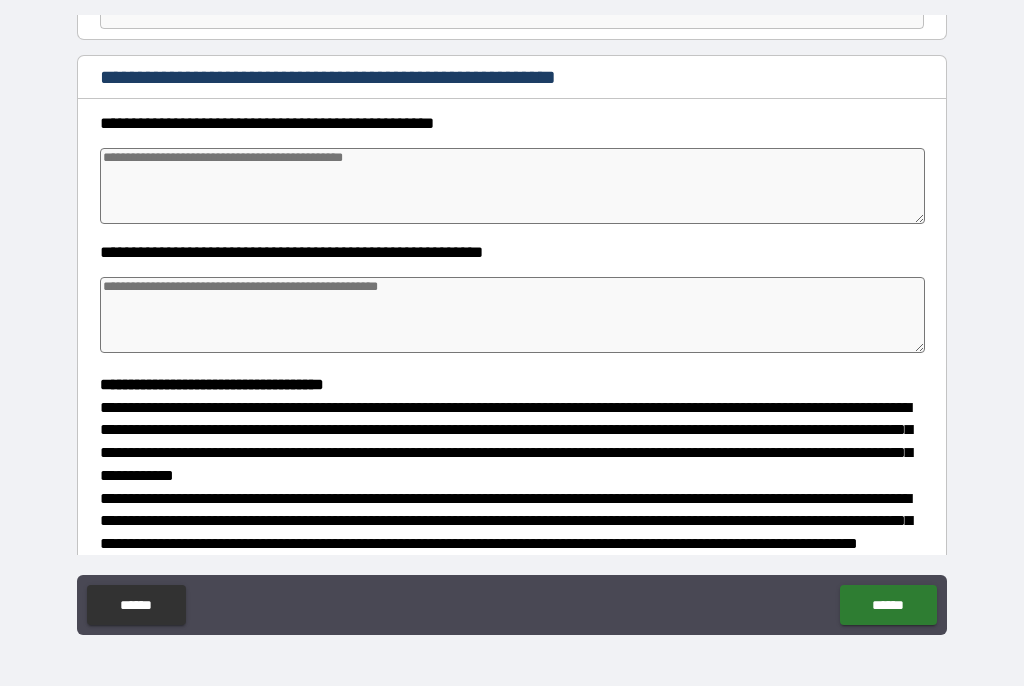 click at bounding box center (513, 187) 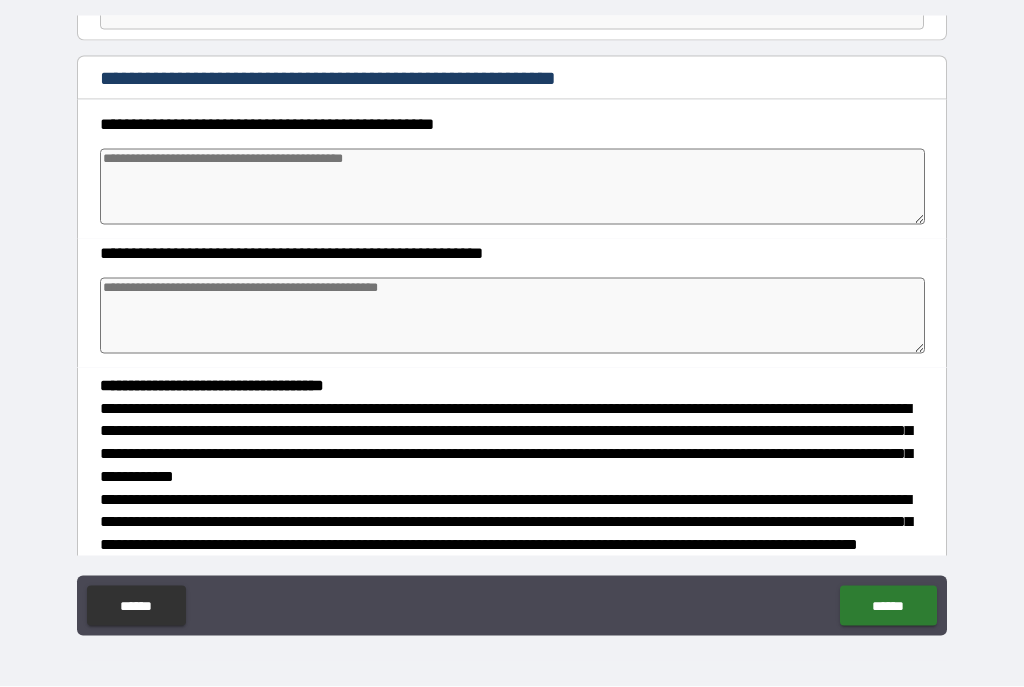 type on "*" 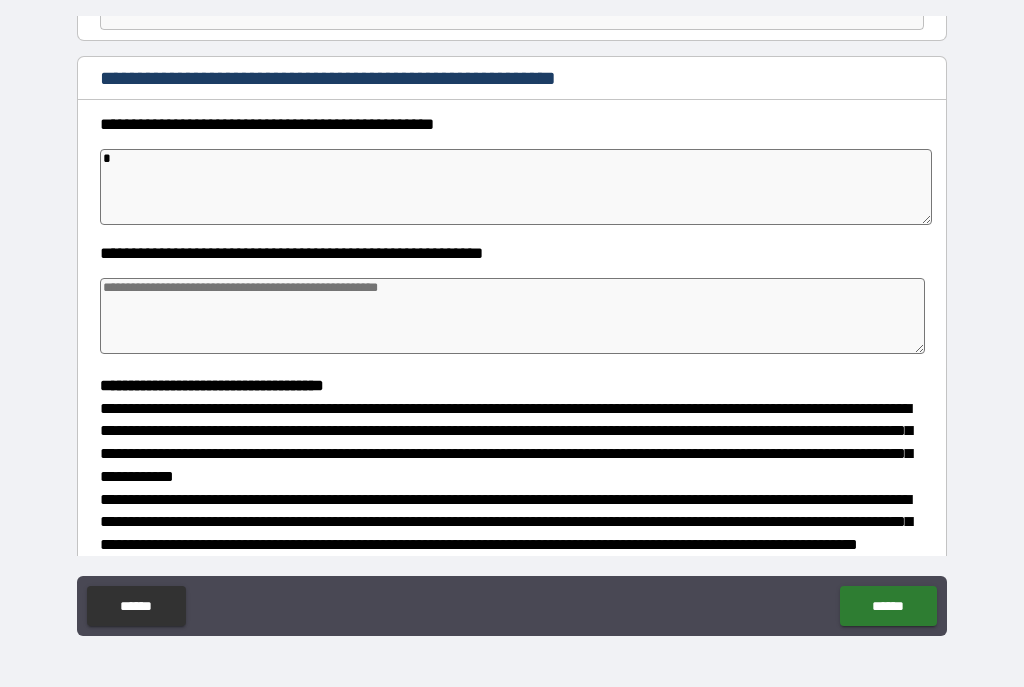 type on "*" 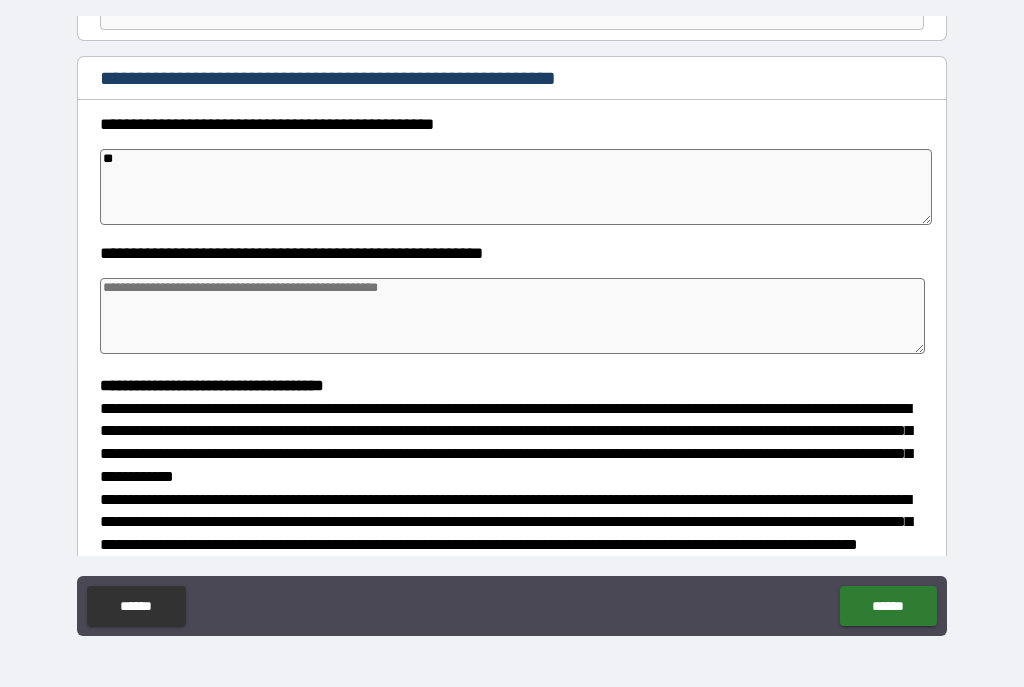 type on "*" 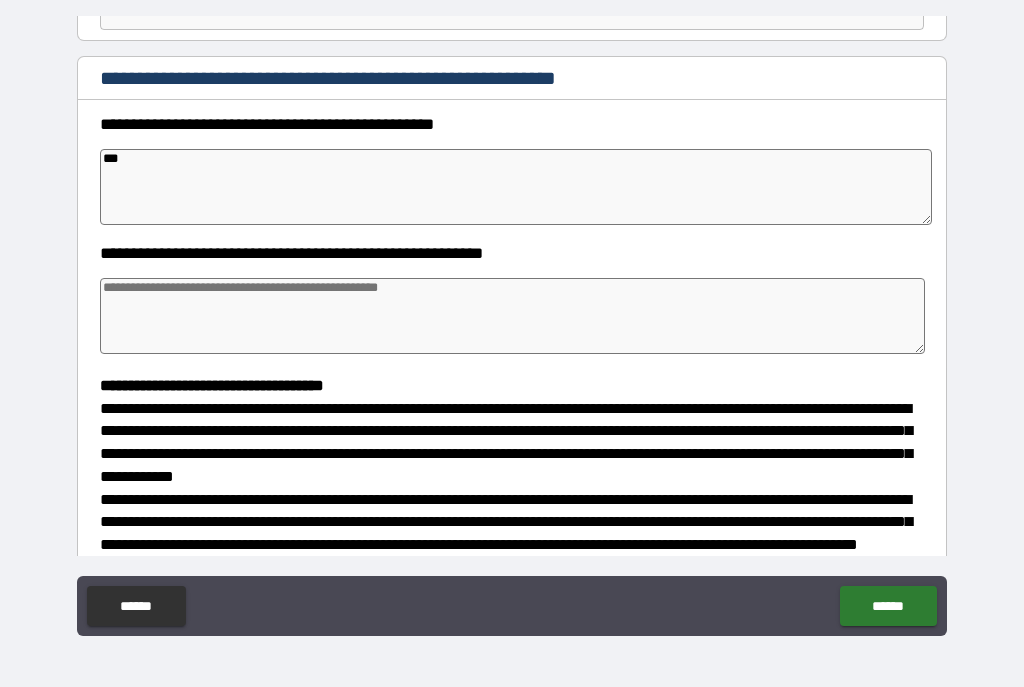 type on "*" 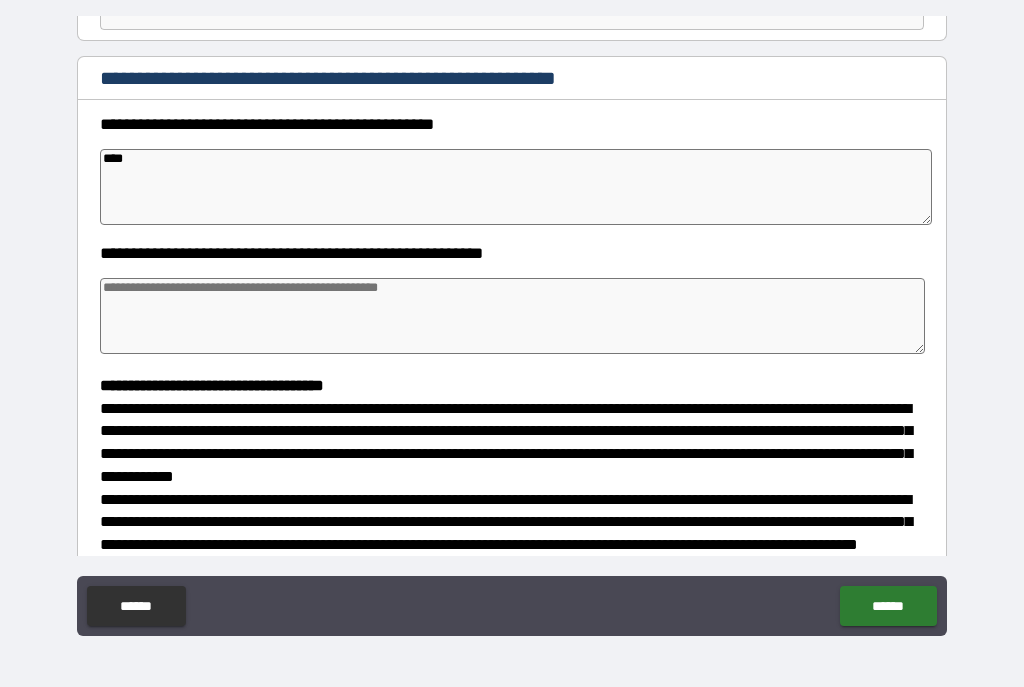 type on "****" 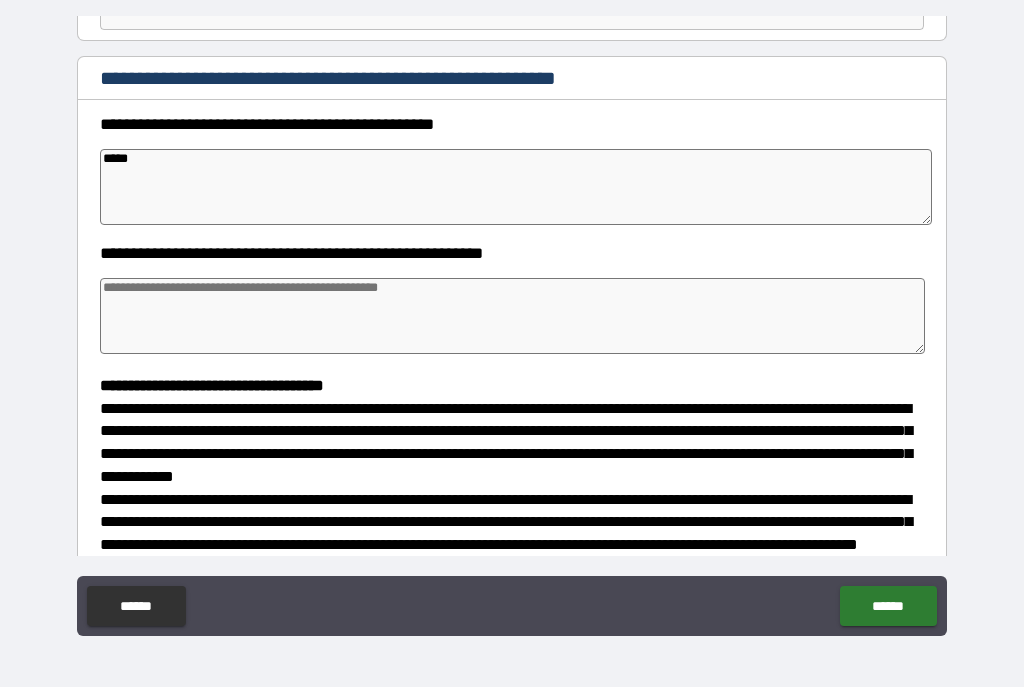 type on "*" 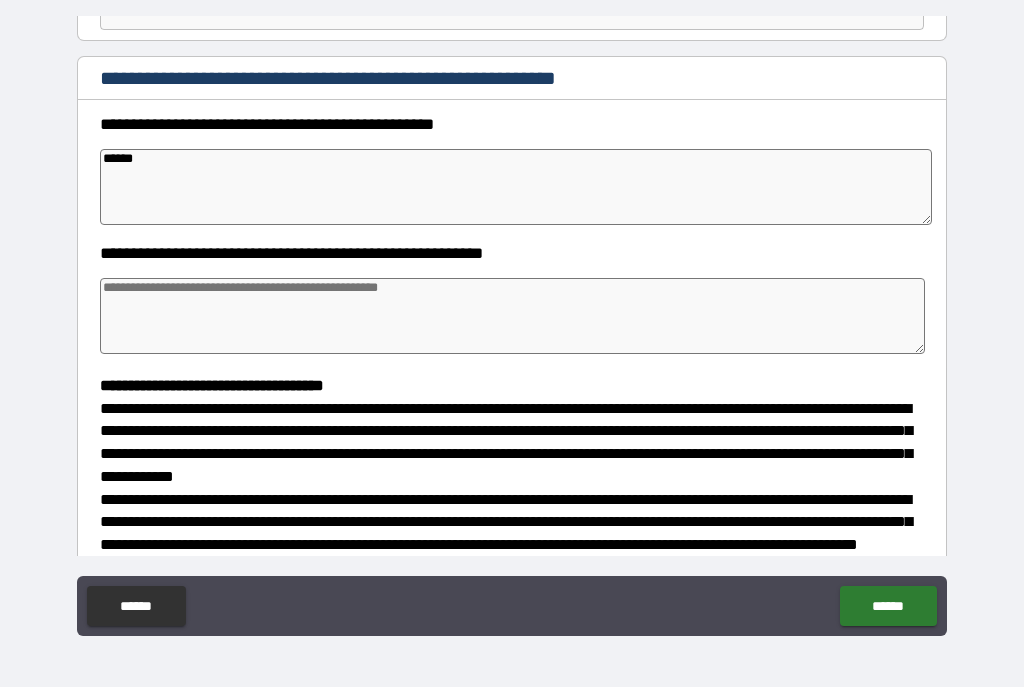 type on "*" 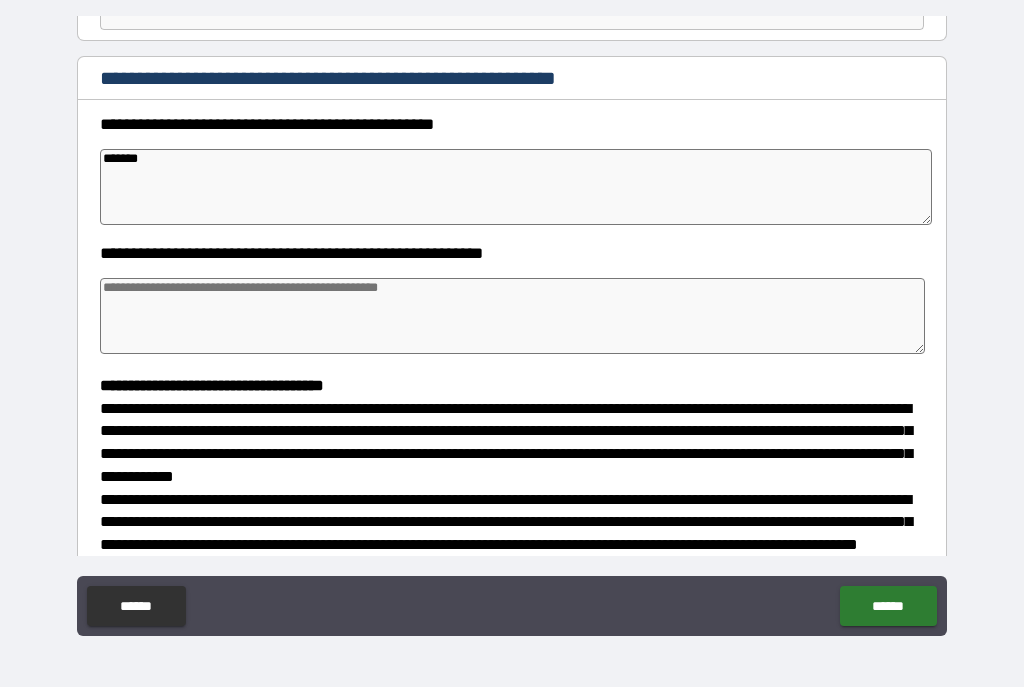type on "*" 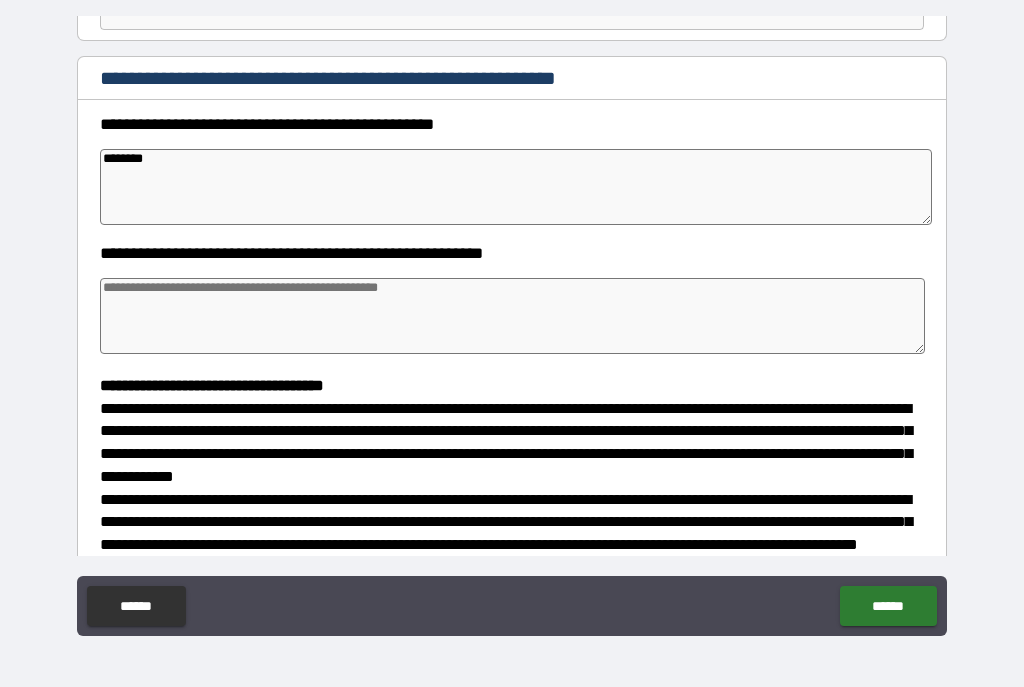 type on "*" 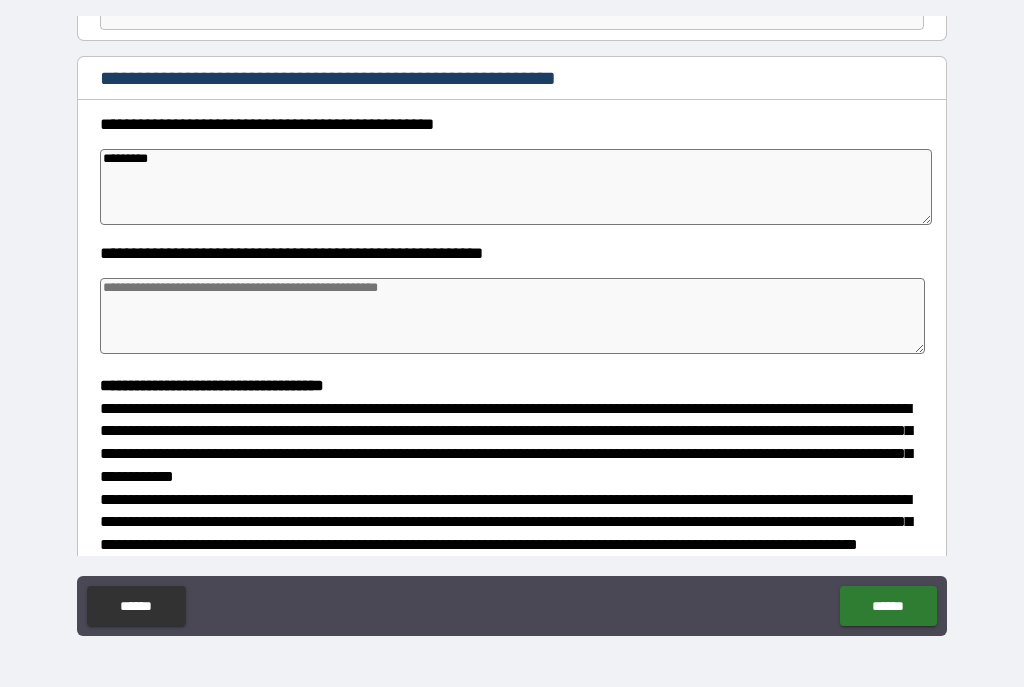 type on "*" 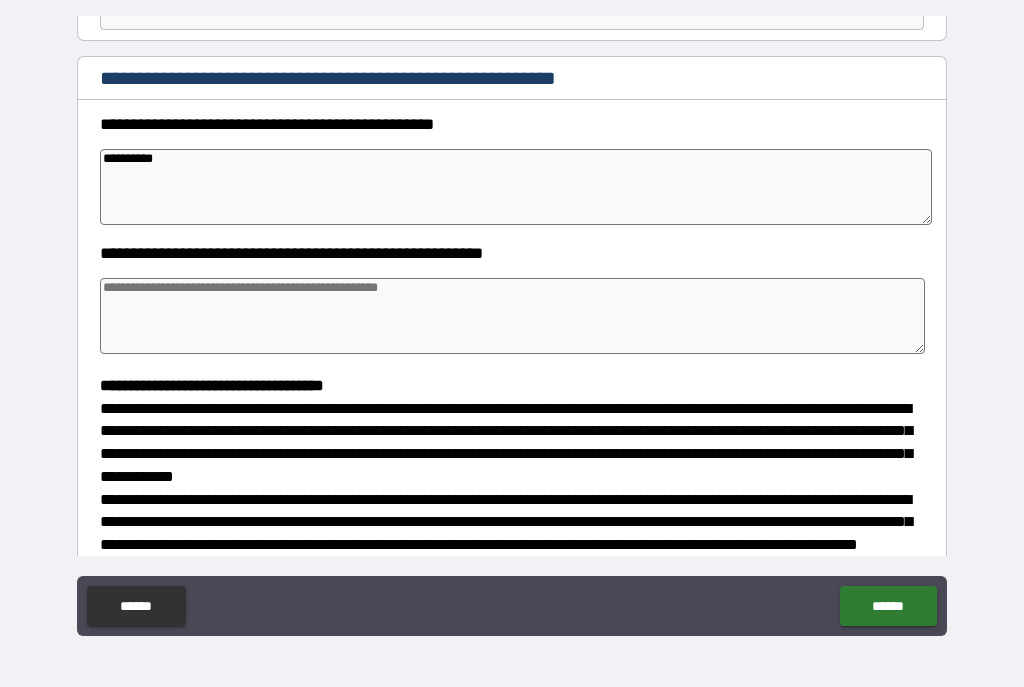 type on "**********" 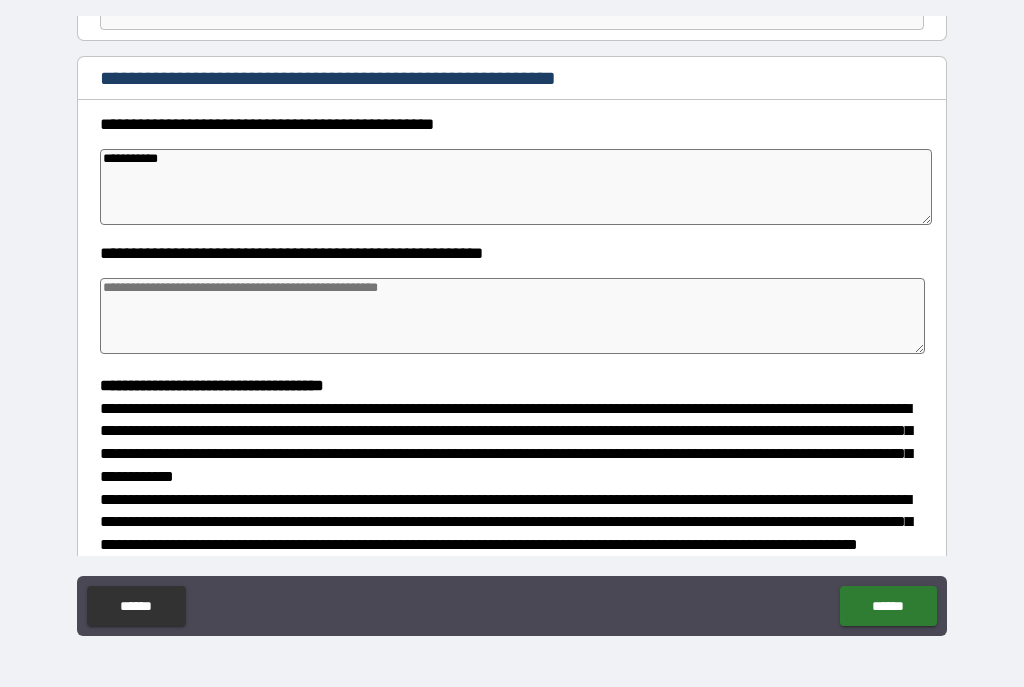 type on "*" 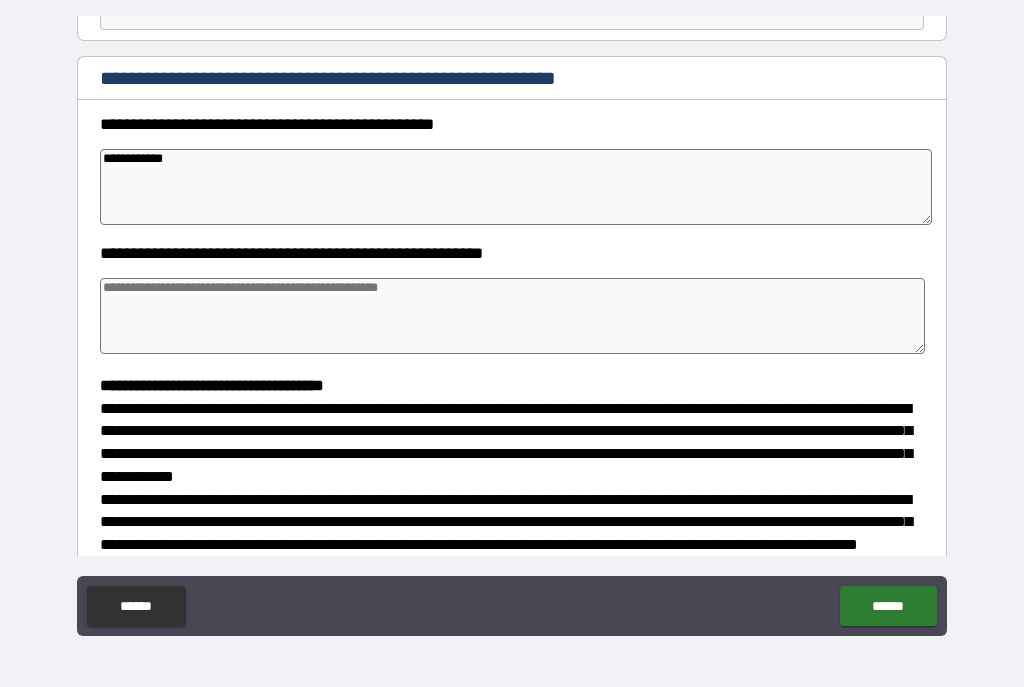 type on "**********" 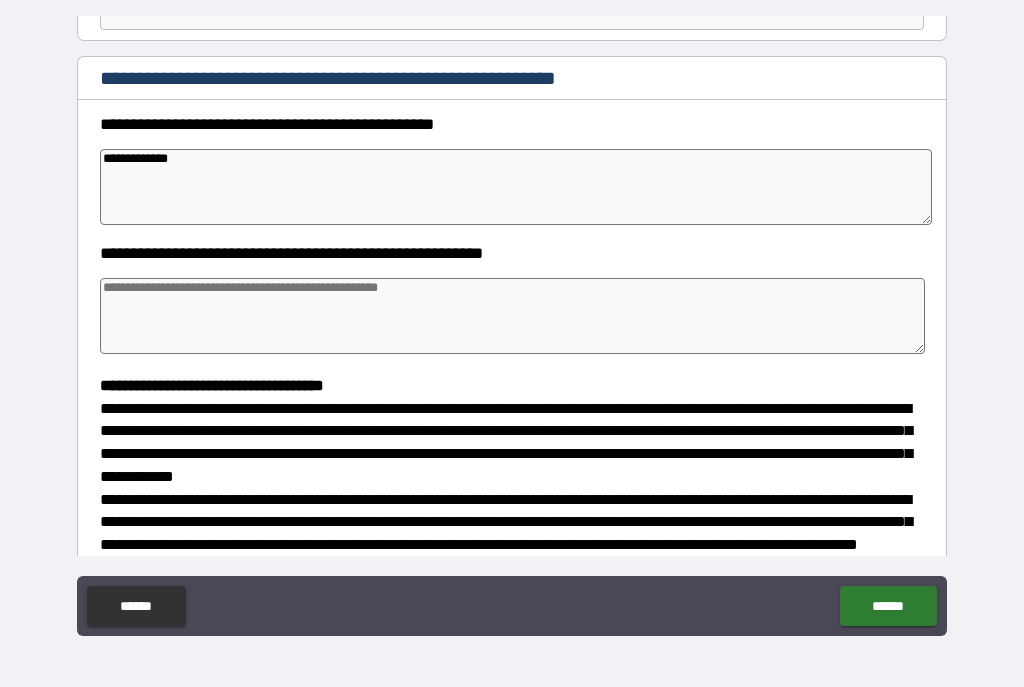type on "*" 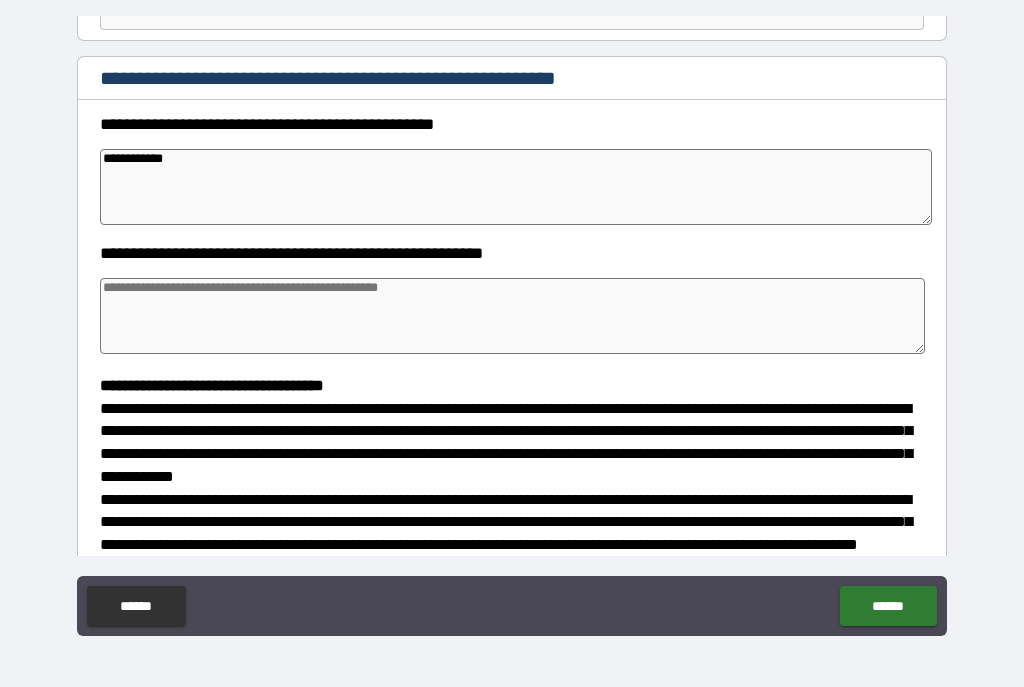 type on "**********" 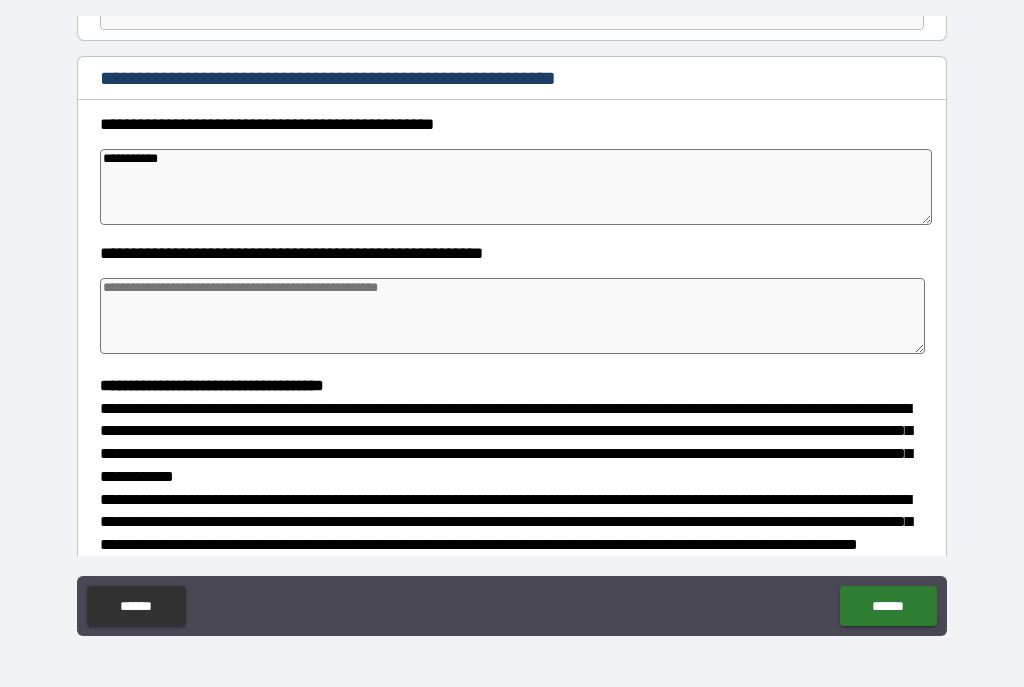 type on "*" 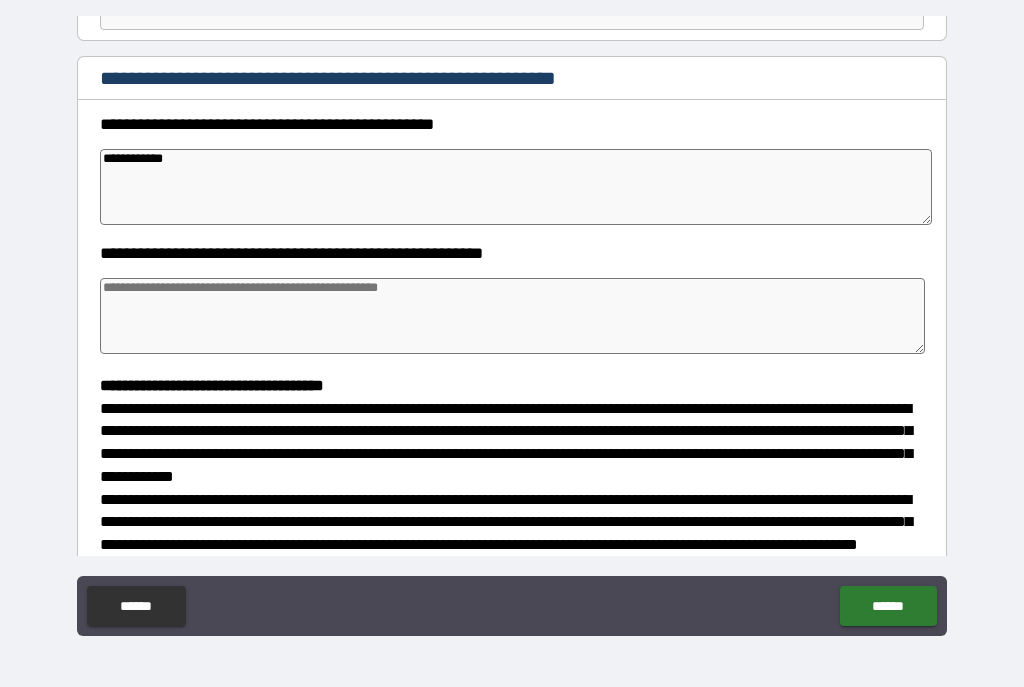 type on "**********" 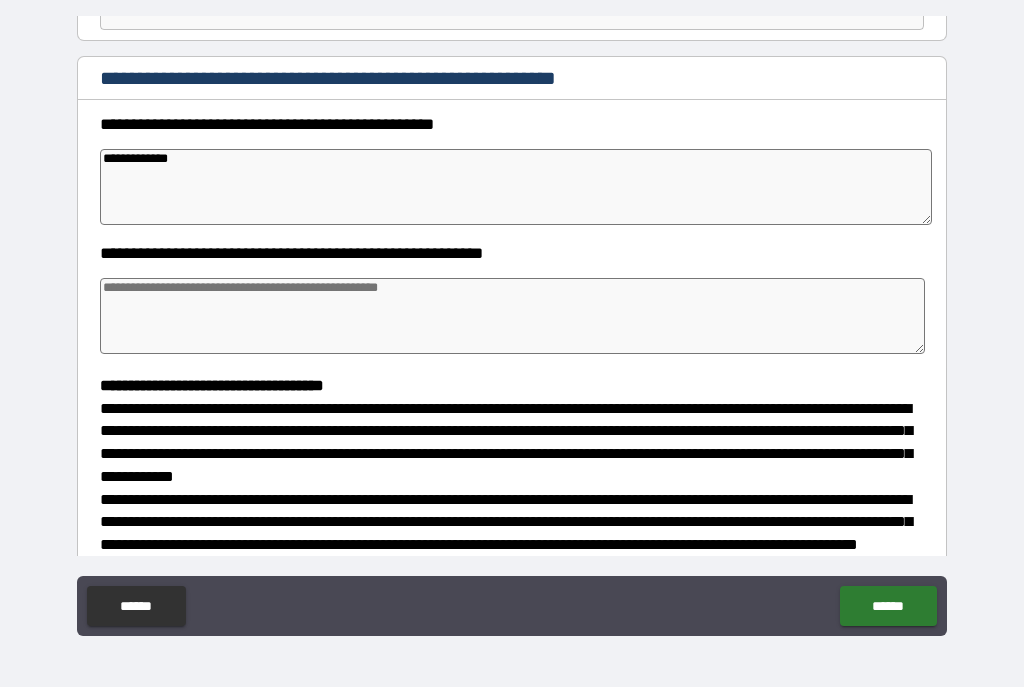 type on "*" 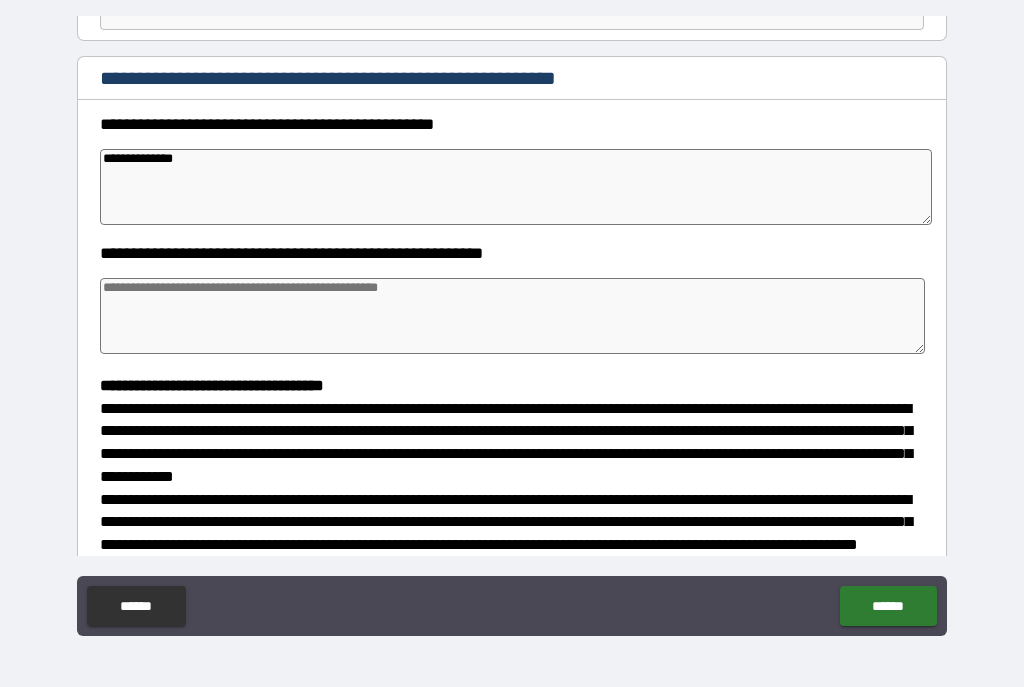 type on "*" 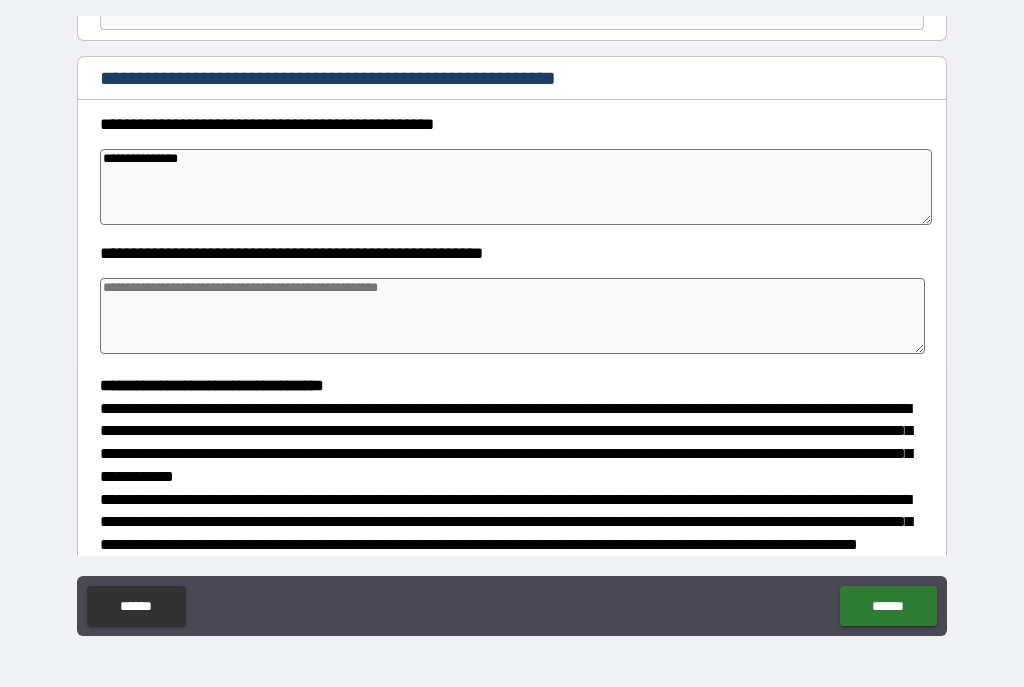 type on "*" 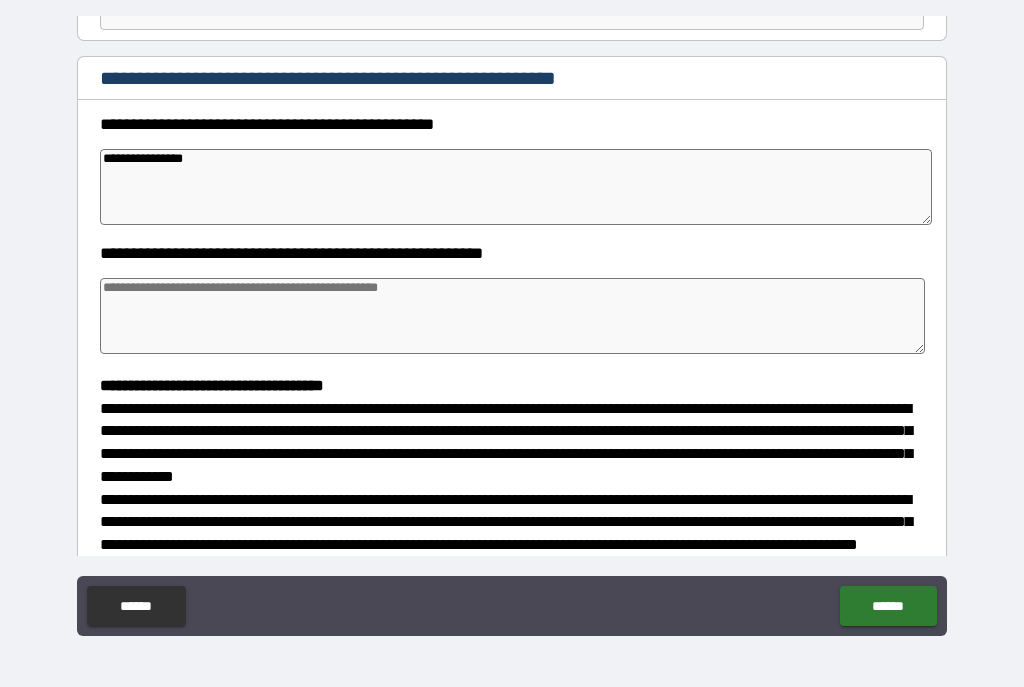 type on "*" 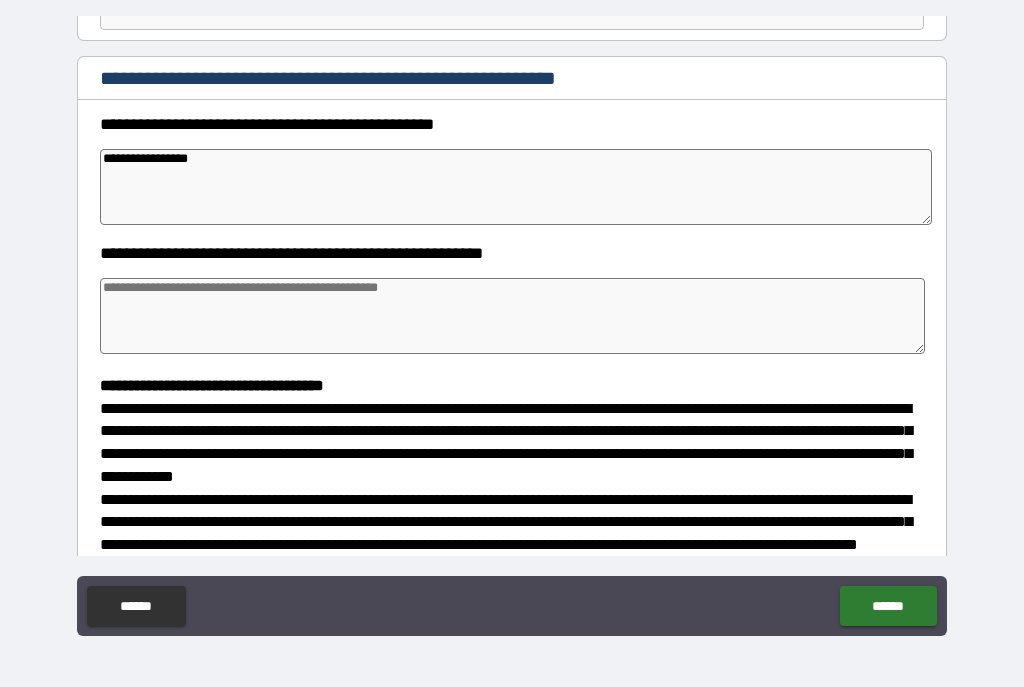 type on "**********" 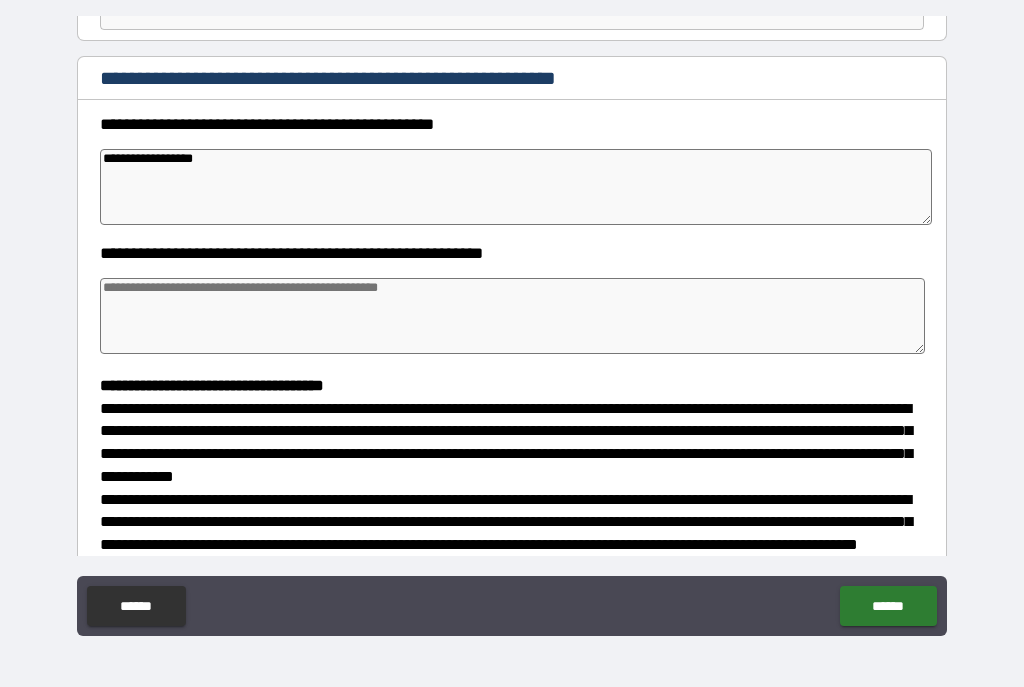 type on "*" 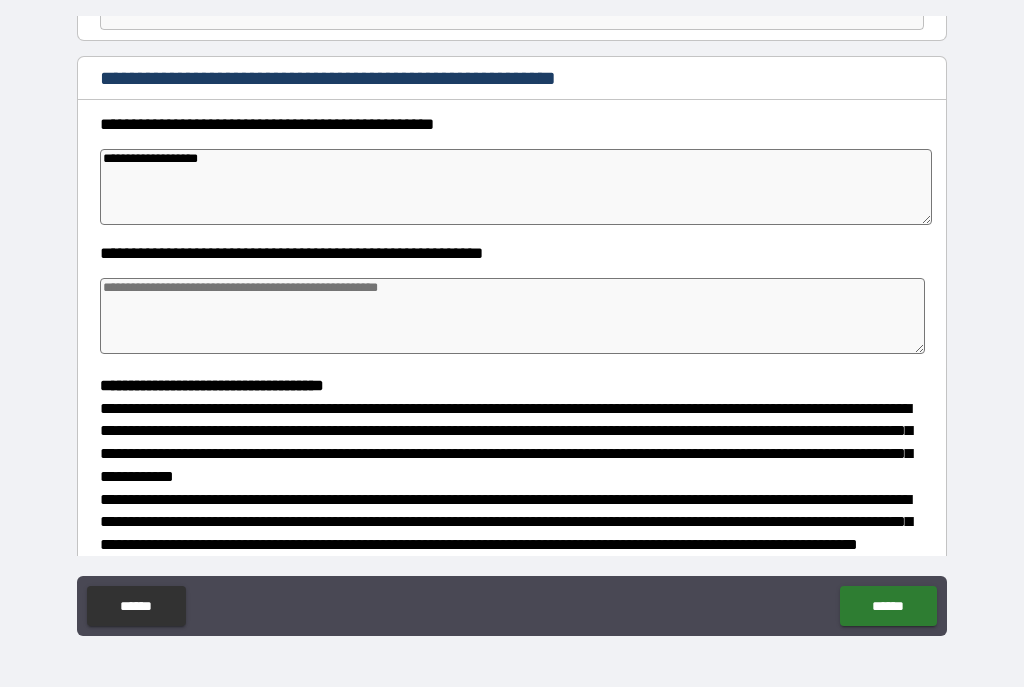 type on "*" 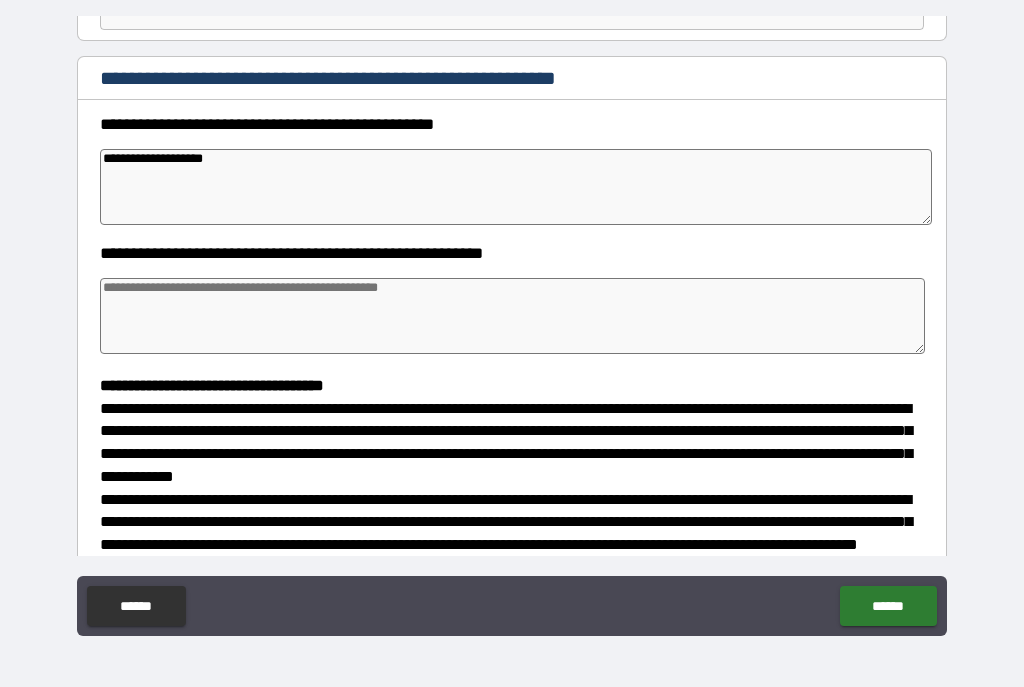 type on "**********" 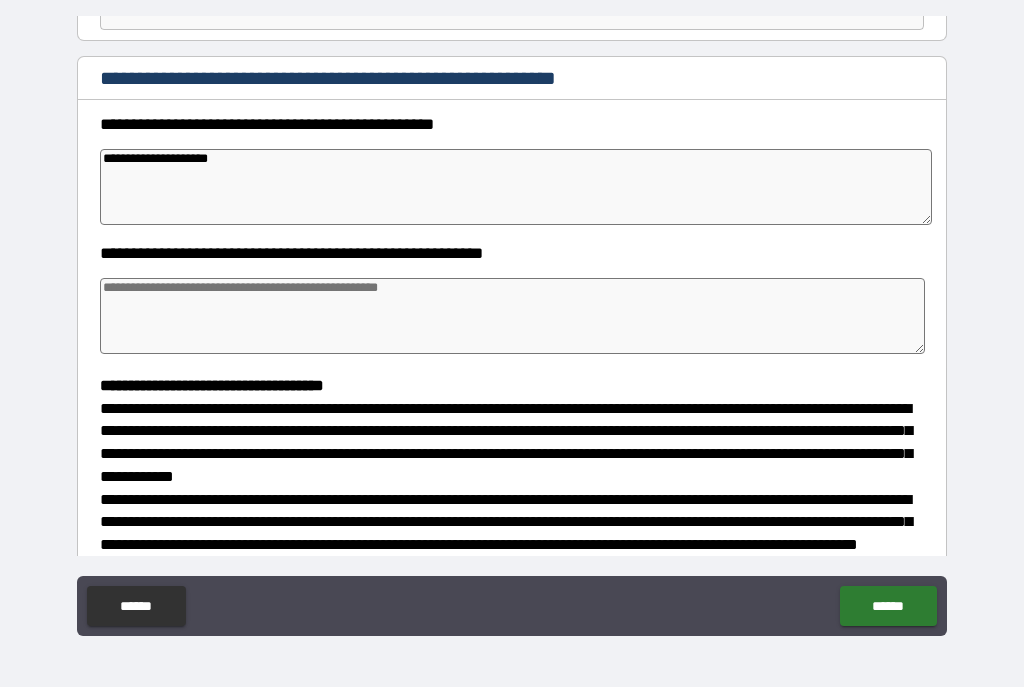 type on "**********" 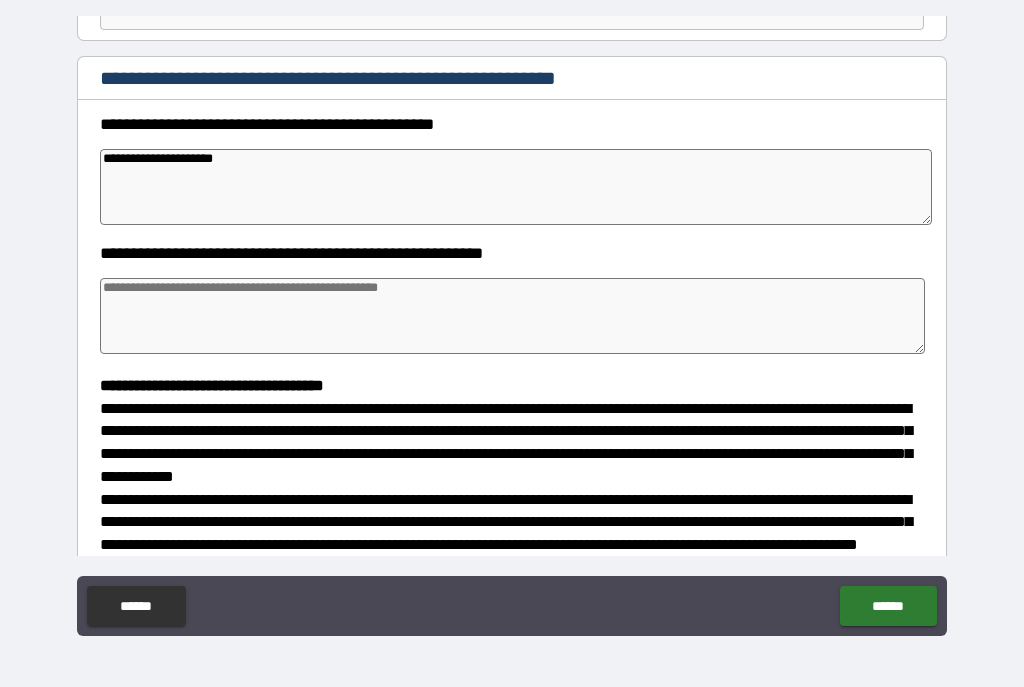 type on "*" 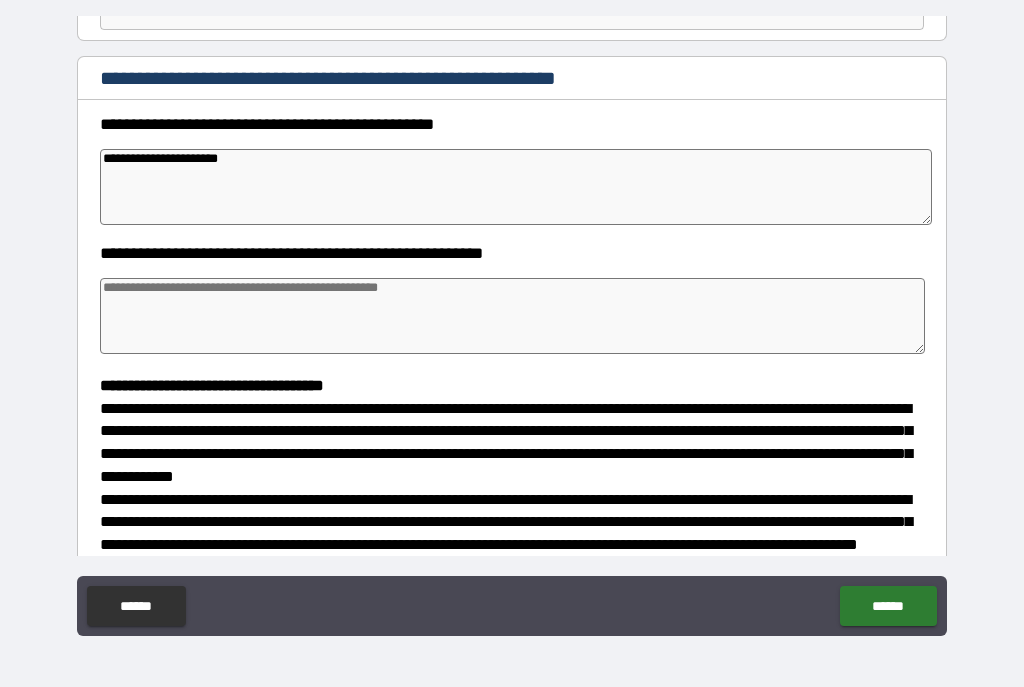 type on "*" 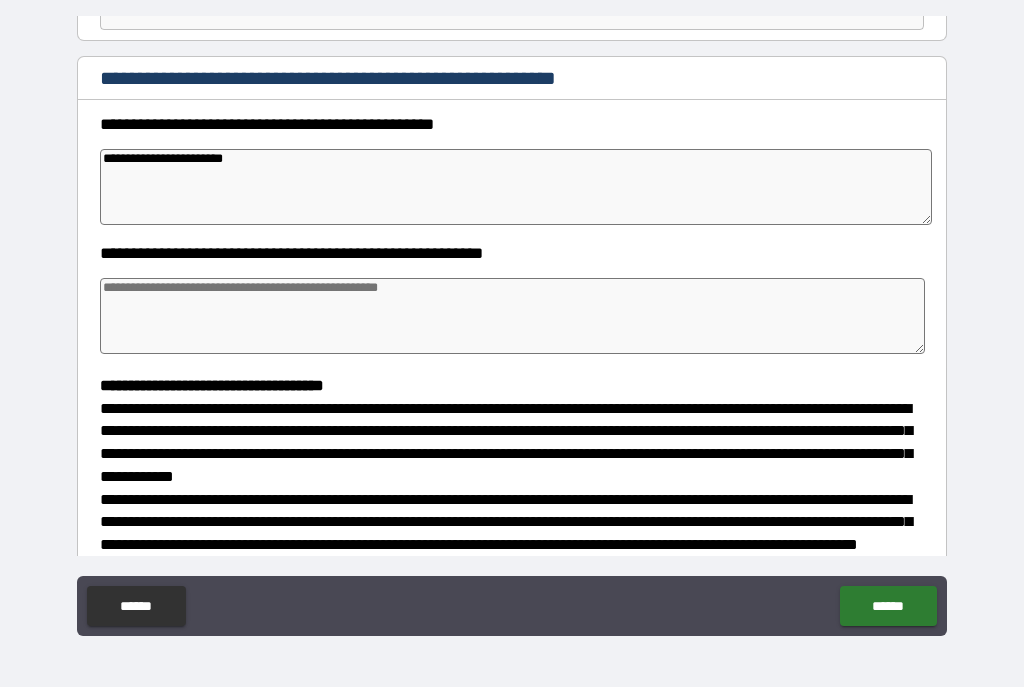 type on "*" 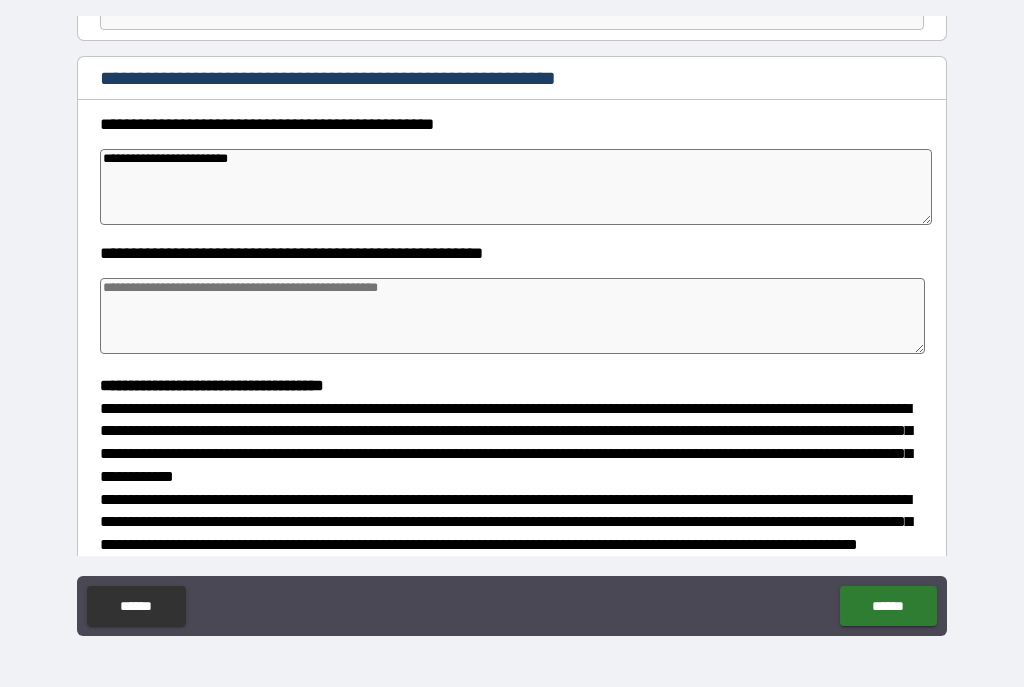 type on "*" 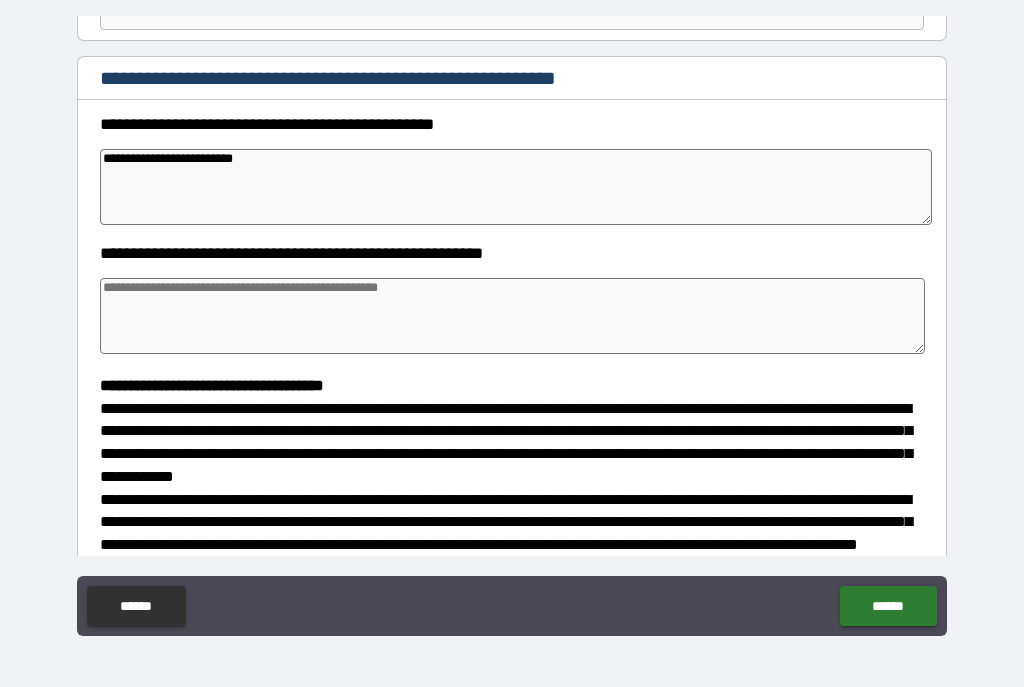 type on "**********" 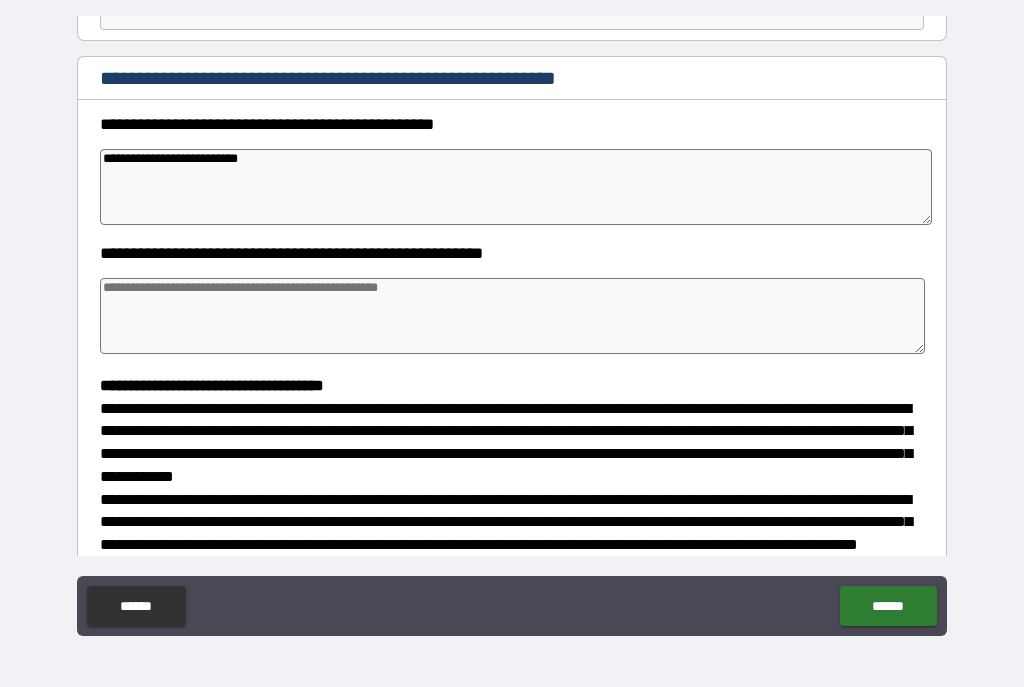 type on "*" 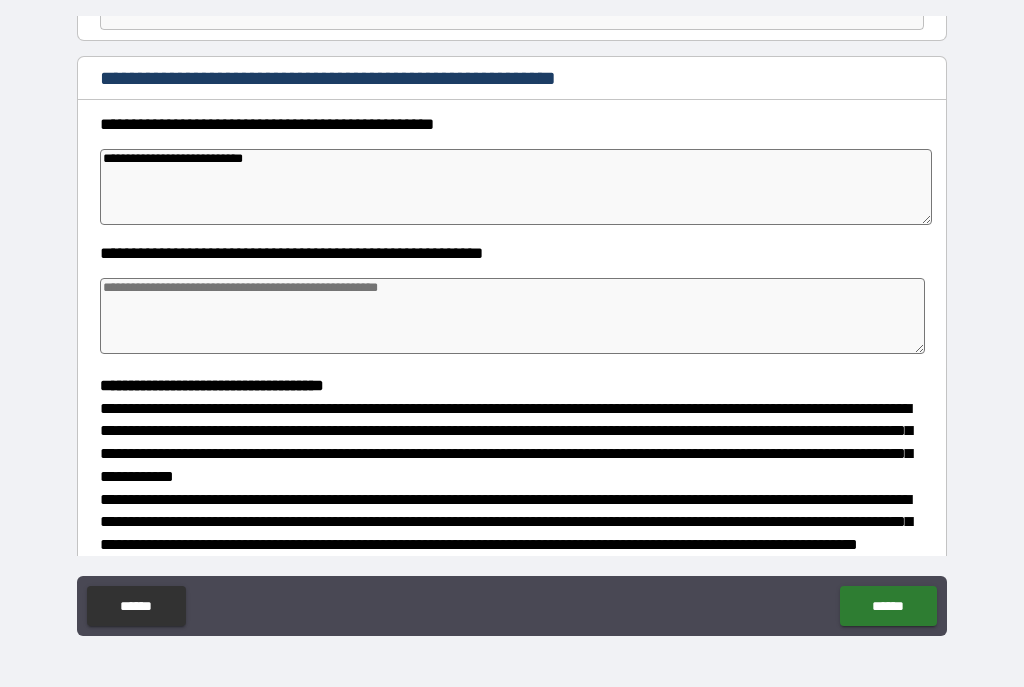 type on "*" 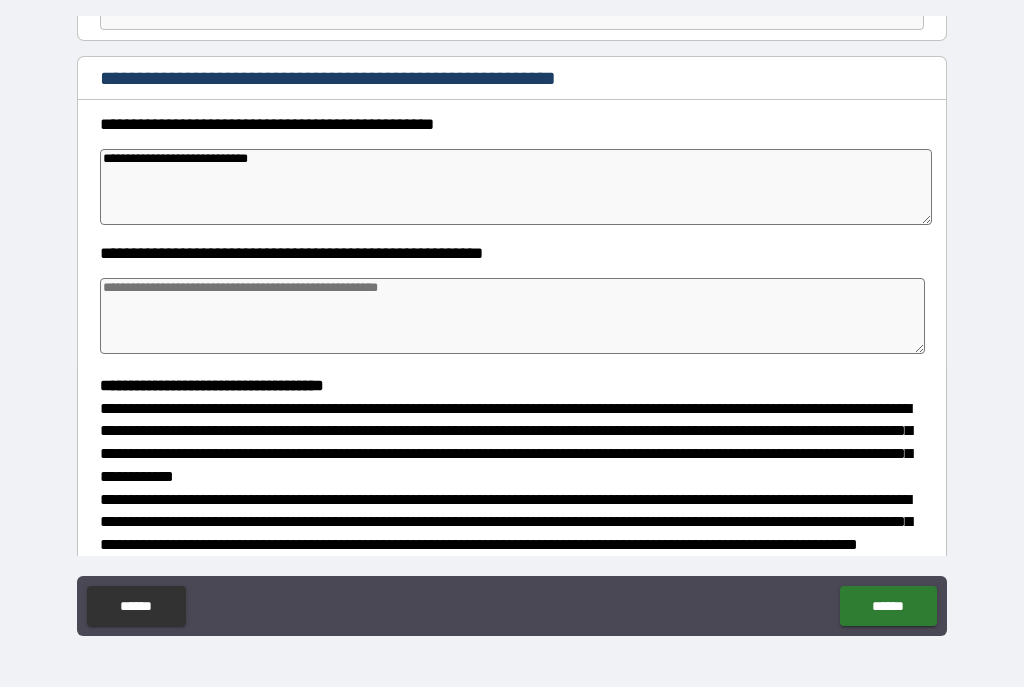 type on "*" 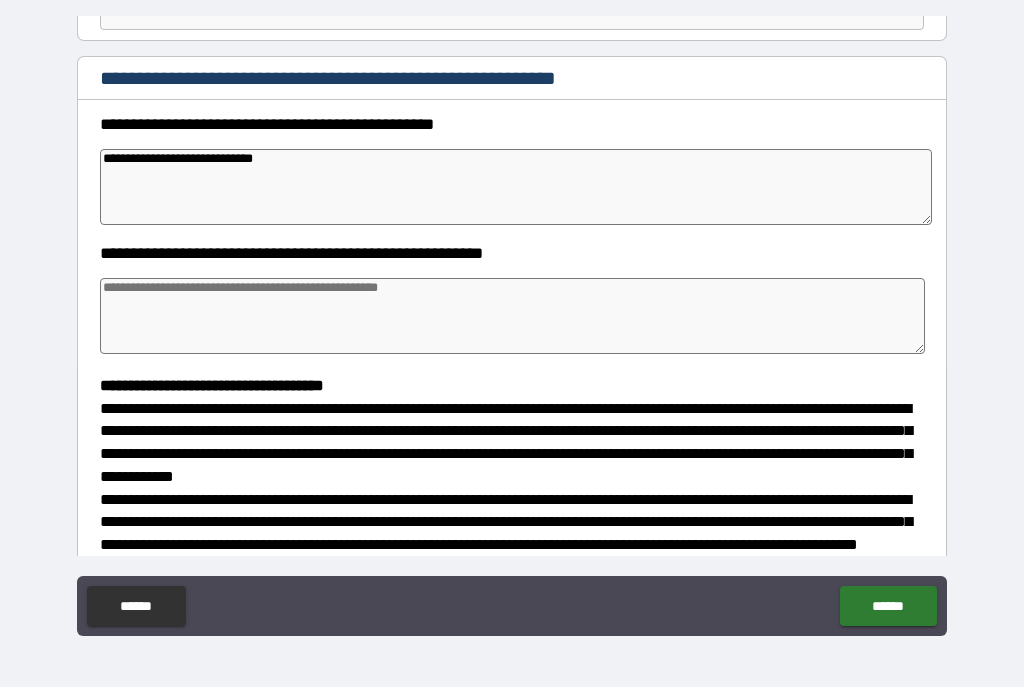 type on "*" 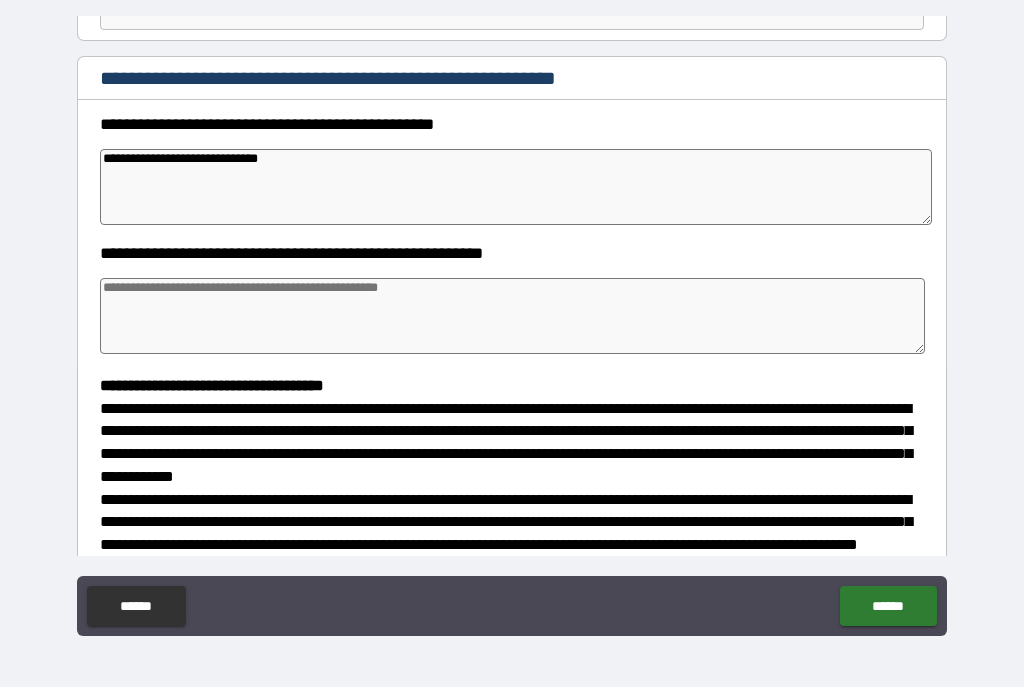 type on "*" 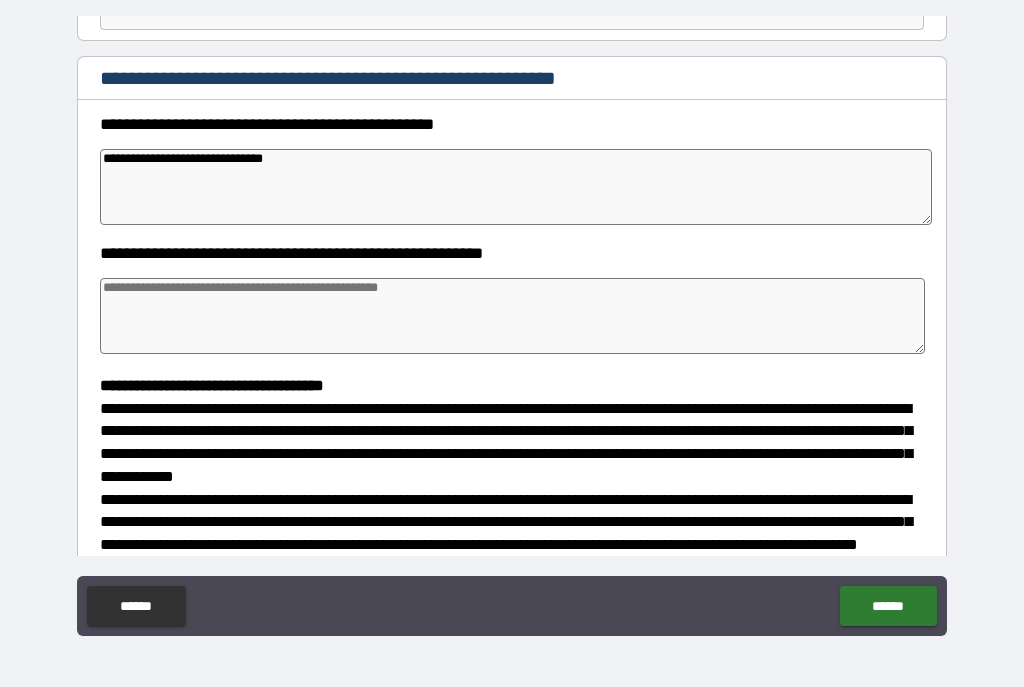 type on "*" 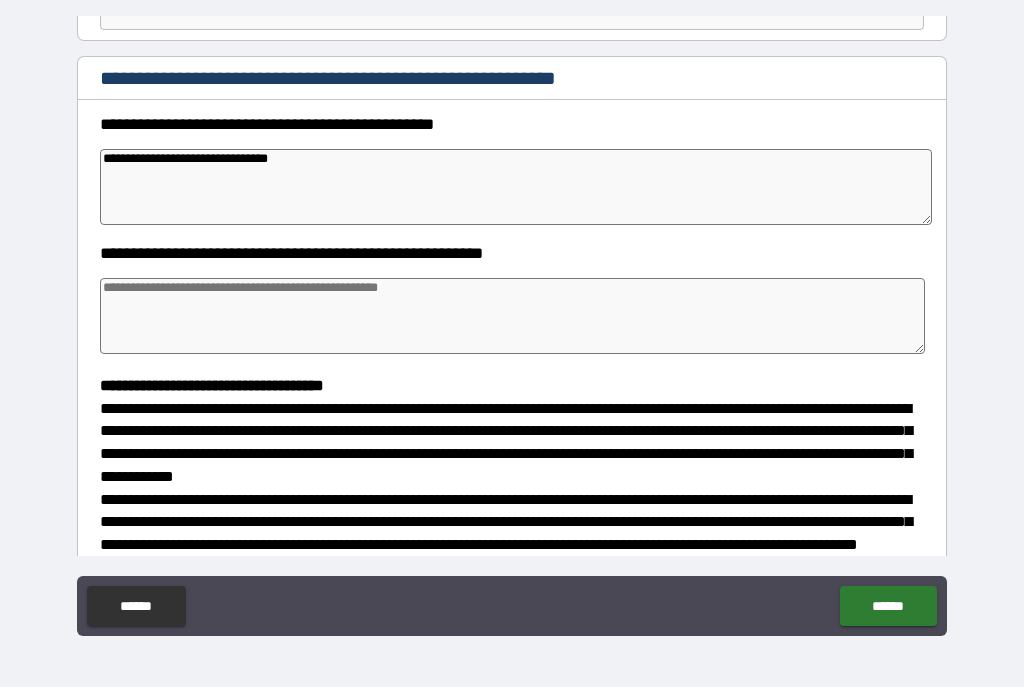 type on "**********" 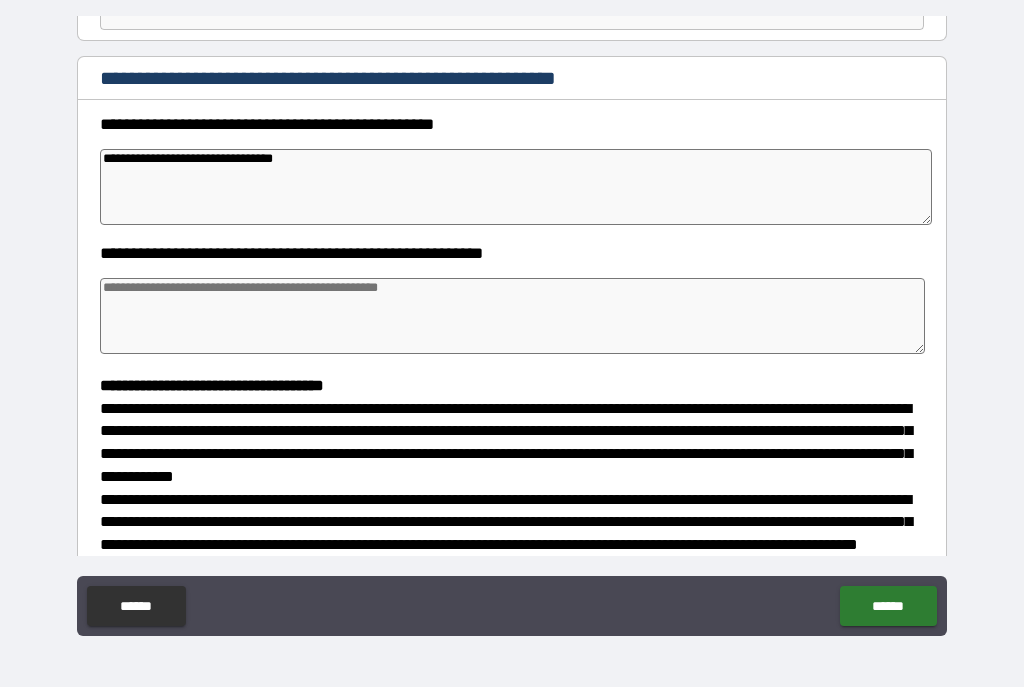 type on "*" 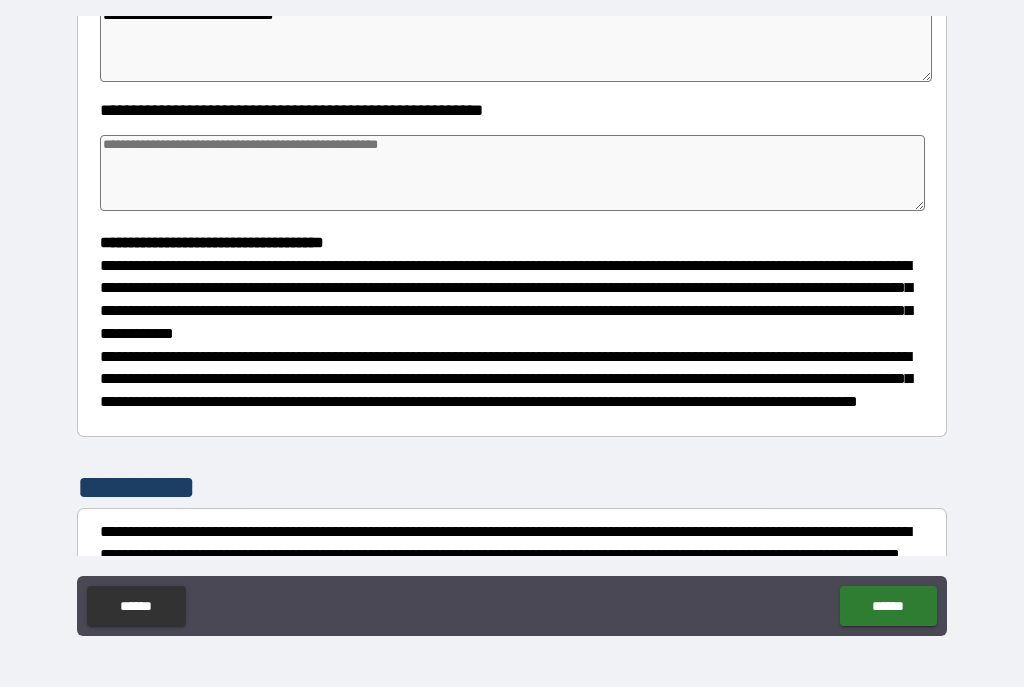 scroll, scrollTop: 362, scrollLeft: 0, axis: vertical 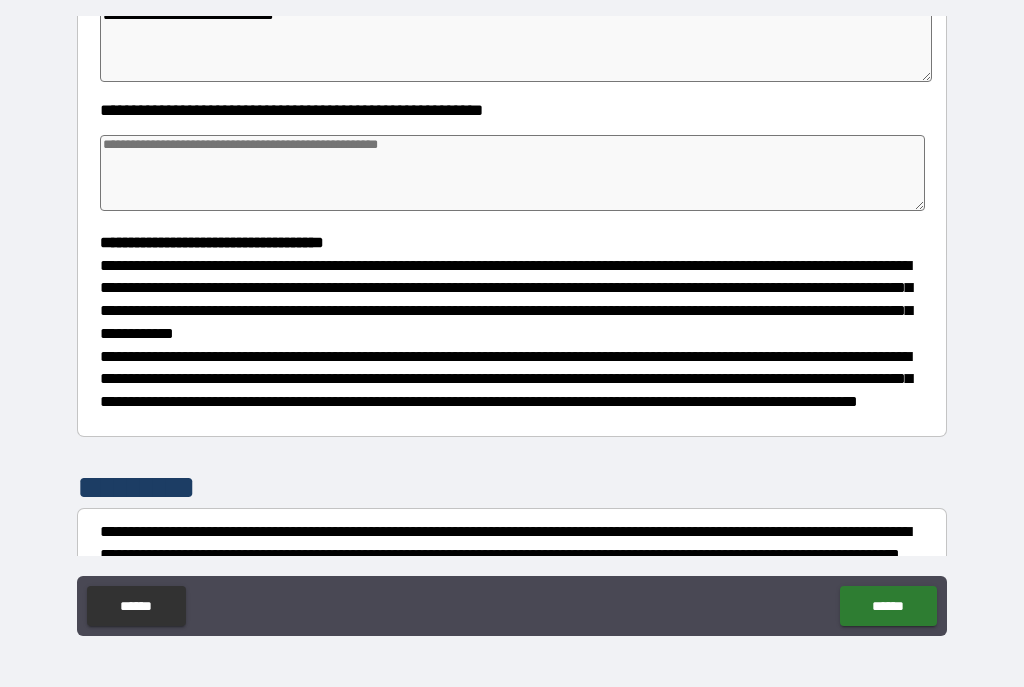 type on "**********" 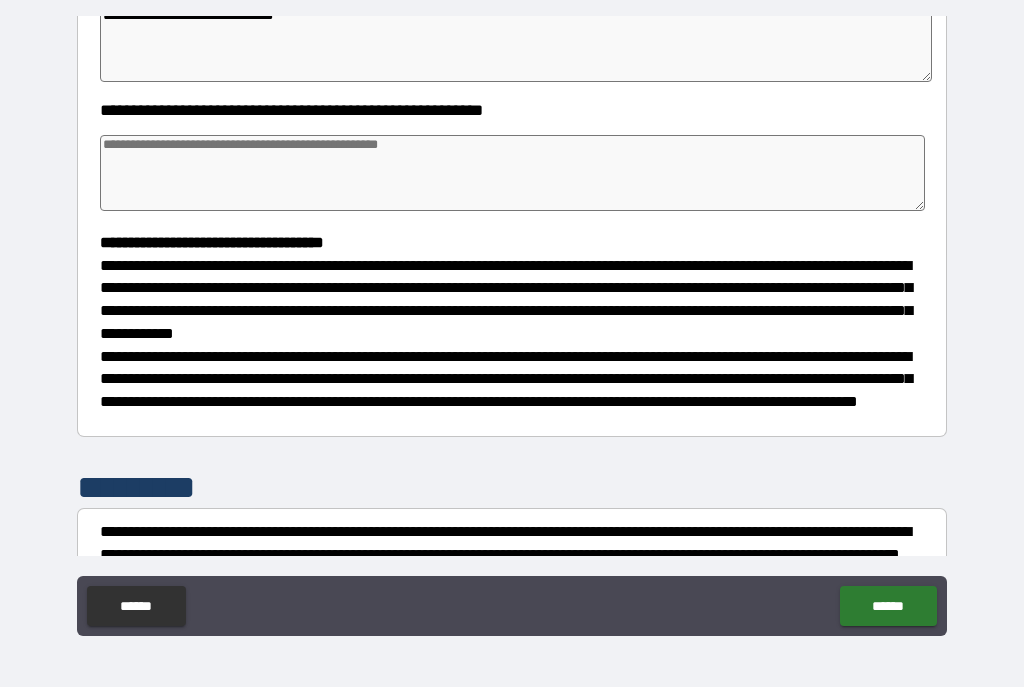 type on "*" 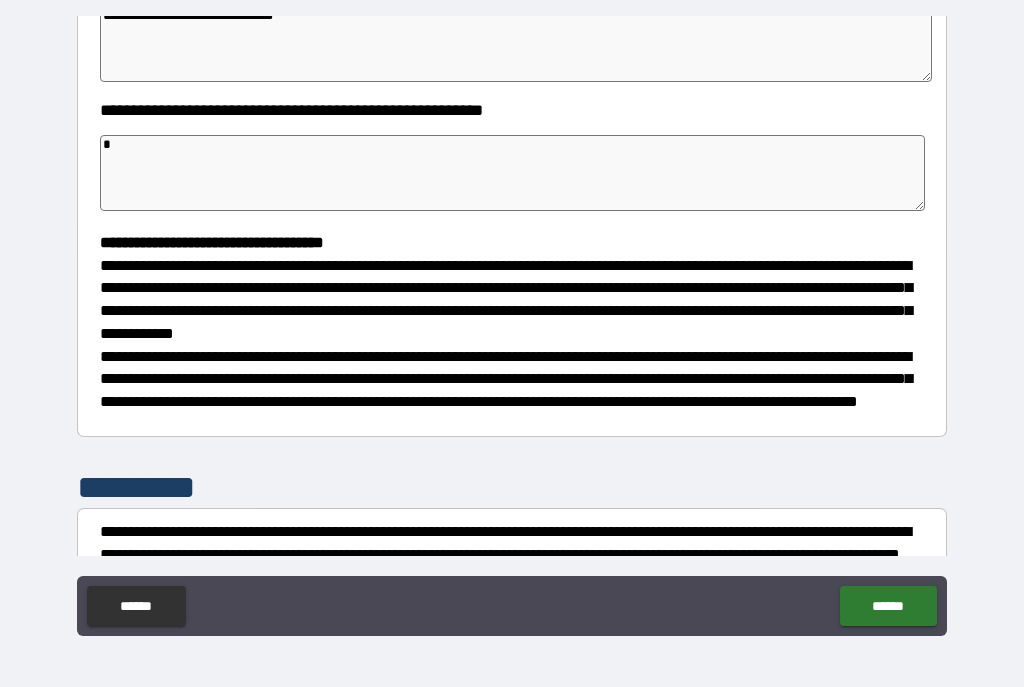 type on "*" 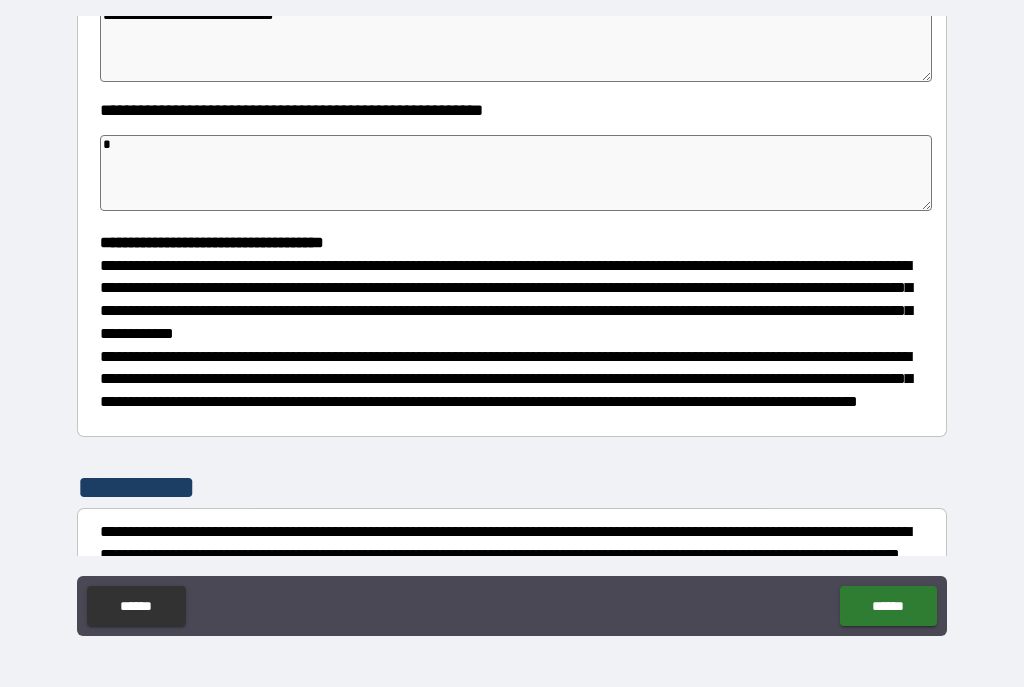 type on "*" 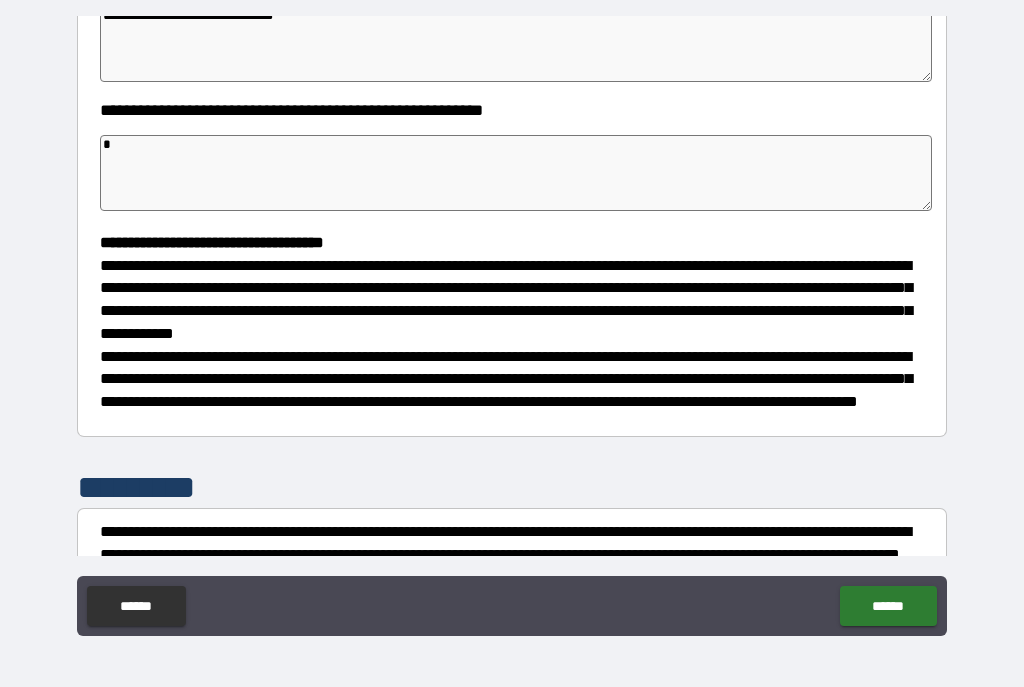 type on "*" 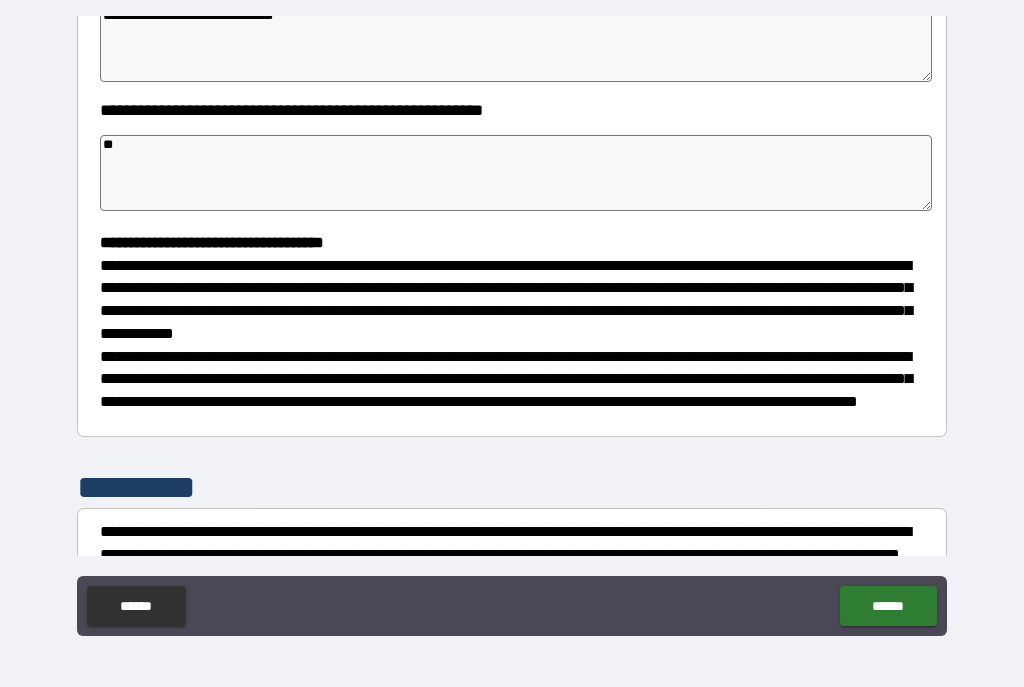 type on "*" 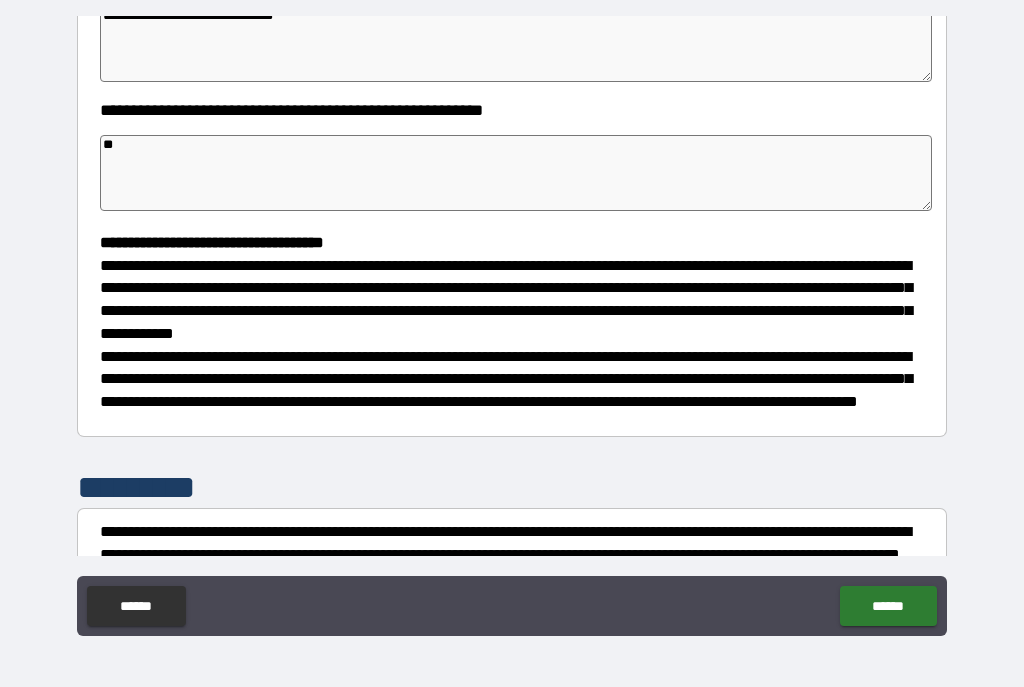 type on "*" 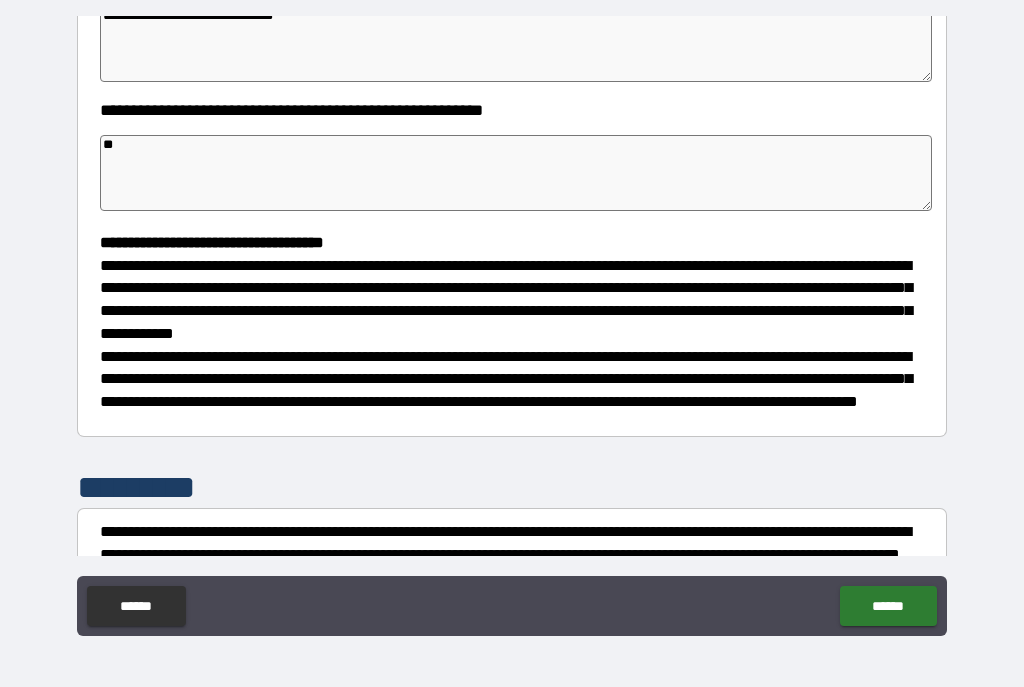 type on "***" 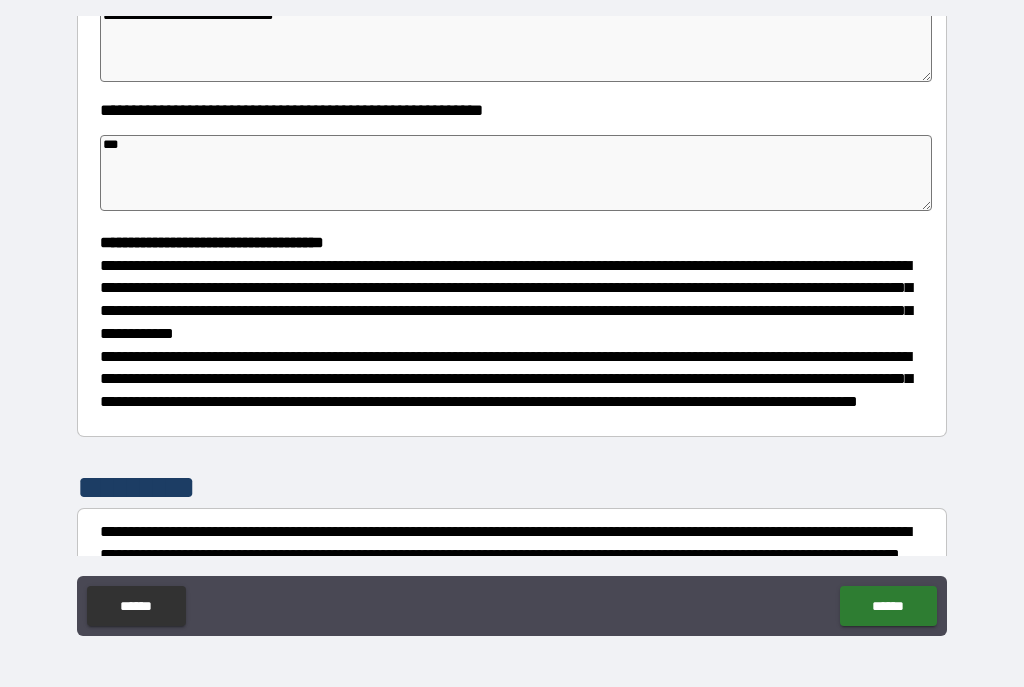 type on "*" 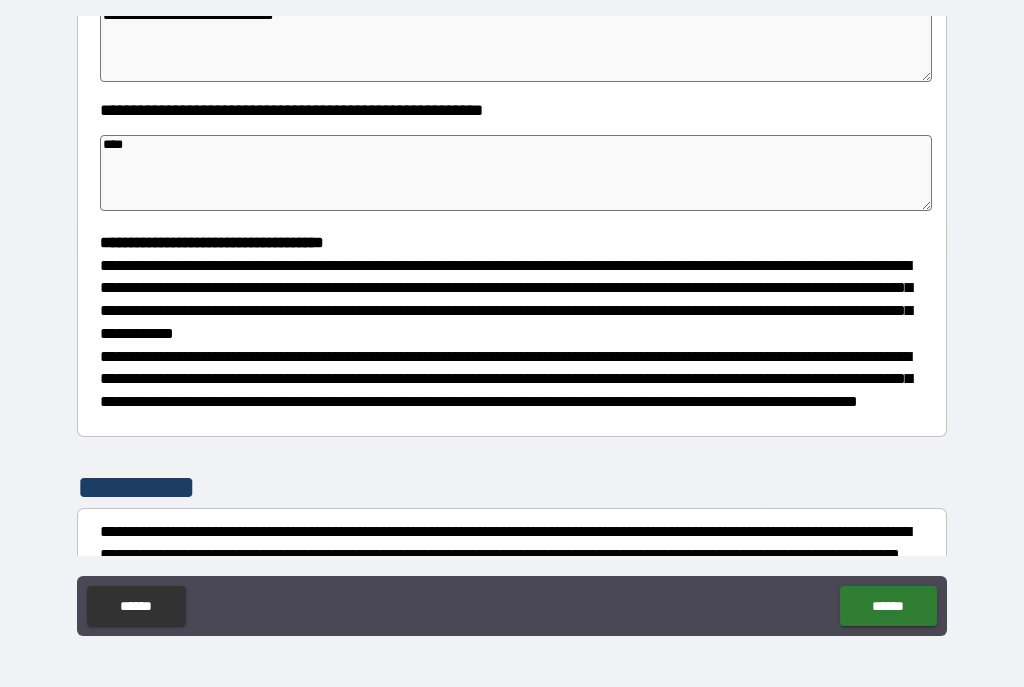type on "*****" 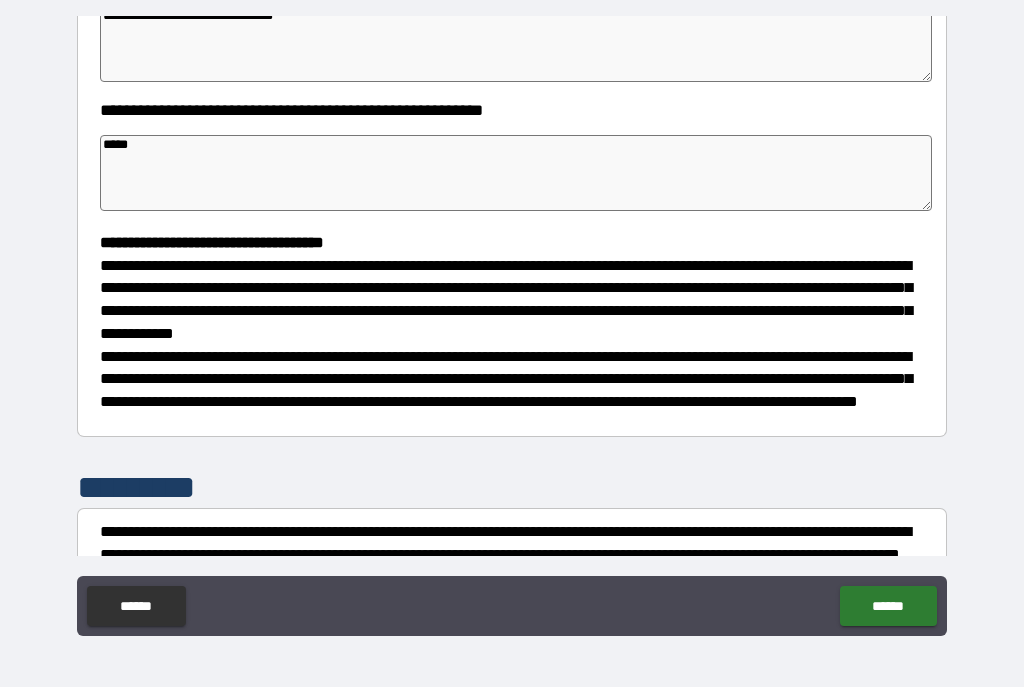 type on "*" 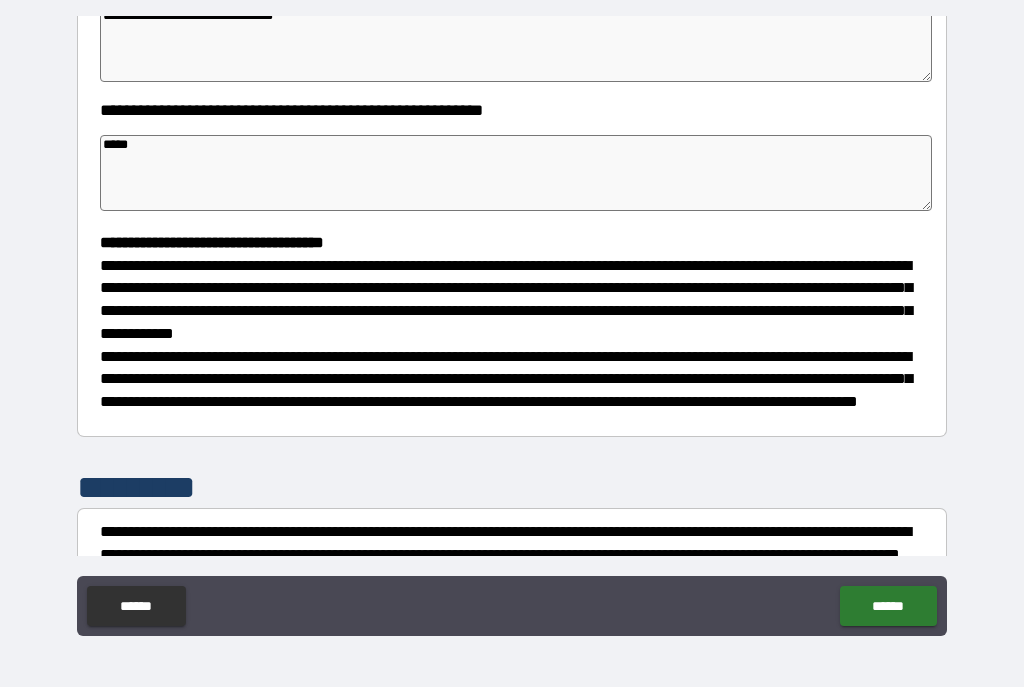 type on "*" 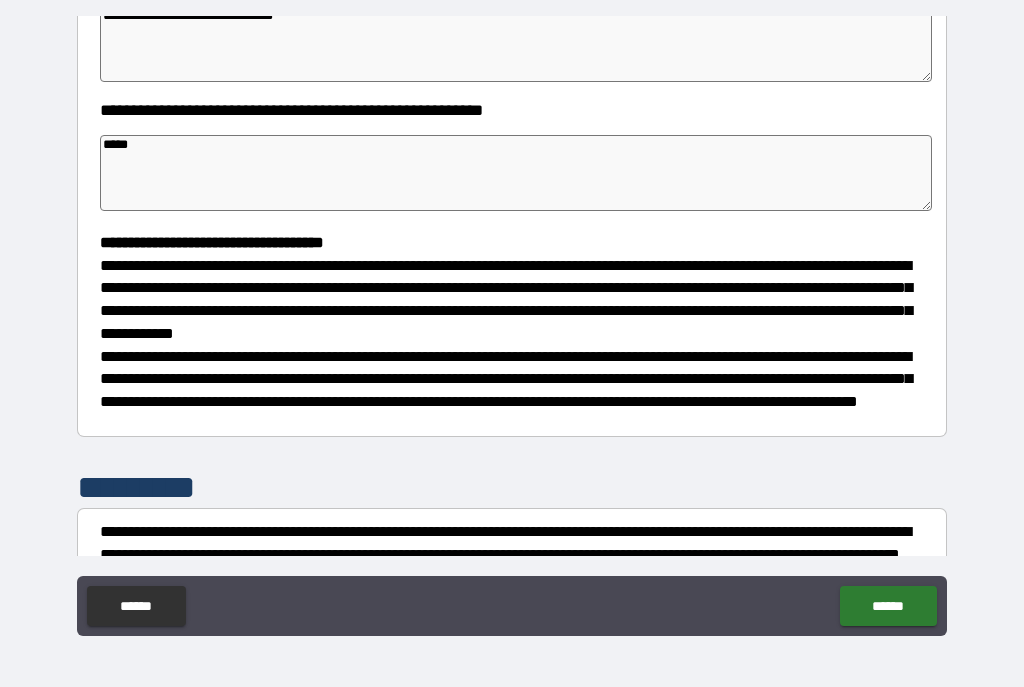 type on "*" 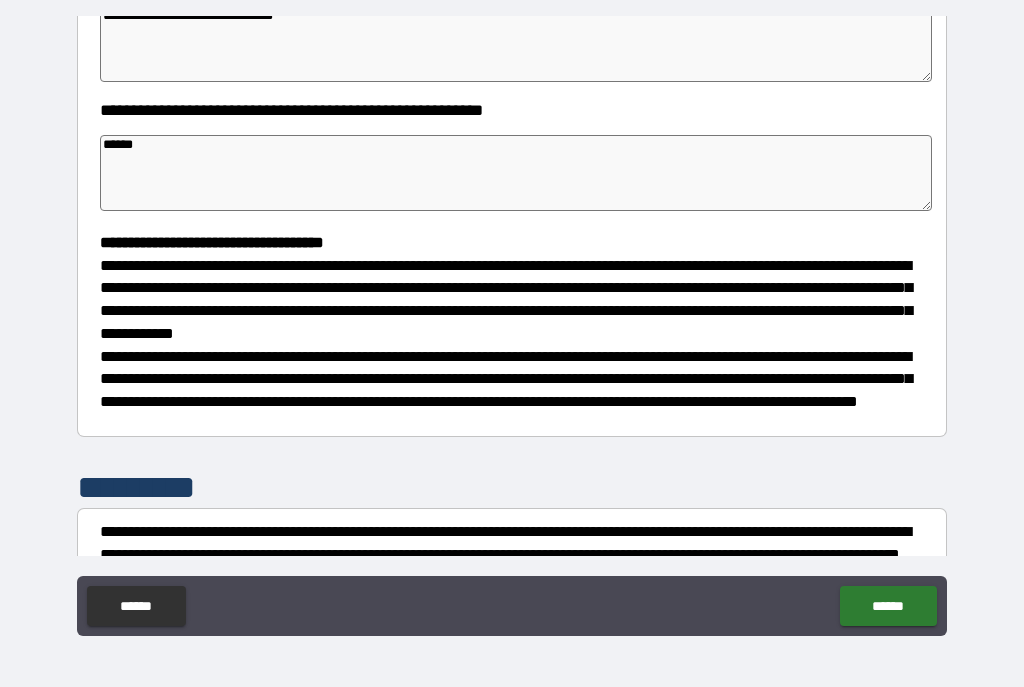 type on "*******" 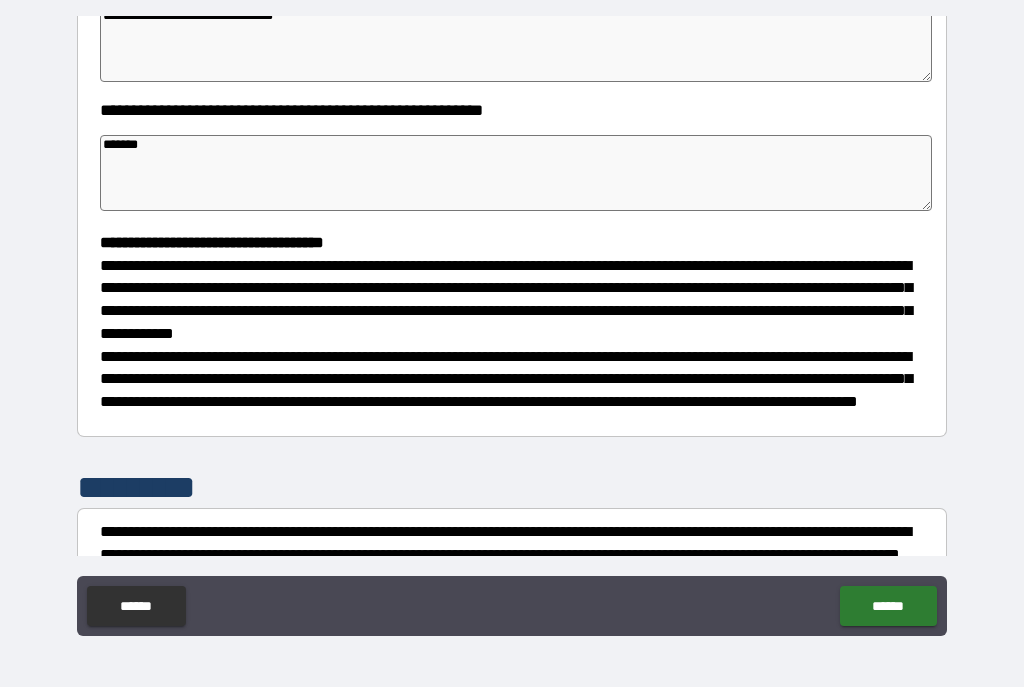 type on "*" 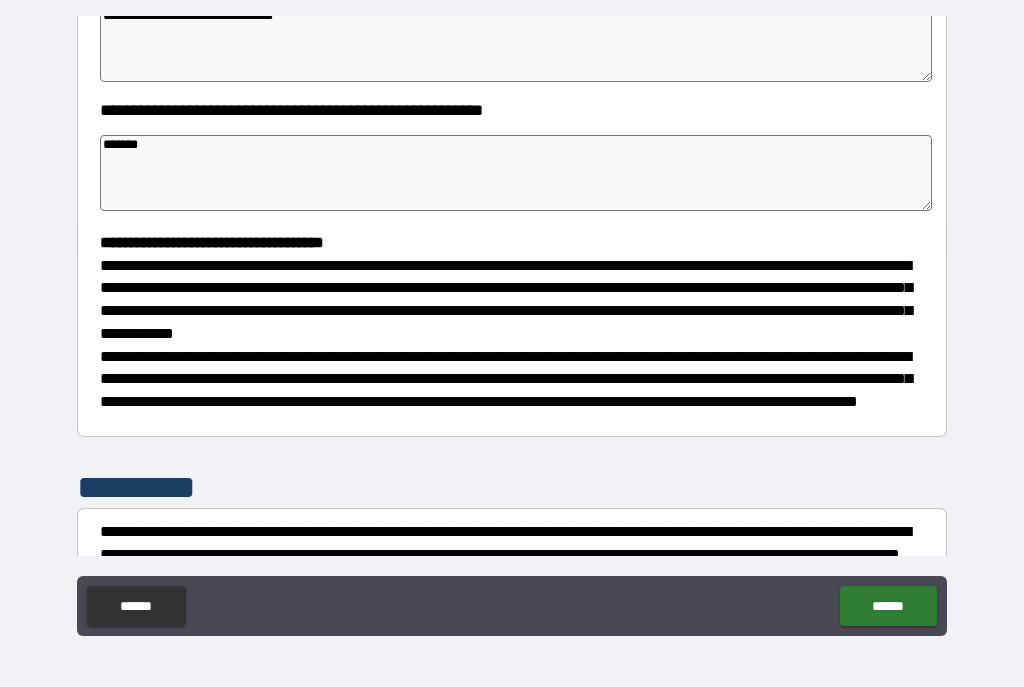 type on "*" 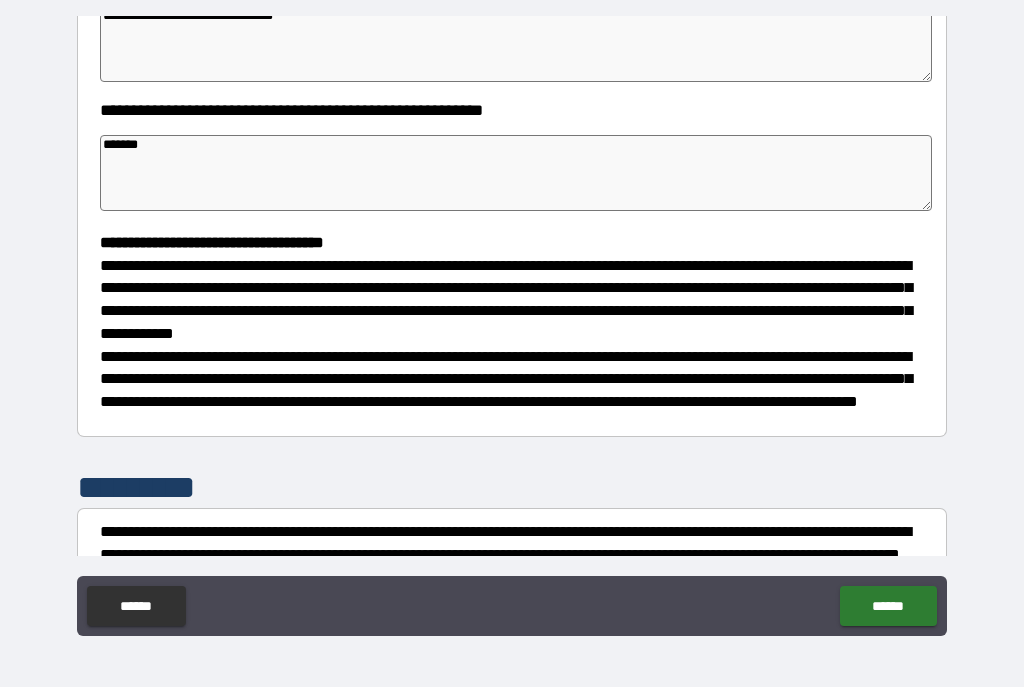 type on "********" 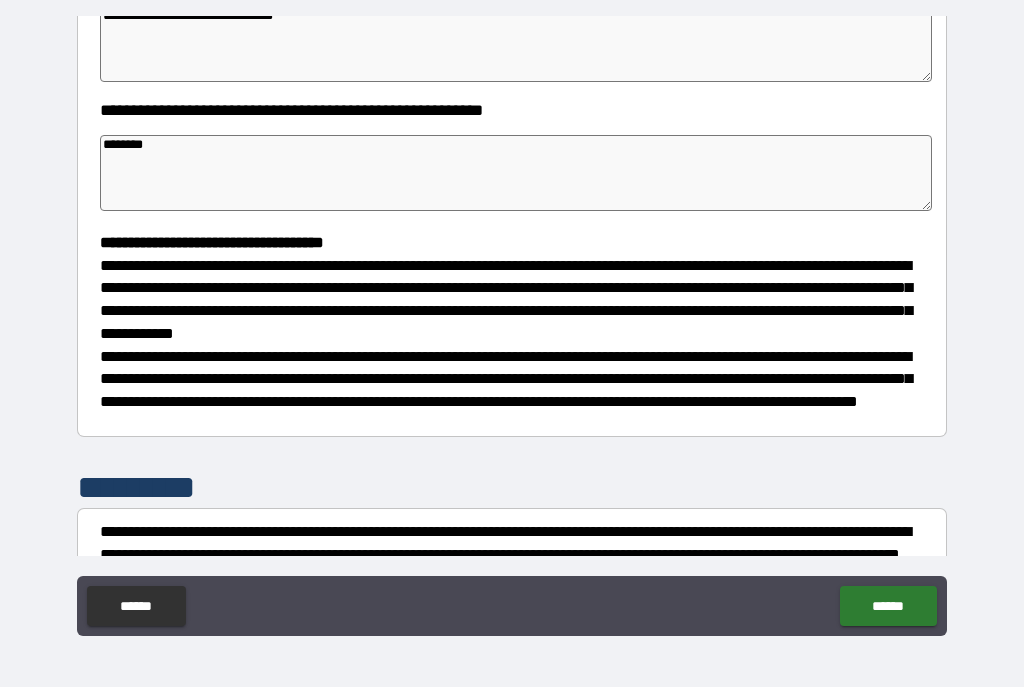 type on "*" 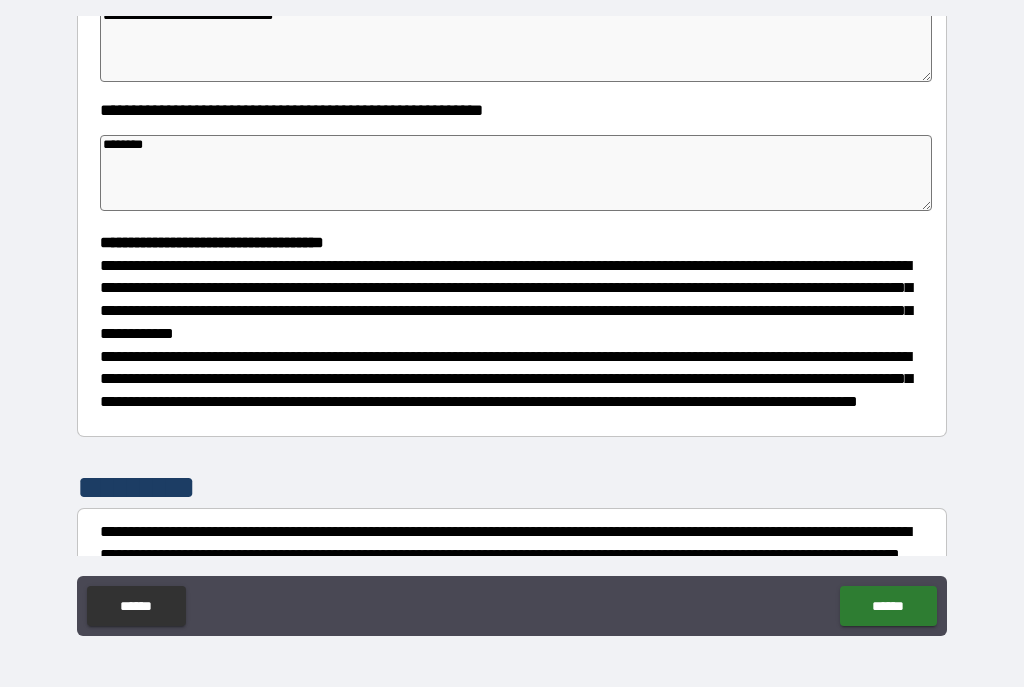 type on "*" 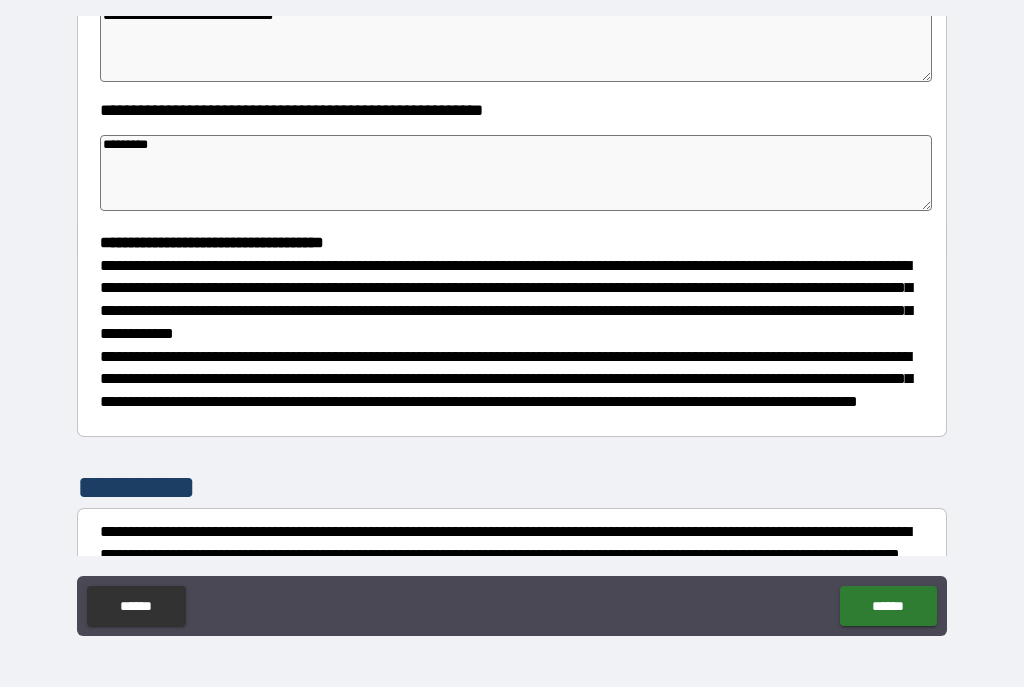 type on "*" 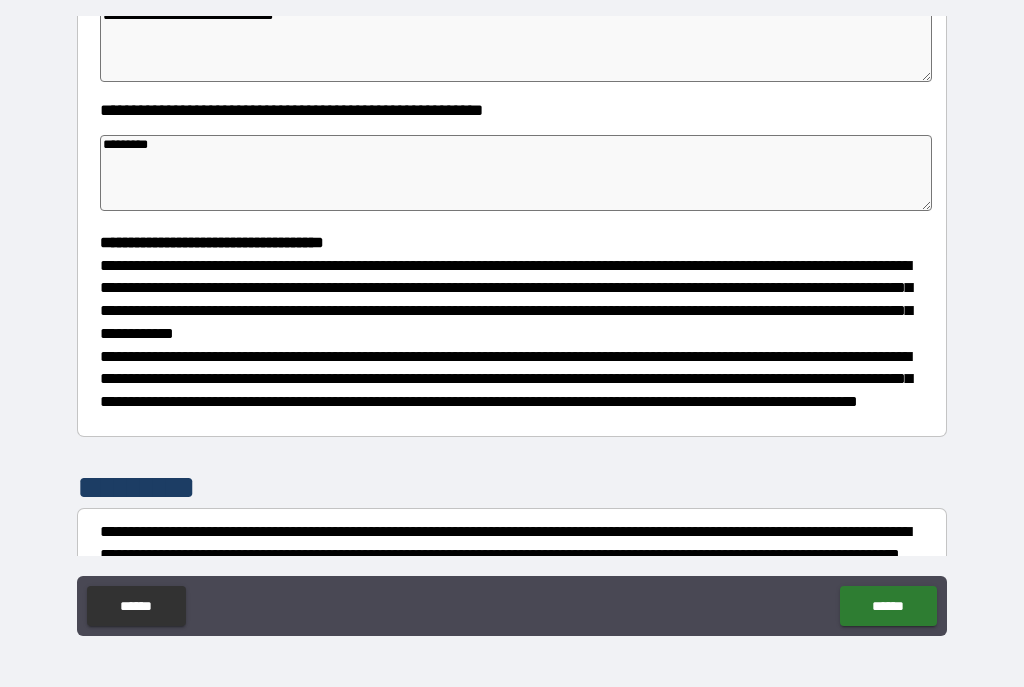 type on "*" 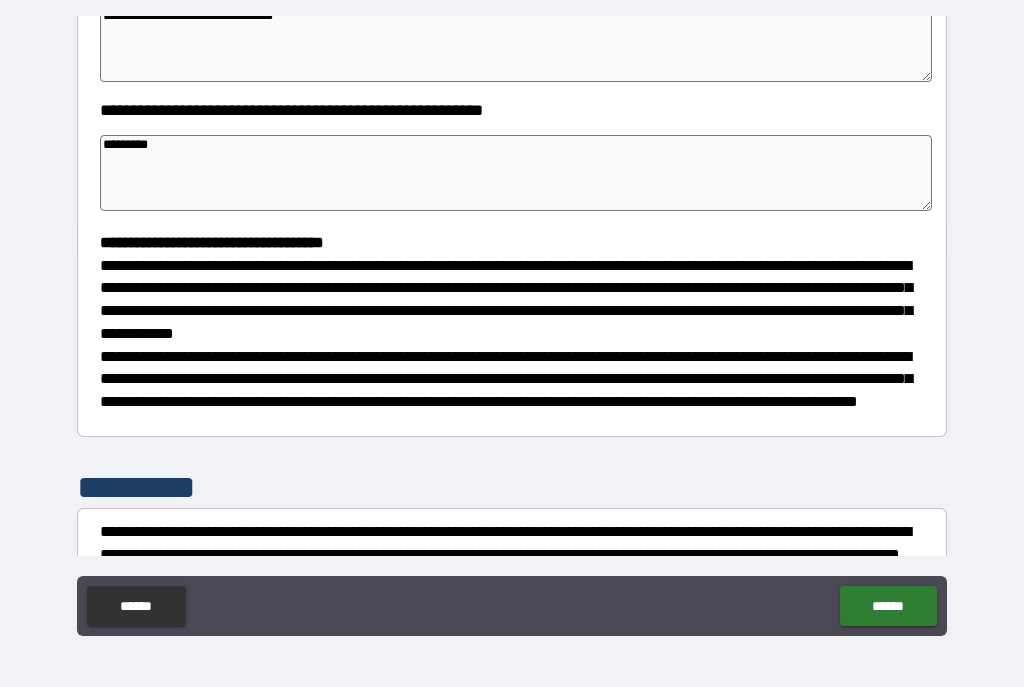 type 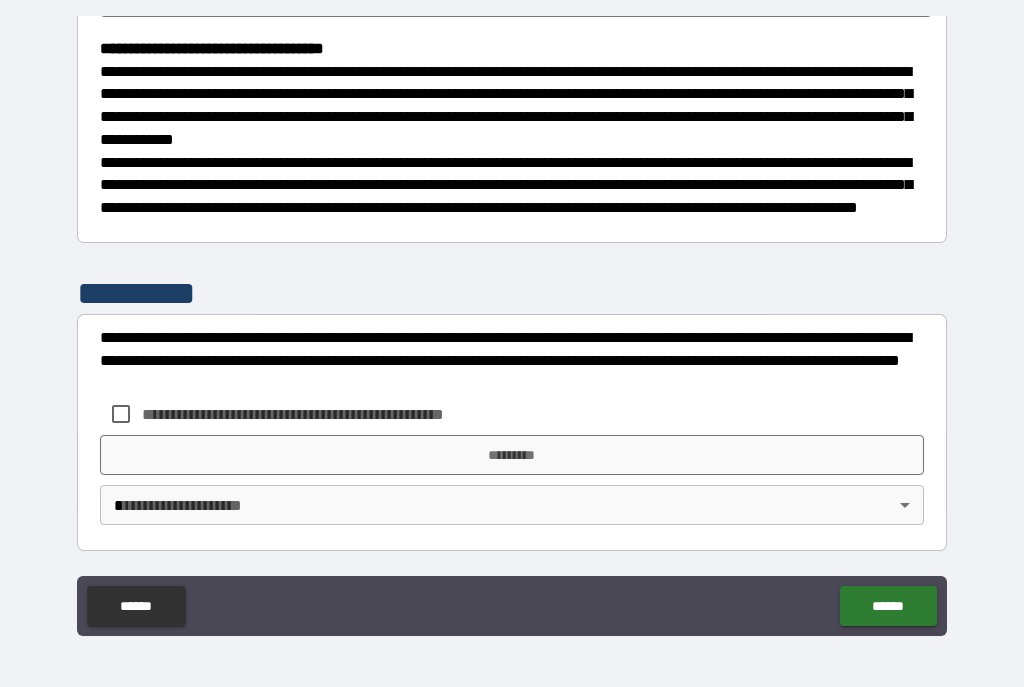 scroll, scrollTop: 572, scrollLeft: 0, axis: vertical 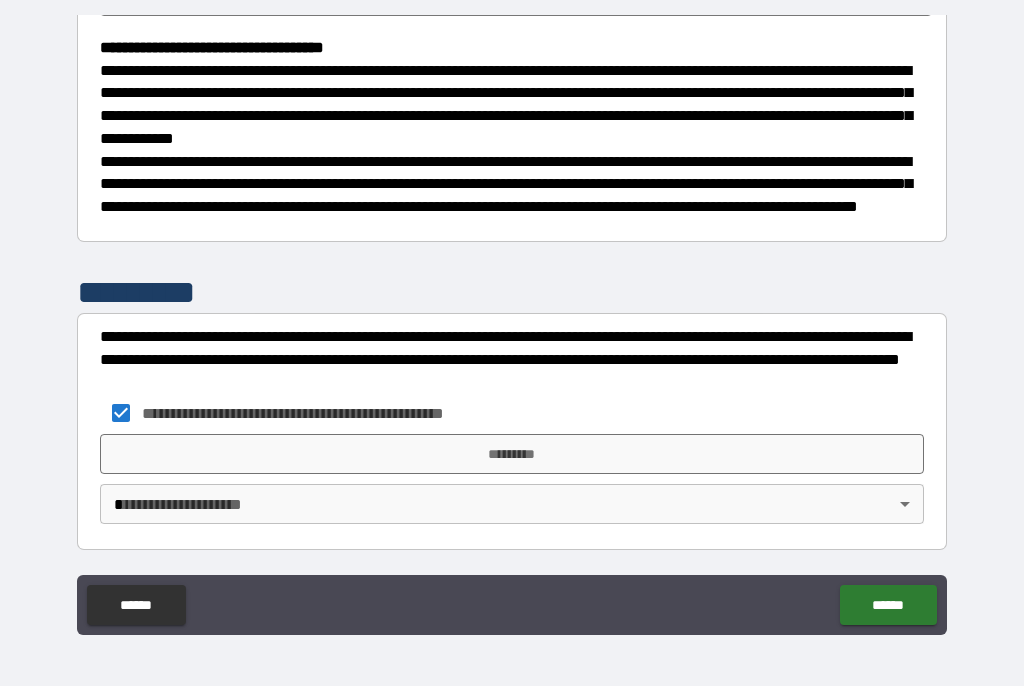 click on "*********" at bounding box center (512, 455) 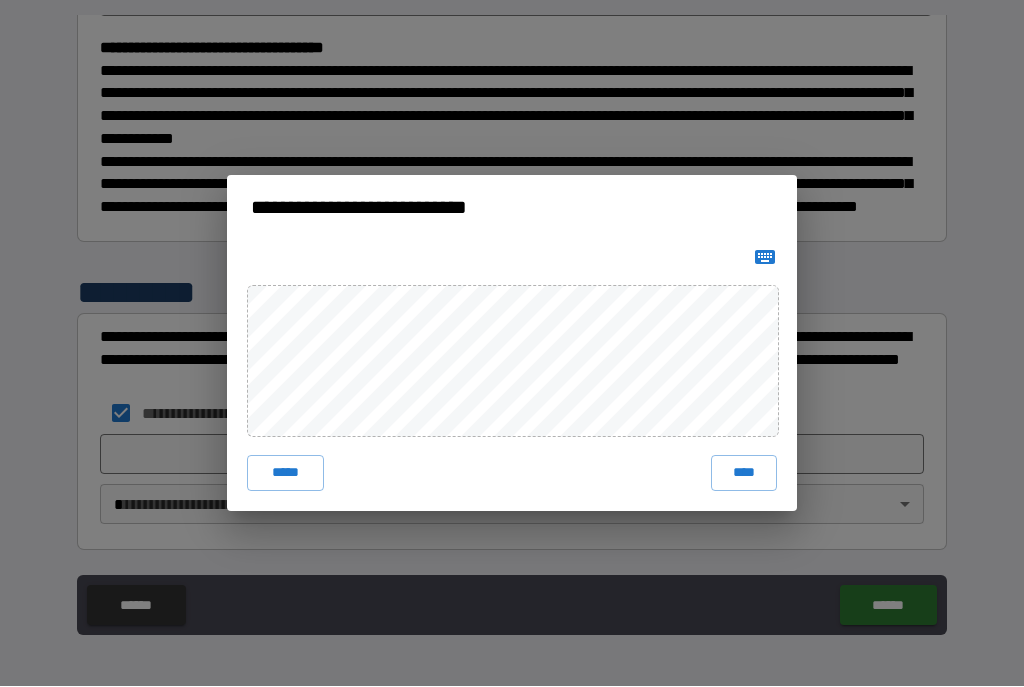 click on "****" at bounding box center [744, 474] 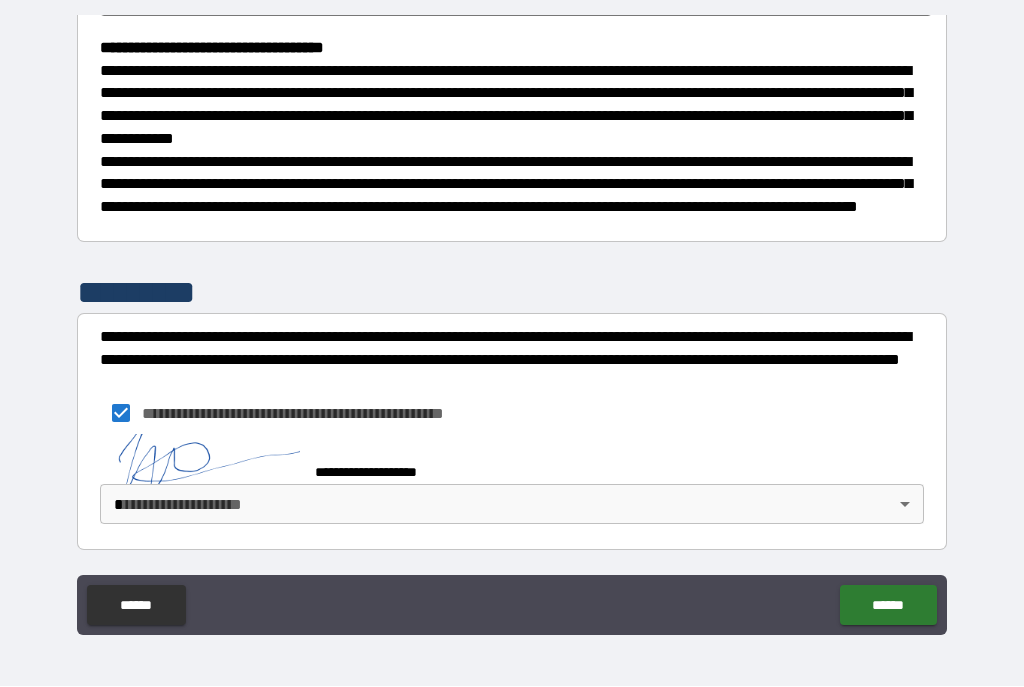 scroll, scrollTop: 562, scrollLeft: 0, axis: vertical 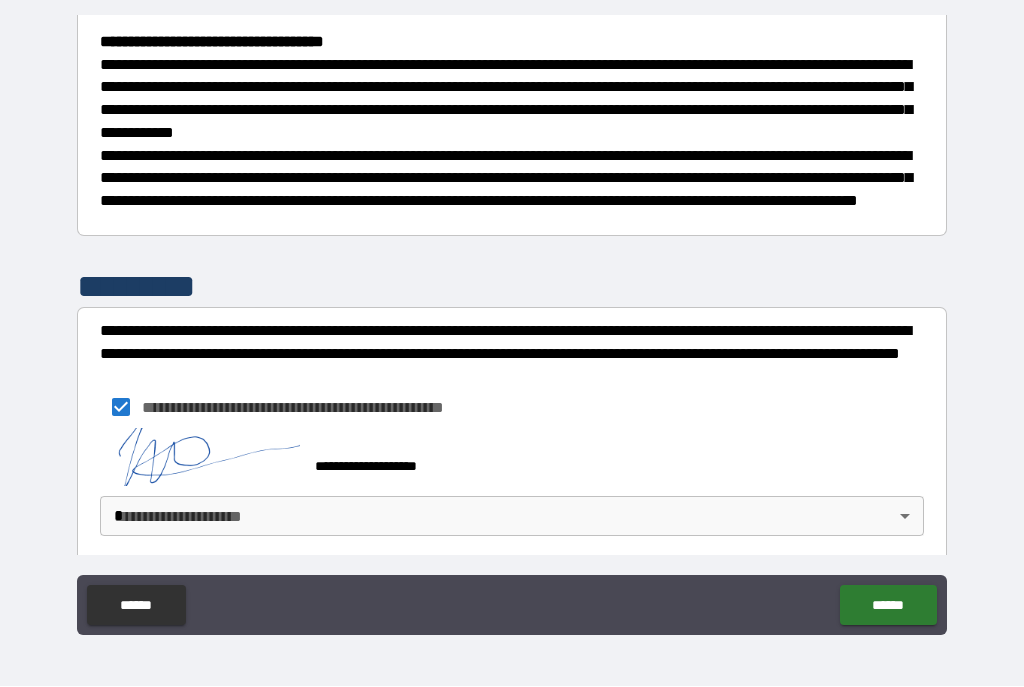 click on "**********" at bounding box center (512, 325) 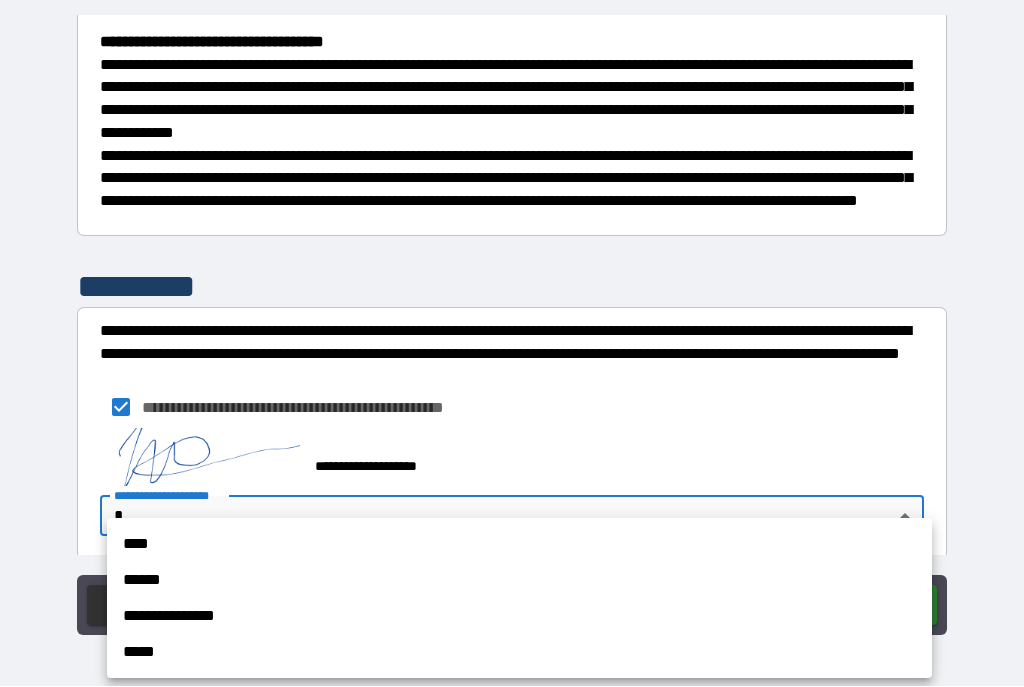 click on "****" at bounding box center [519, 545] 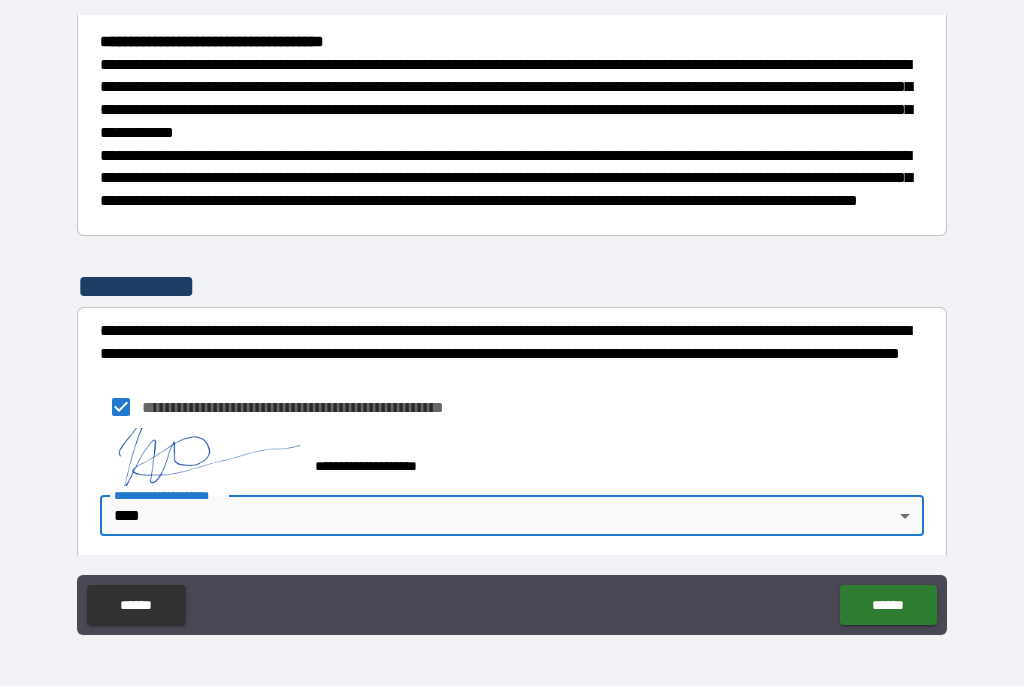 click on "******" at bounding box center [888, 606] 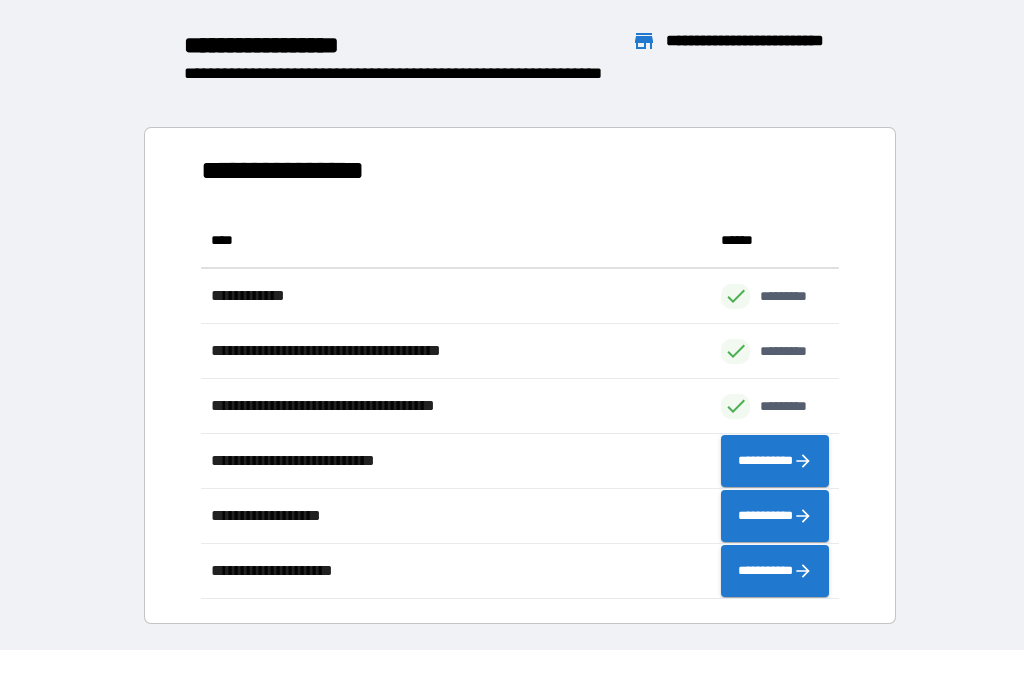 scroll, scrollTop: 386, scrollLeft: 638, axis: both 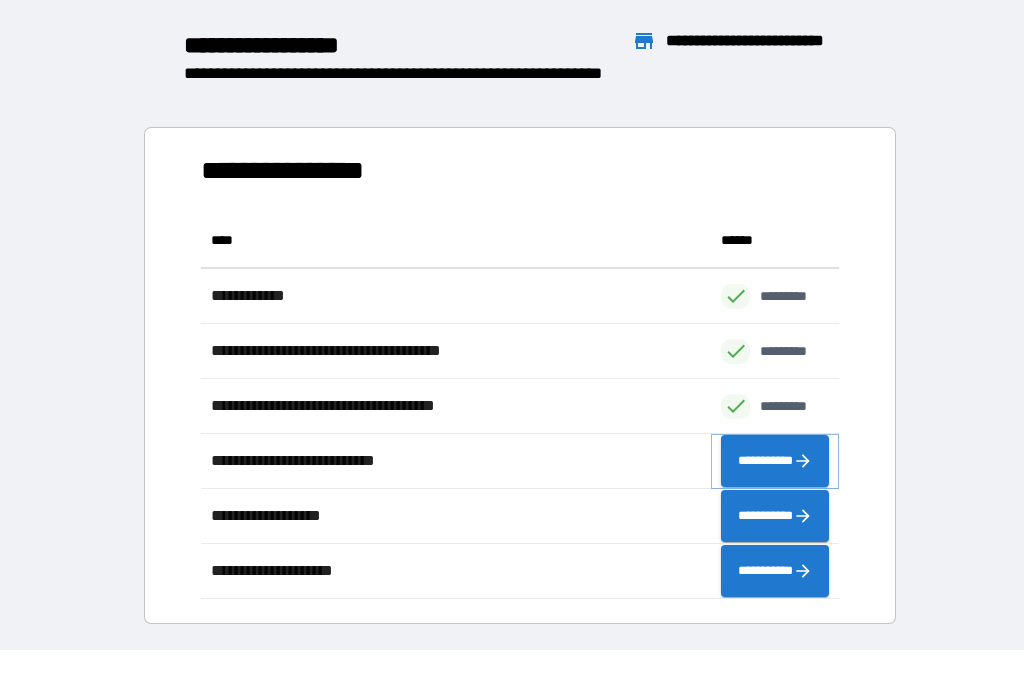 click on "**********" at bounding box center (775, 462) 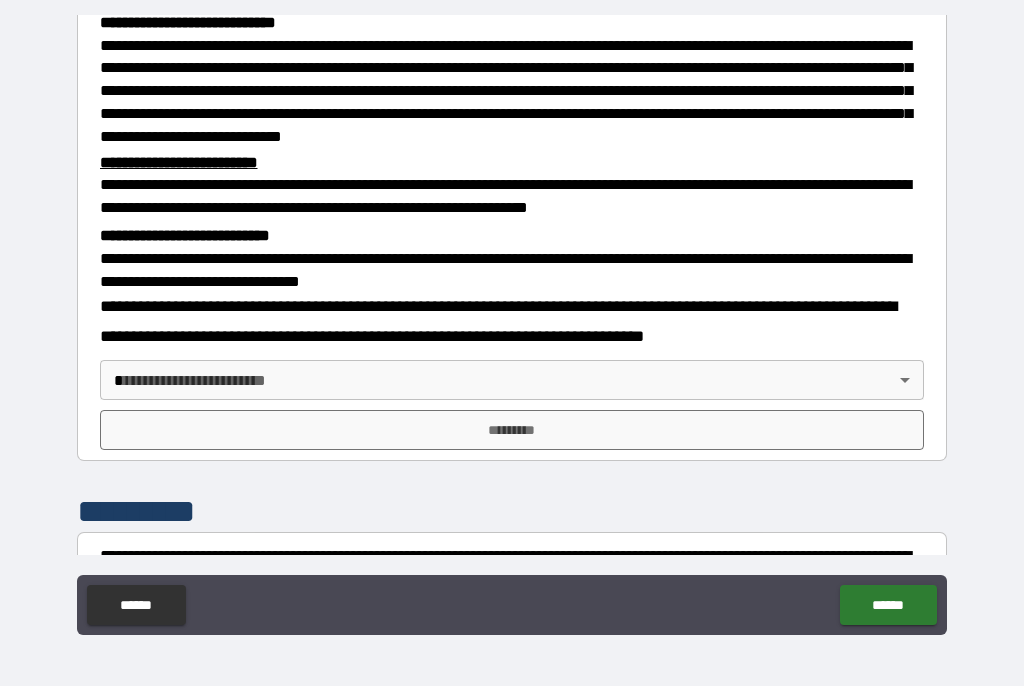 scroll, scrollTop: 464, scrollLeft: 0, axis: vertical 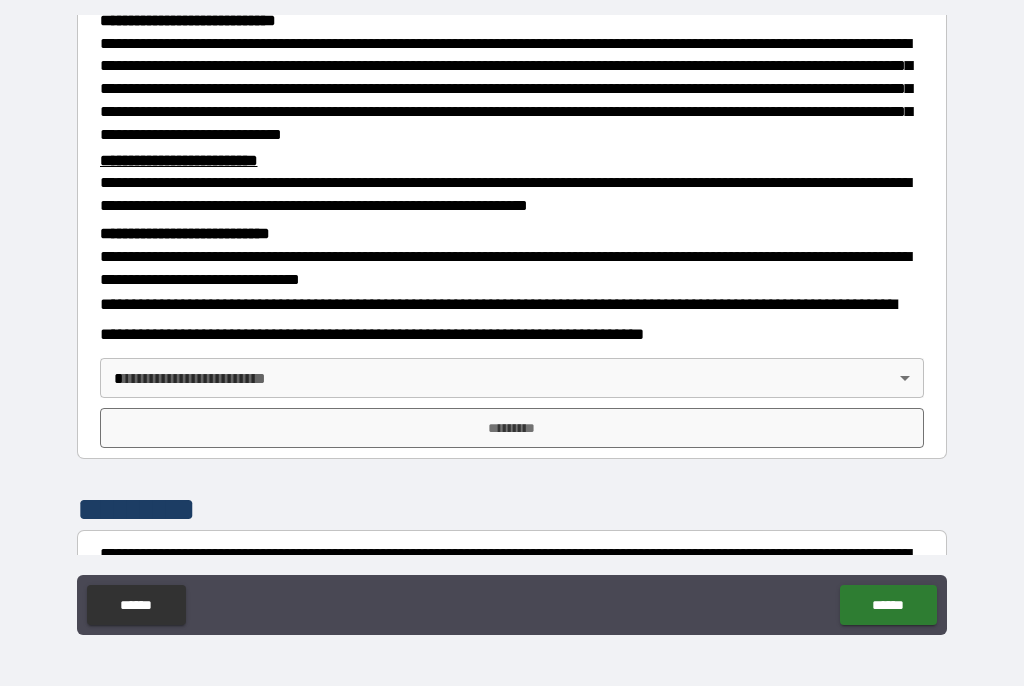 click on "**********" at bounding box center (512, 325) 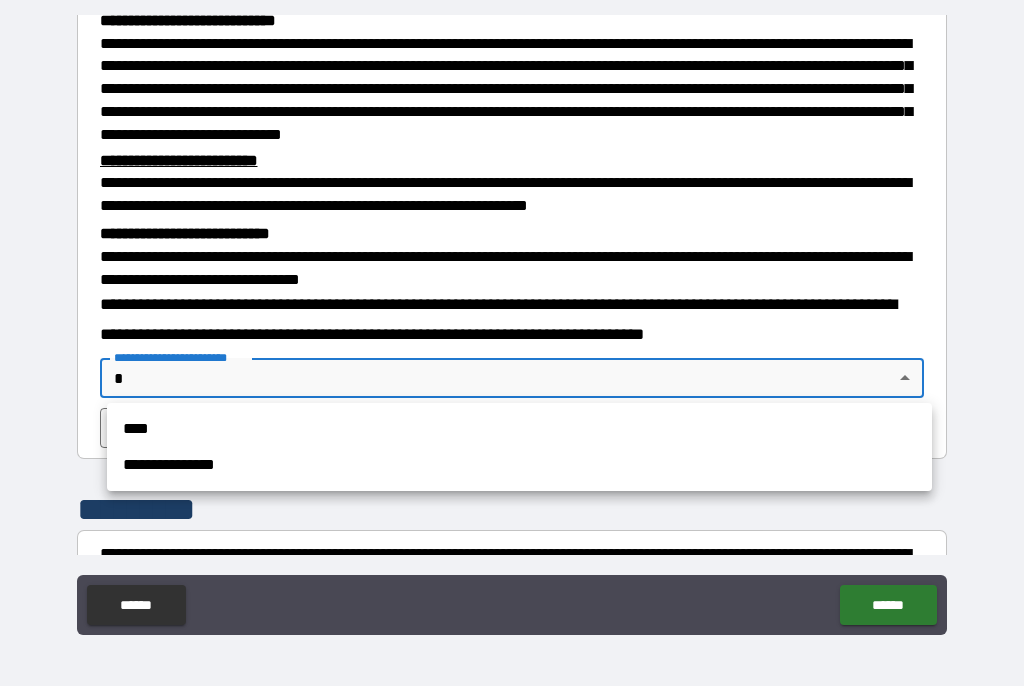click on "****" at bounding box center [519, 430] 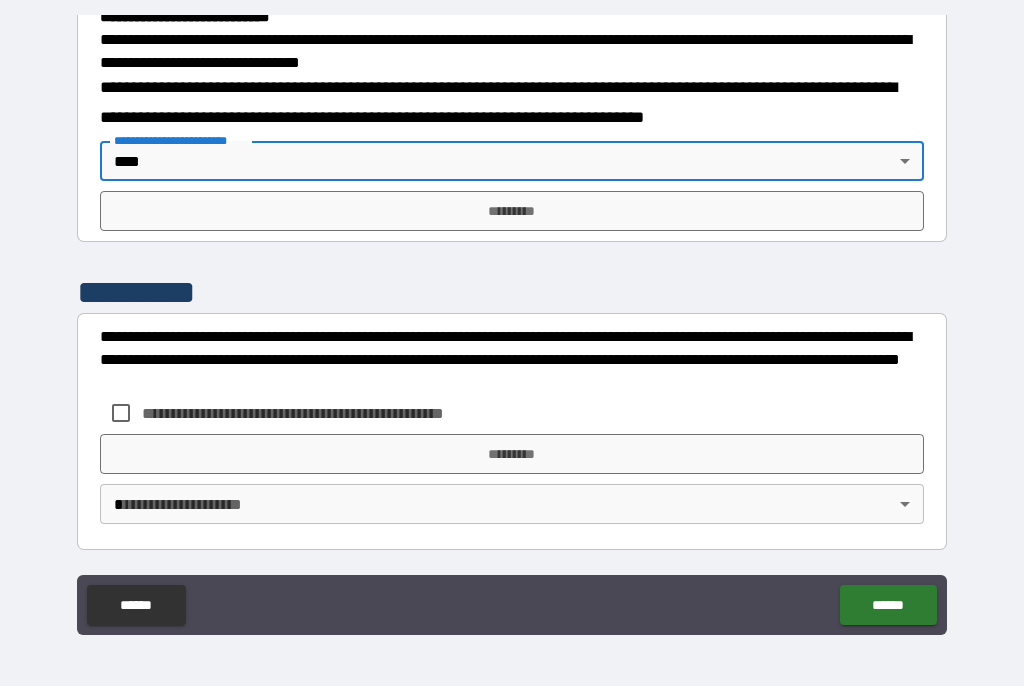 scroll, scrollTop: 679, scrollLeft: 0, axis: vertical 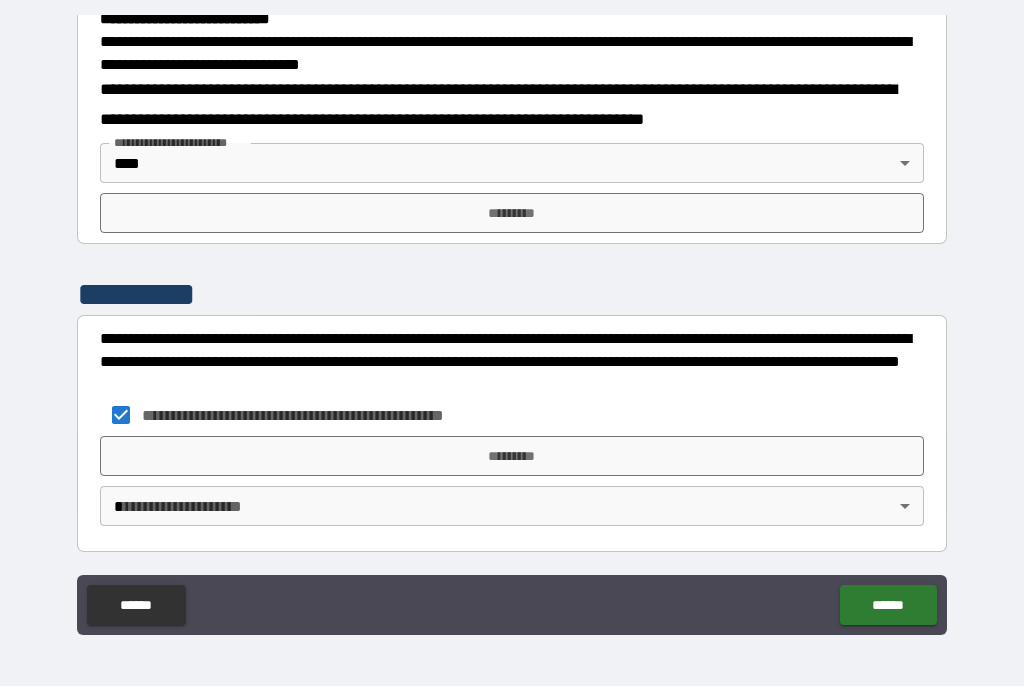 click on "**********" at bounding box center [512, 325] 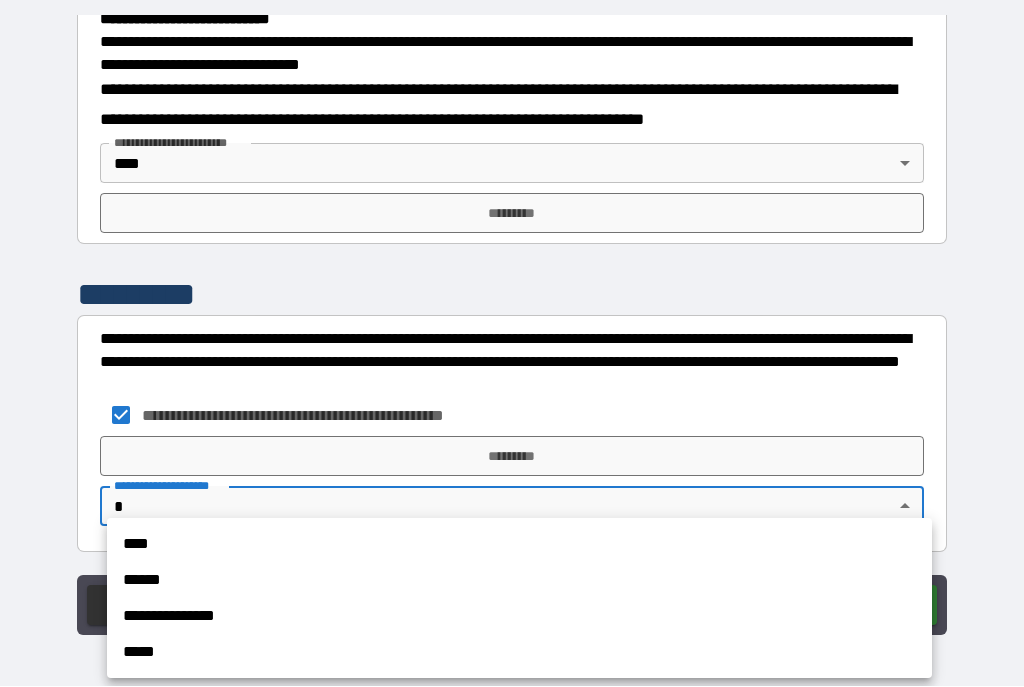 click on "****" at bounding box center (519, 545) 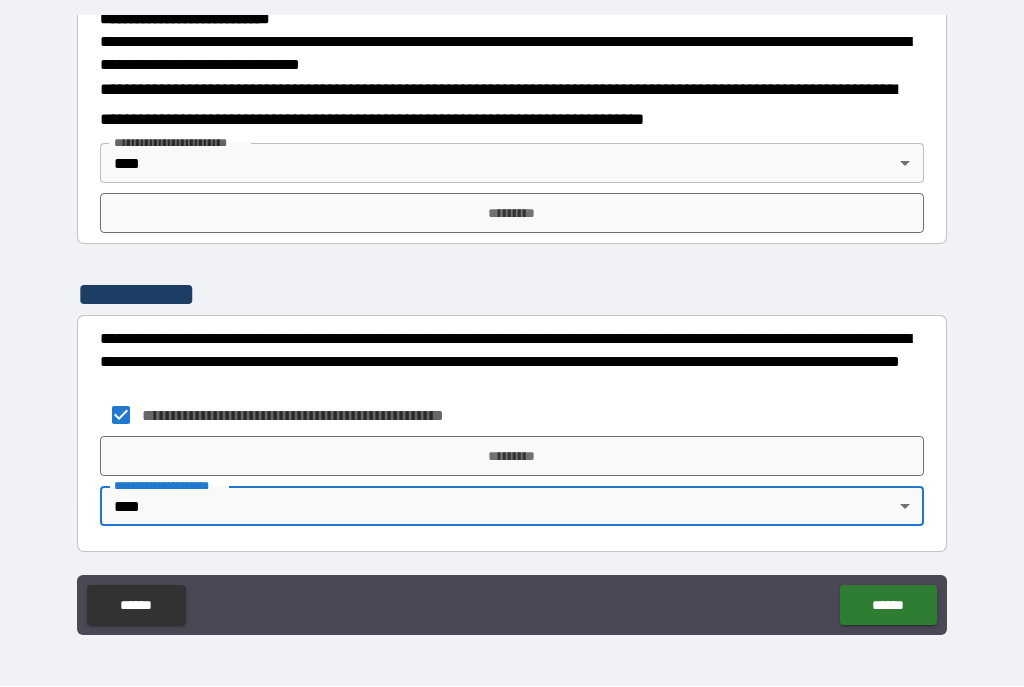 click on "*********" at bounding box center [512, 457] 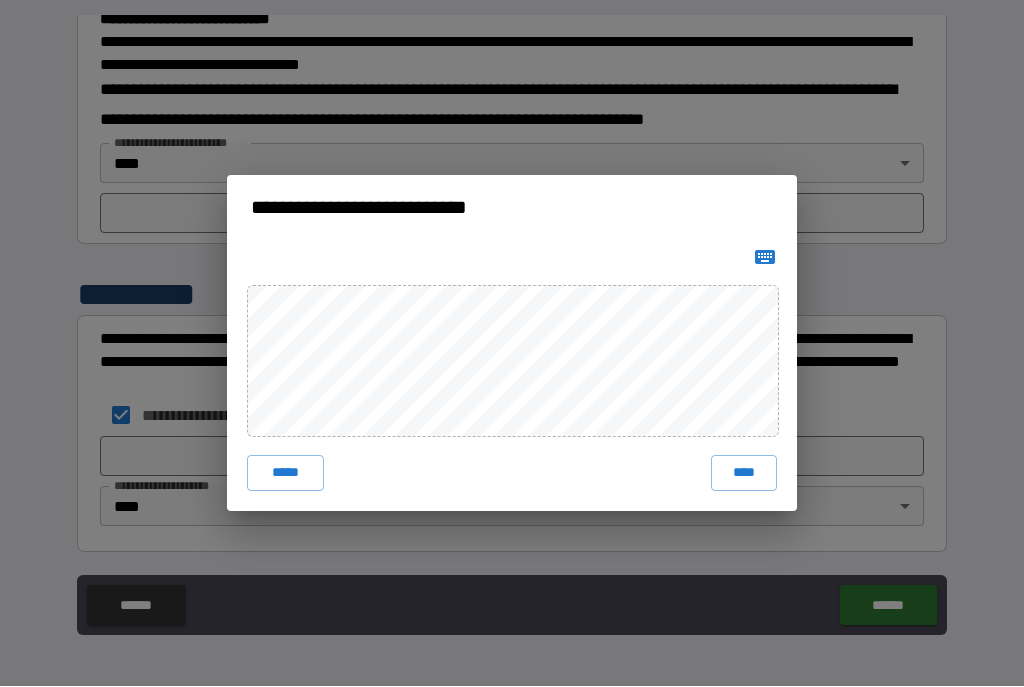 click on "****" at bounding box center [744, 474] 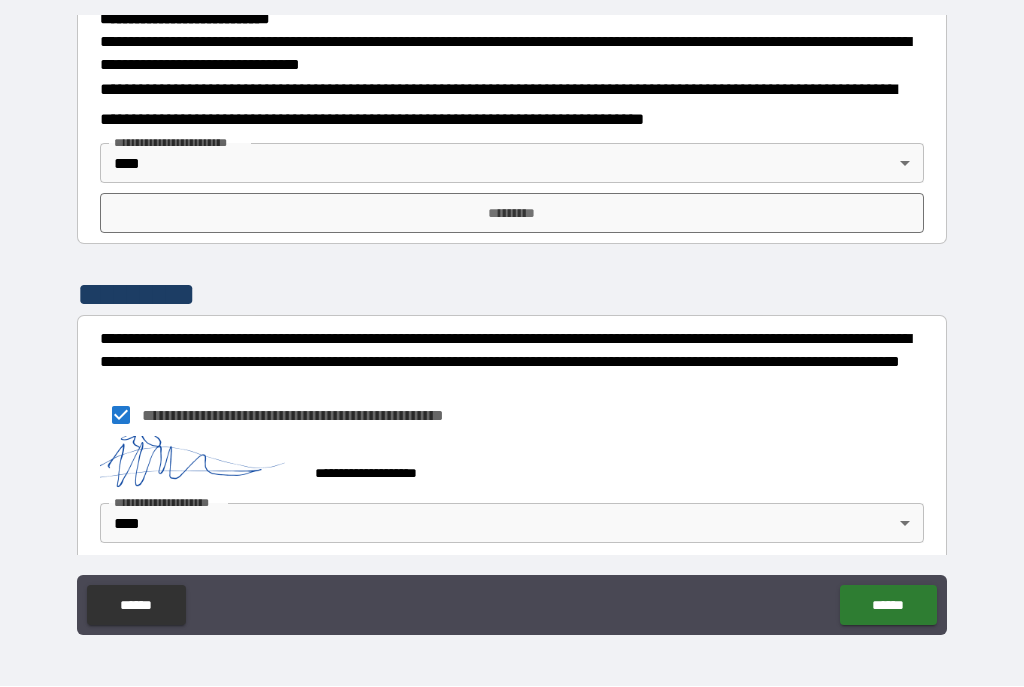 click on "******" at bounding box center [888, 606] 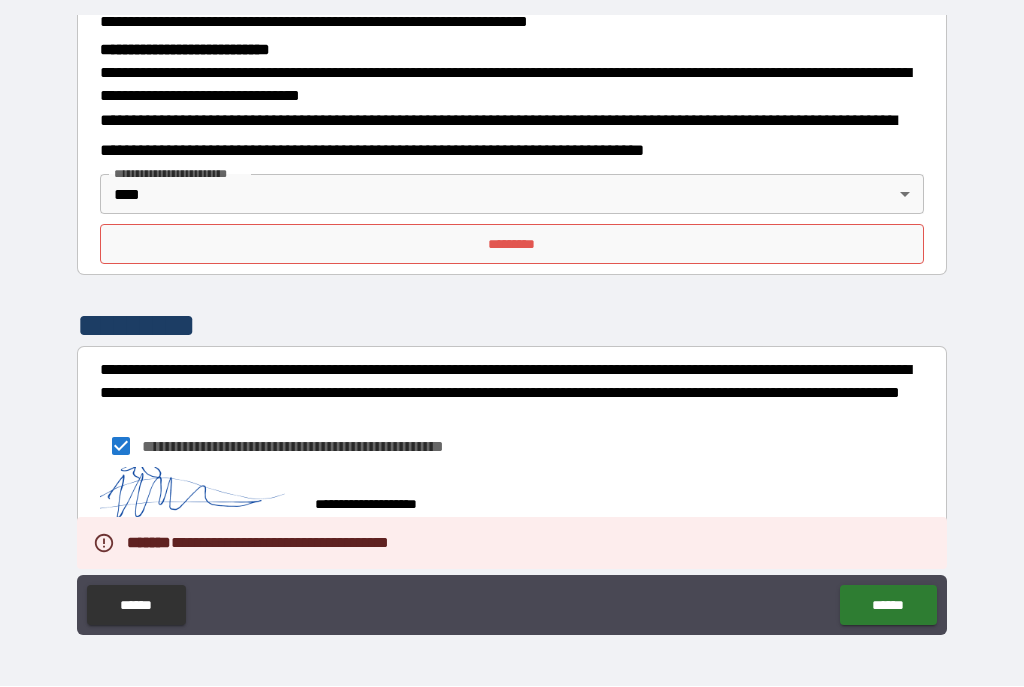 scroll, scrollTop: 648, scrollLeft: 0, axis: vertical 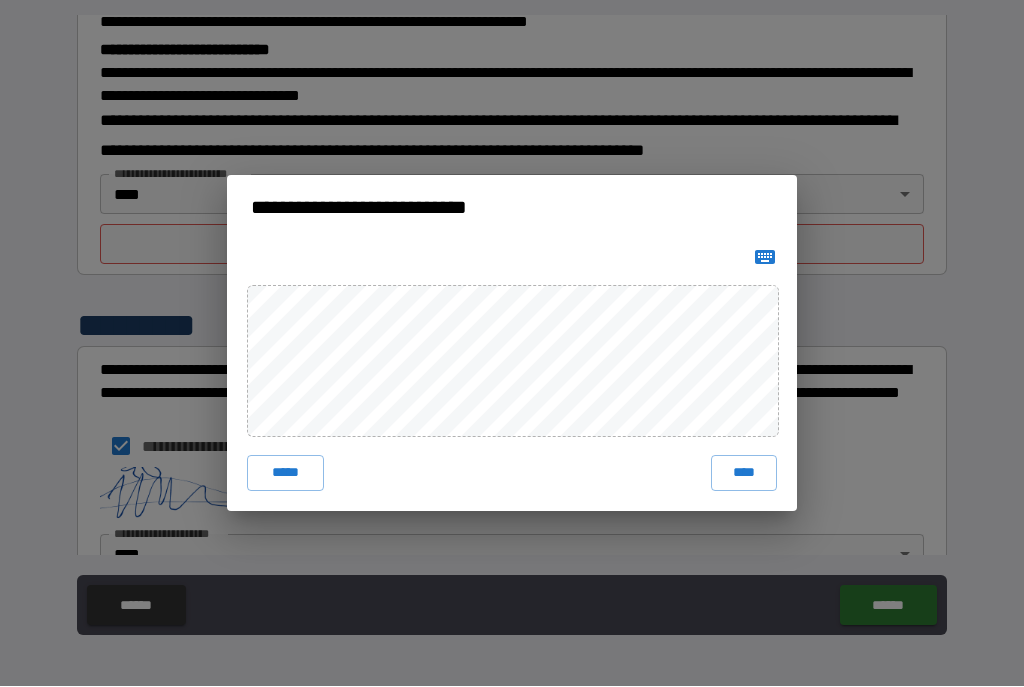 click on "****" at bounding box center (744, 474) 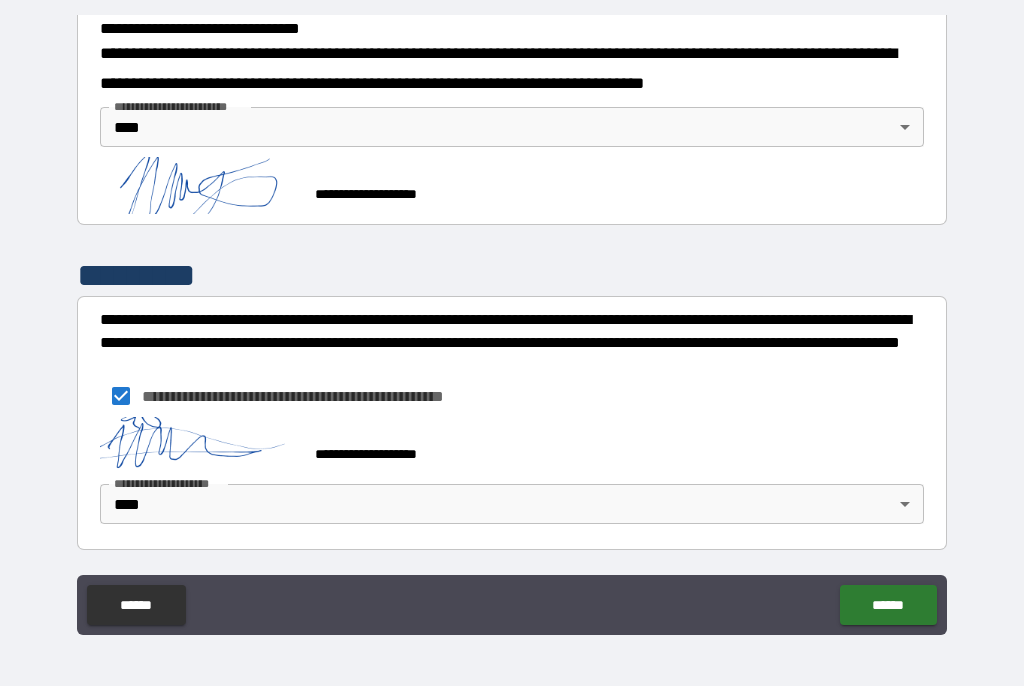 scroll, scrollTop: 713, scrollLeft: 0, axis: vertical 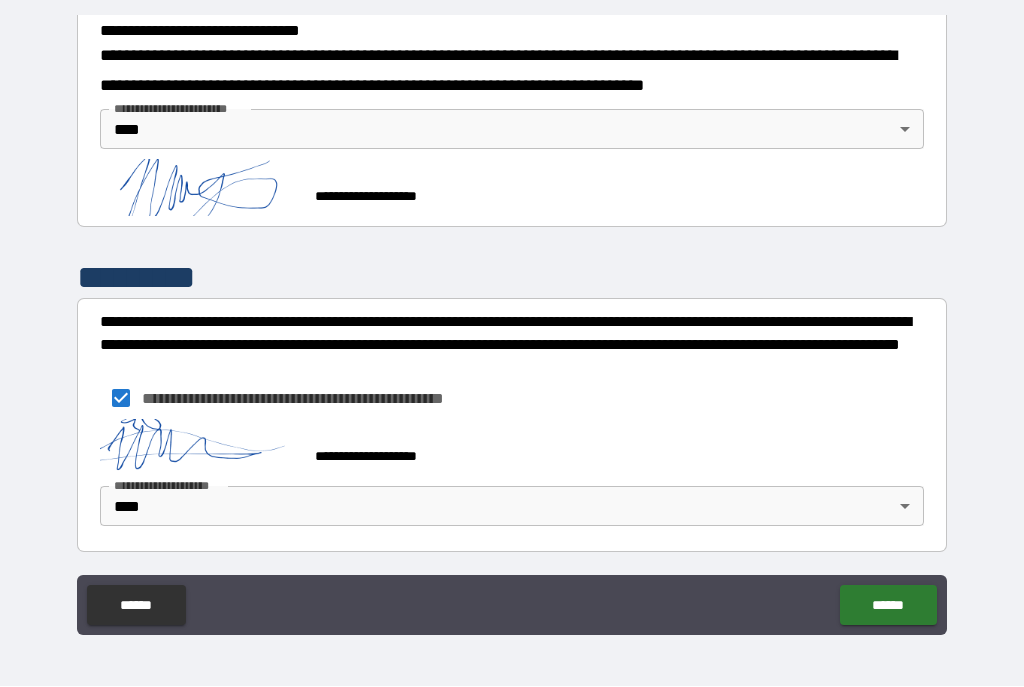 click on "******" at bounding box center [888, 606] 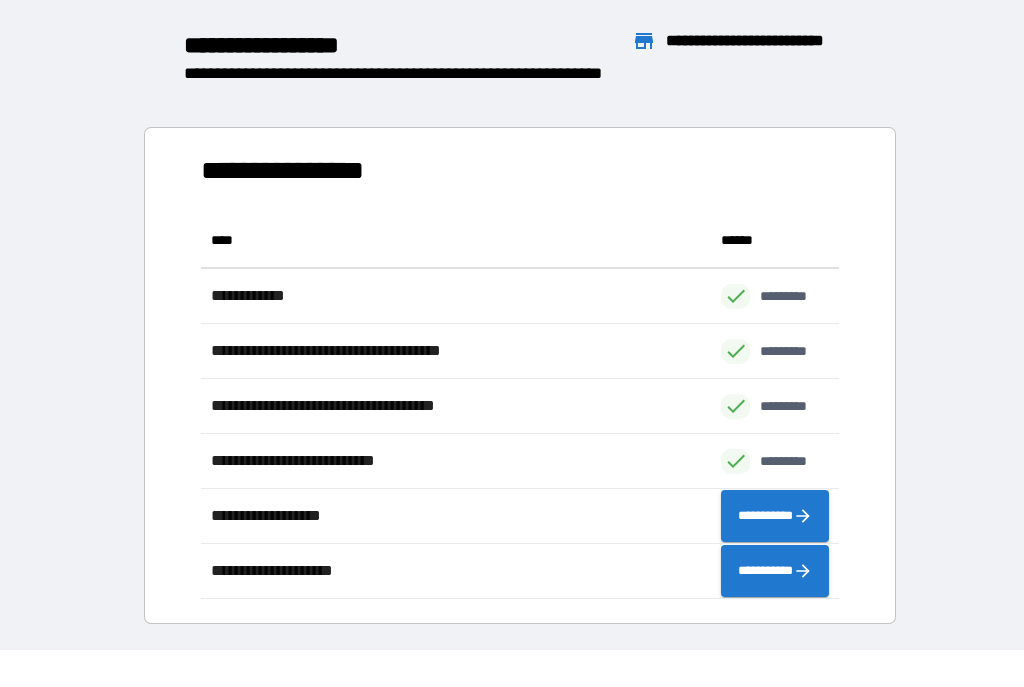 scroll, scrollTop: 1, scrollLeft: 1, axis: both 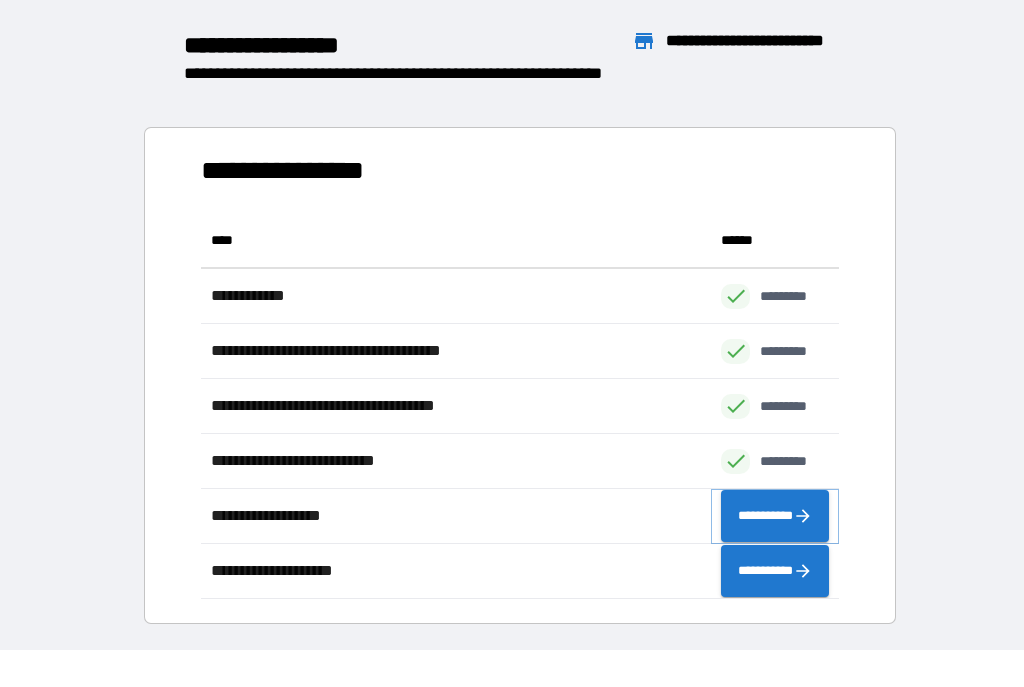 click 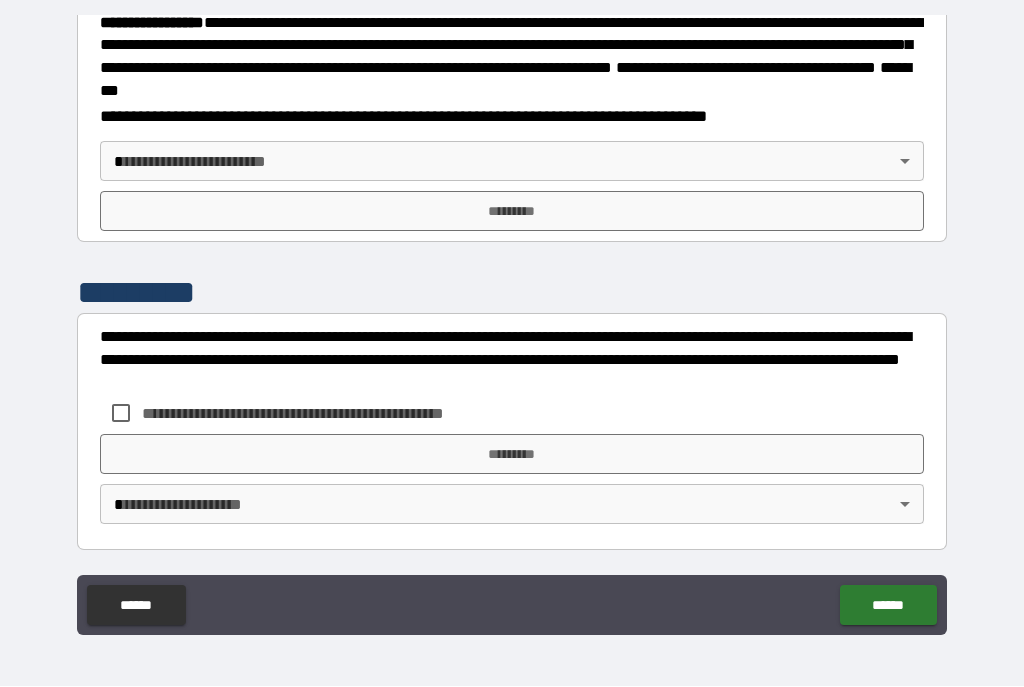 scroll, scrollTop: 2311, scrollLeft: 0, axis: vertical 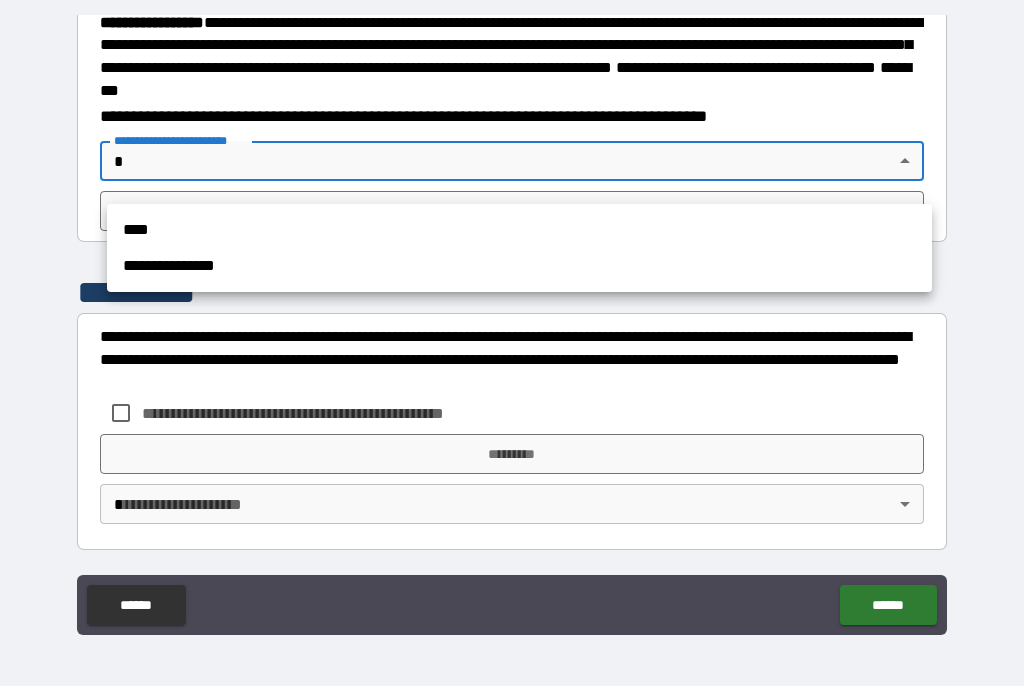 click on "****" at bounding box center (519, 231) 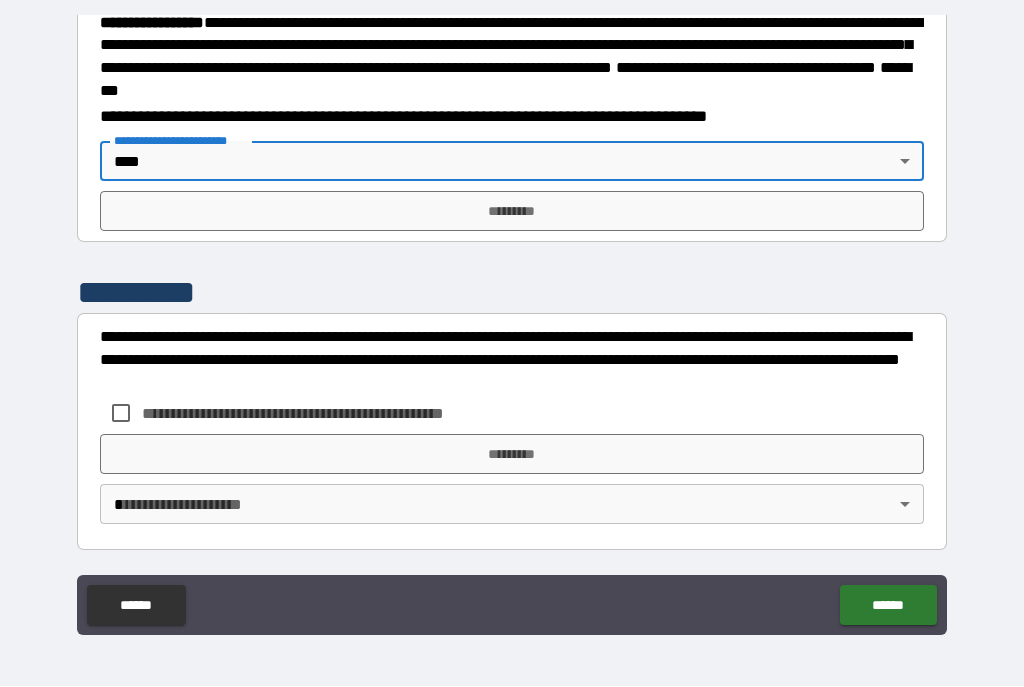 click on "*********" at bounding box center [512, 212] 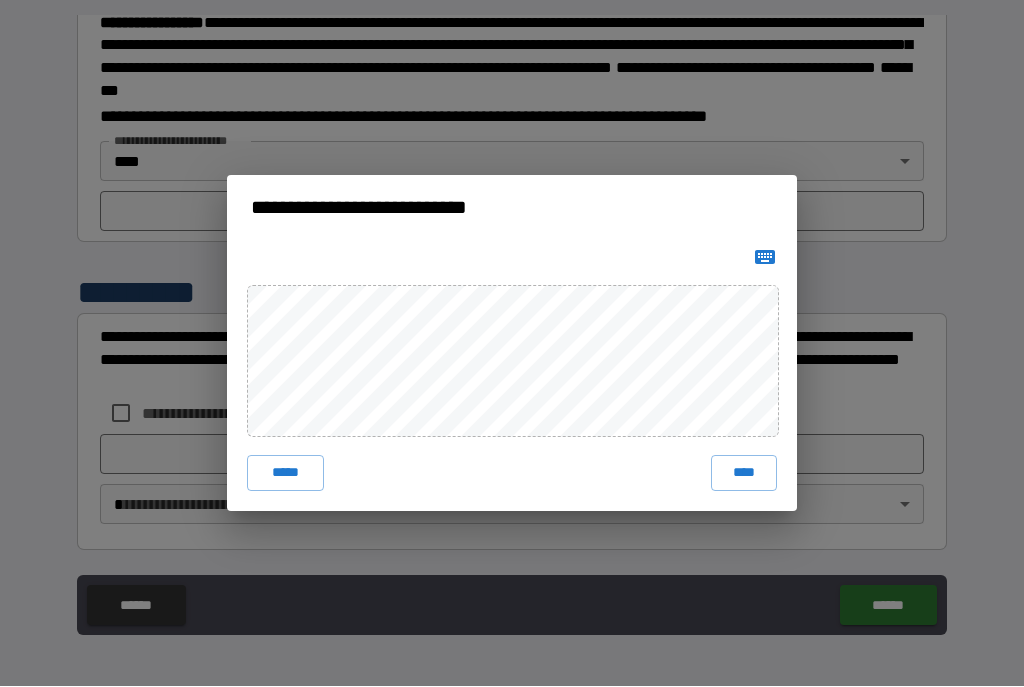 click on "****" at bounding box center [744, 474] 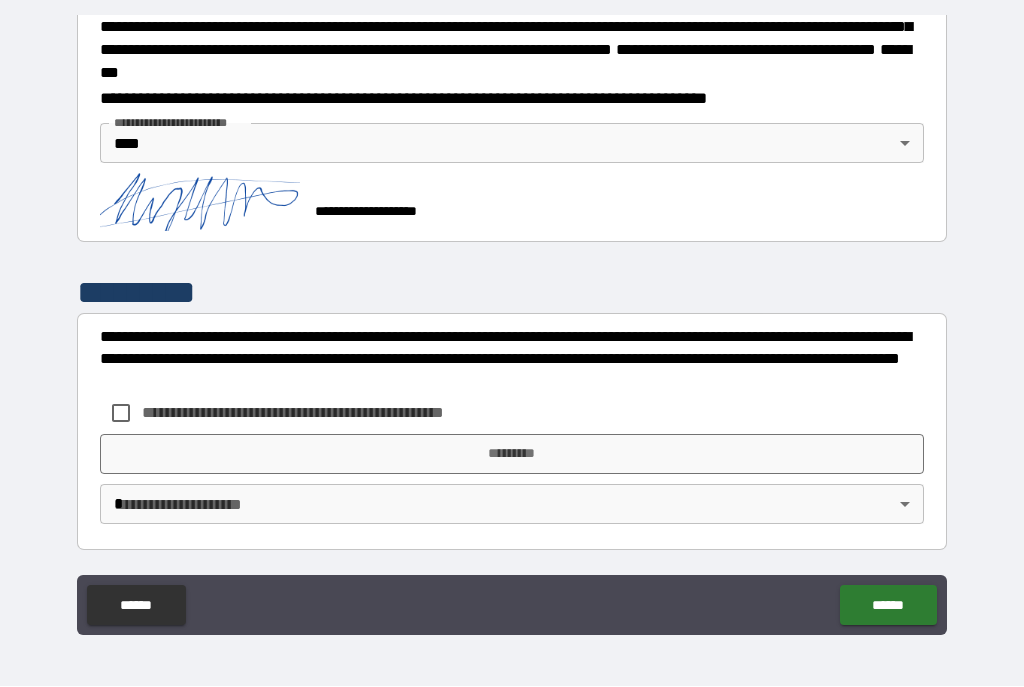 scroll, scrollTop: 2344, scrollLeft: 0, axis: vertical 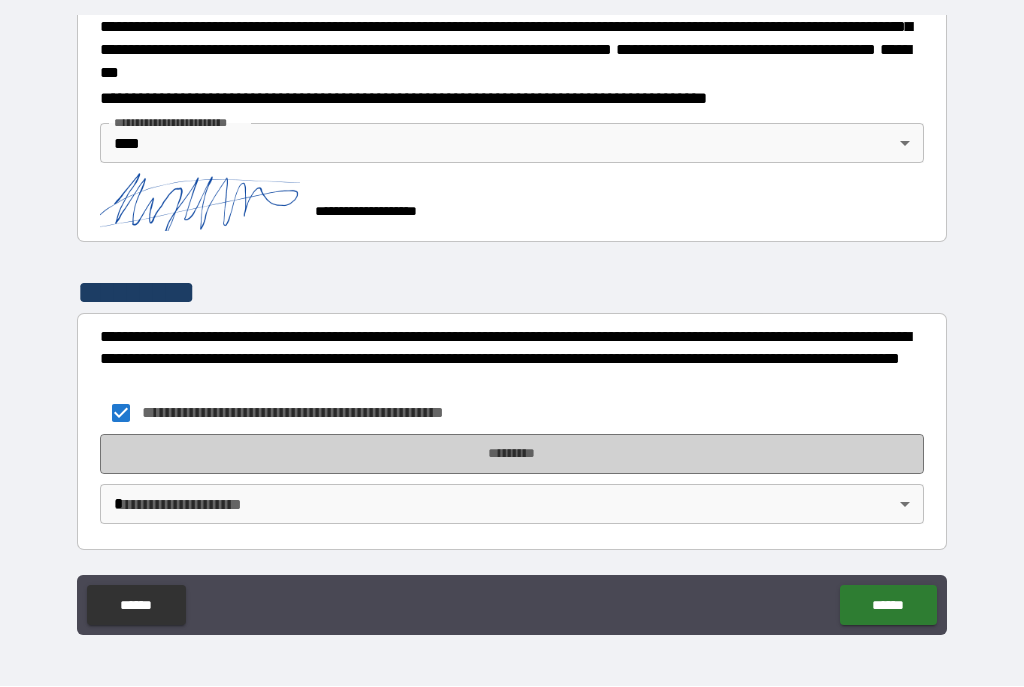 click on "*********" at bounding box center [512, 455] 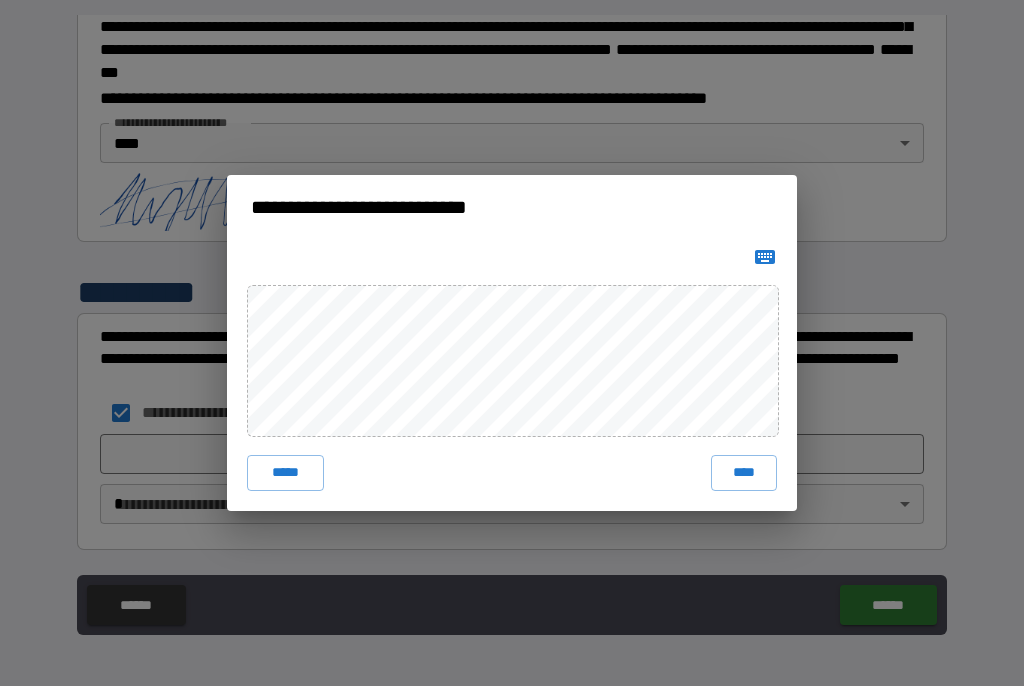 click on "****" at bounding box center [744, 474] 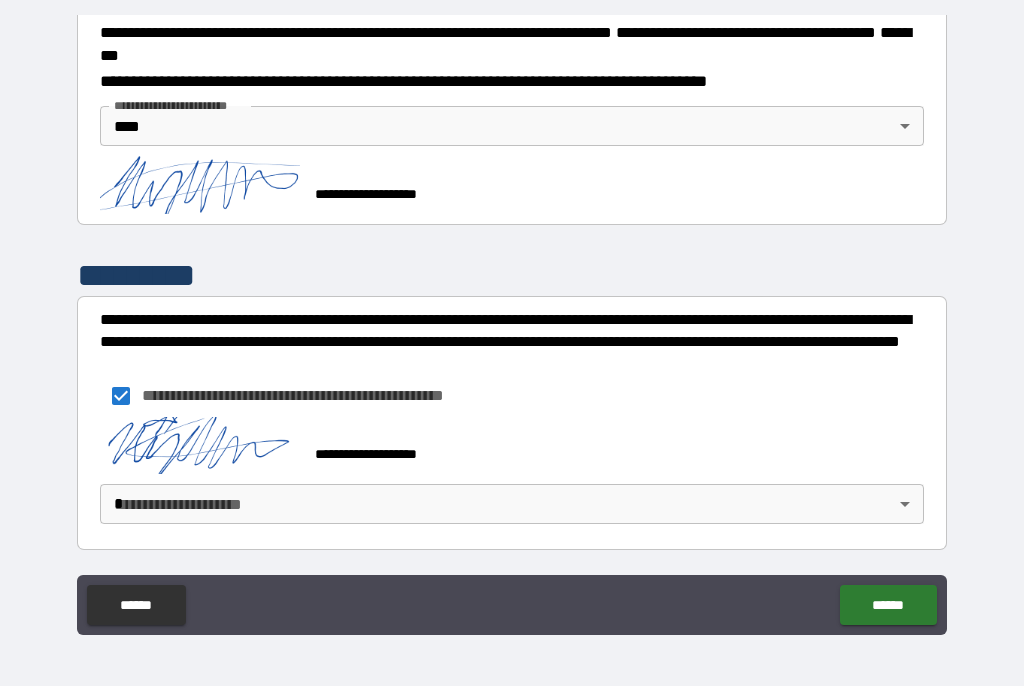 scroll, scrollTop: 2361, scrollLeft: 0, axis: vertical 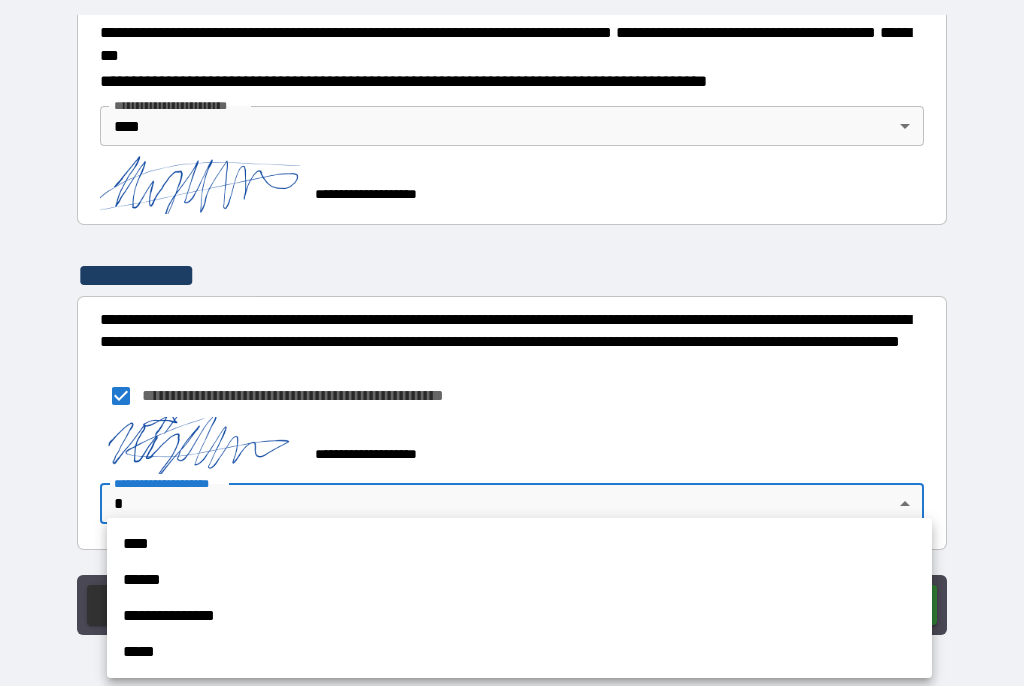 click on "****" at bounding box center [519, 545] 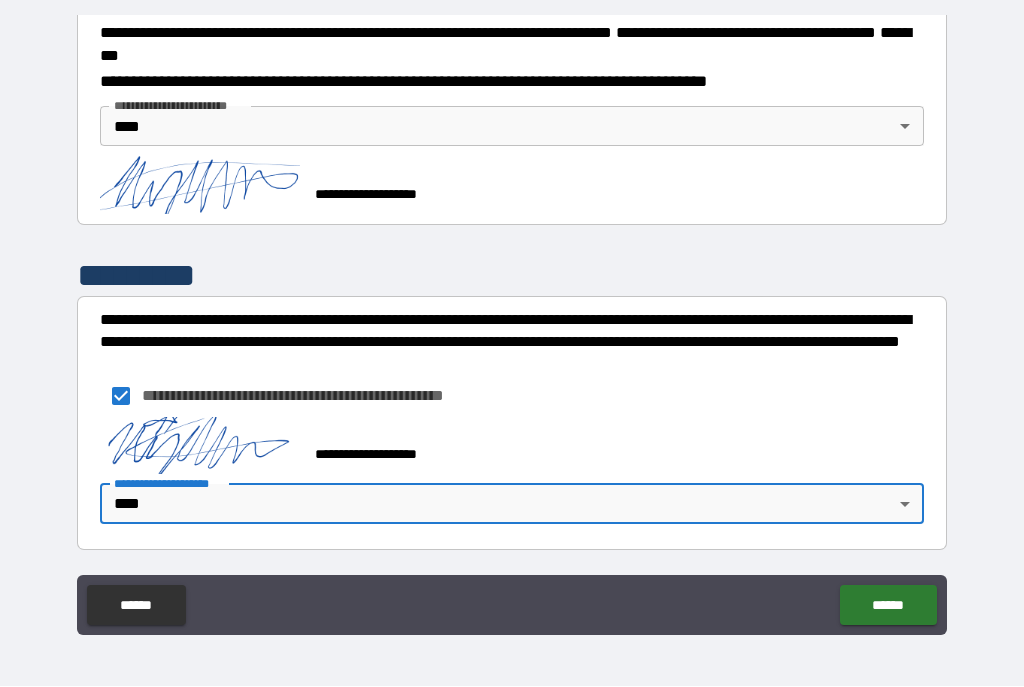 click on "******" at bounding box center (888, 606) 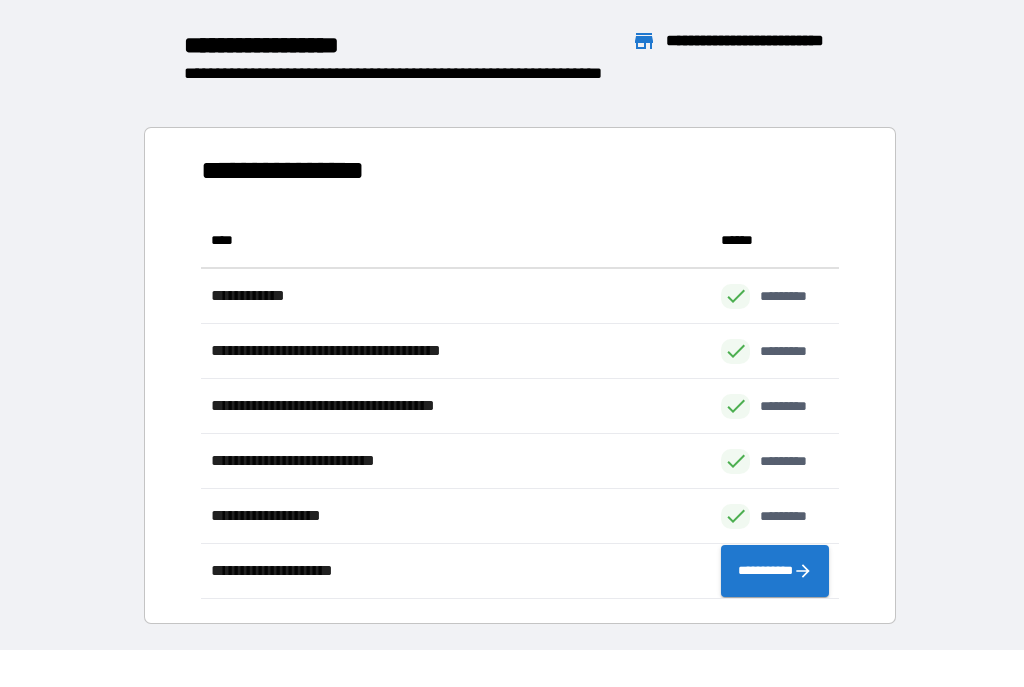 scroll, scrollTop: 386, scrollLeft: 638, axis: both 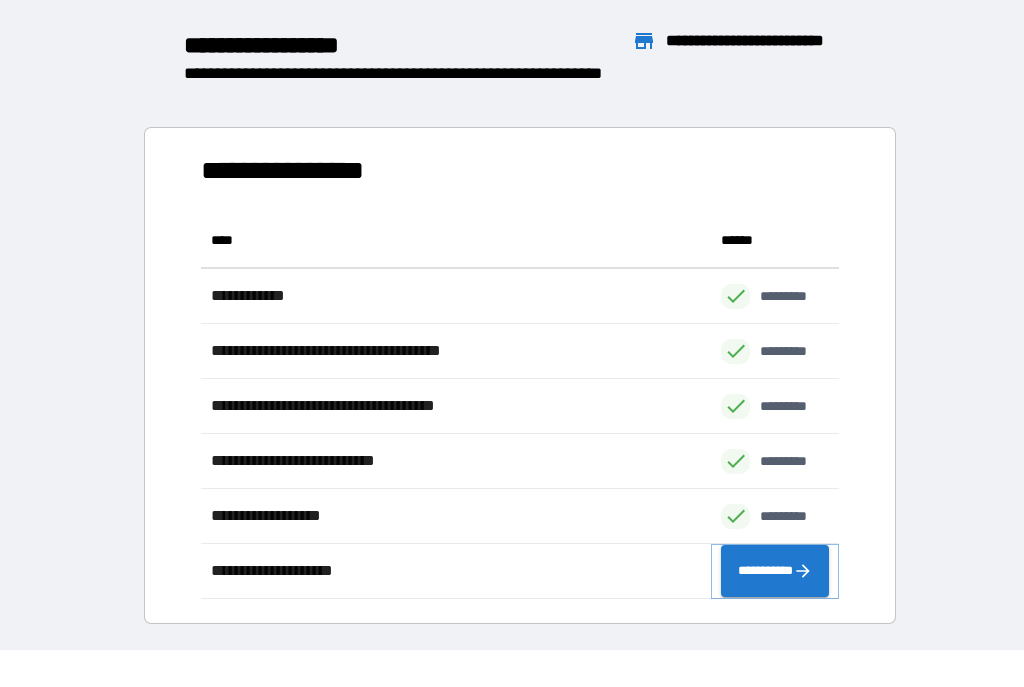 click on "**********" at bounding box center (775, 572) 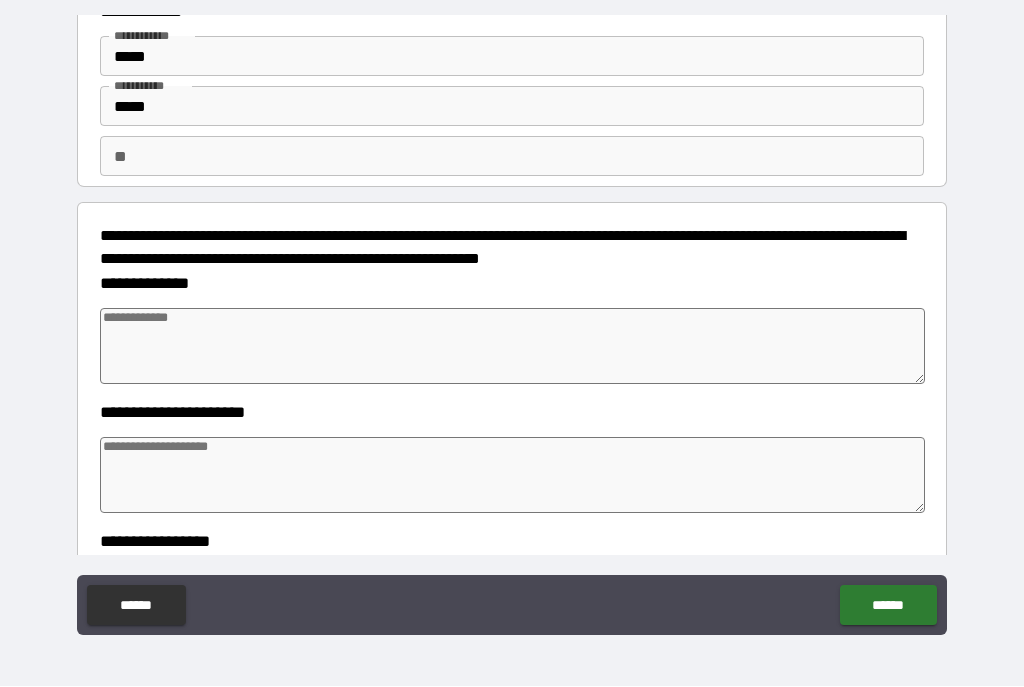 scroll, scrollTop: 73, scrollLeft: 0, axis: vertical 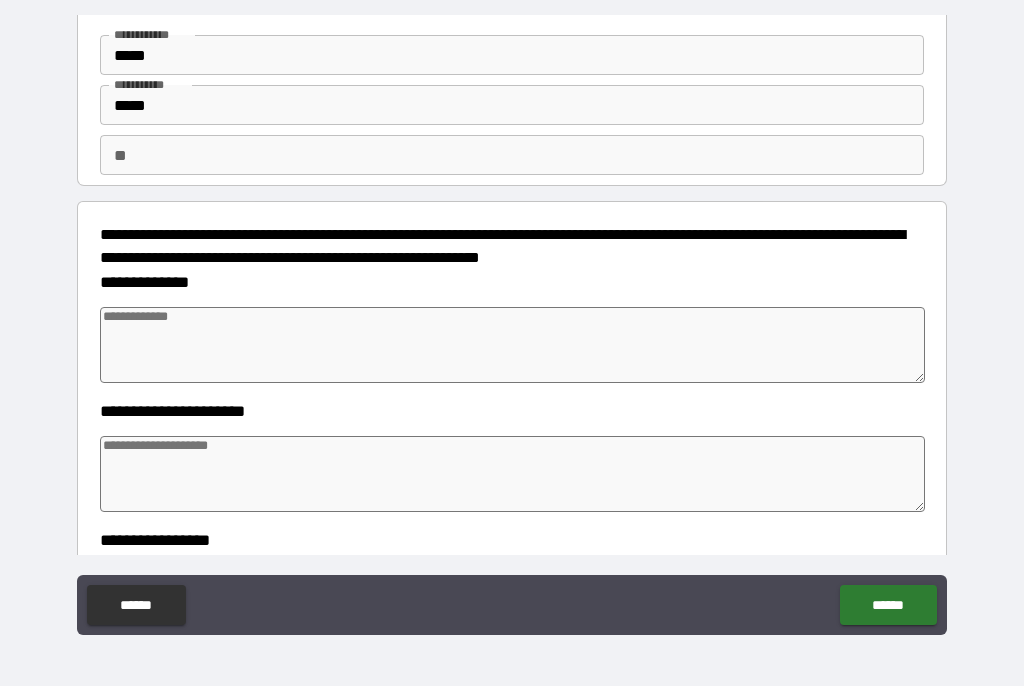 click on "**********" at bounding box center [512, 333] 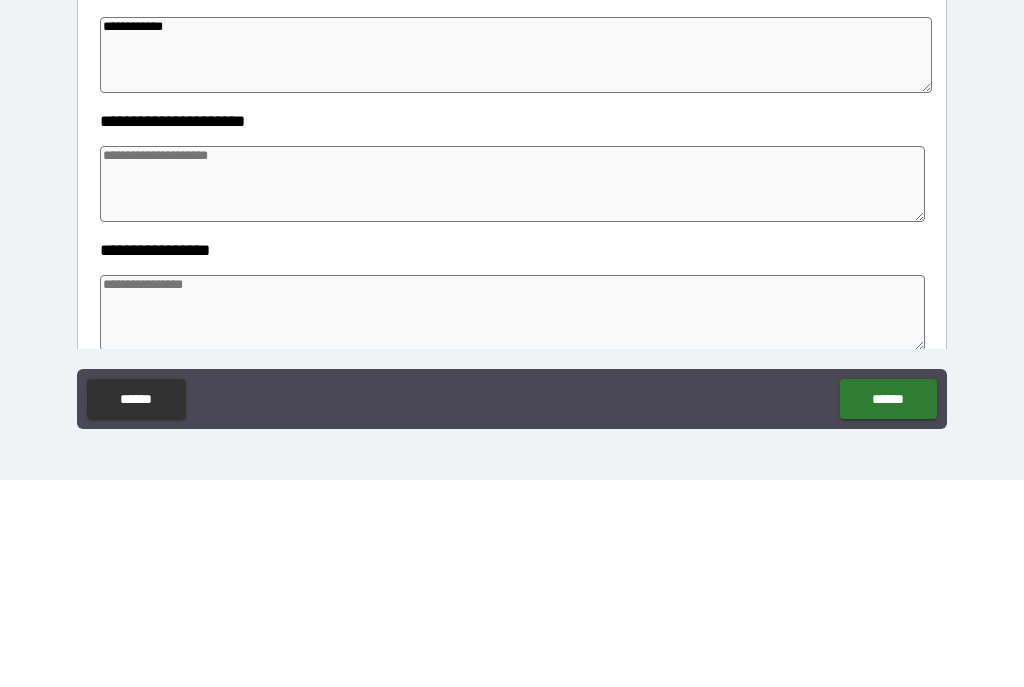 scroll, scrollTop: 158, scrollLeft: 0, axis: vertical 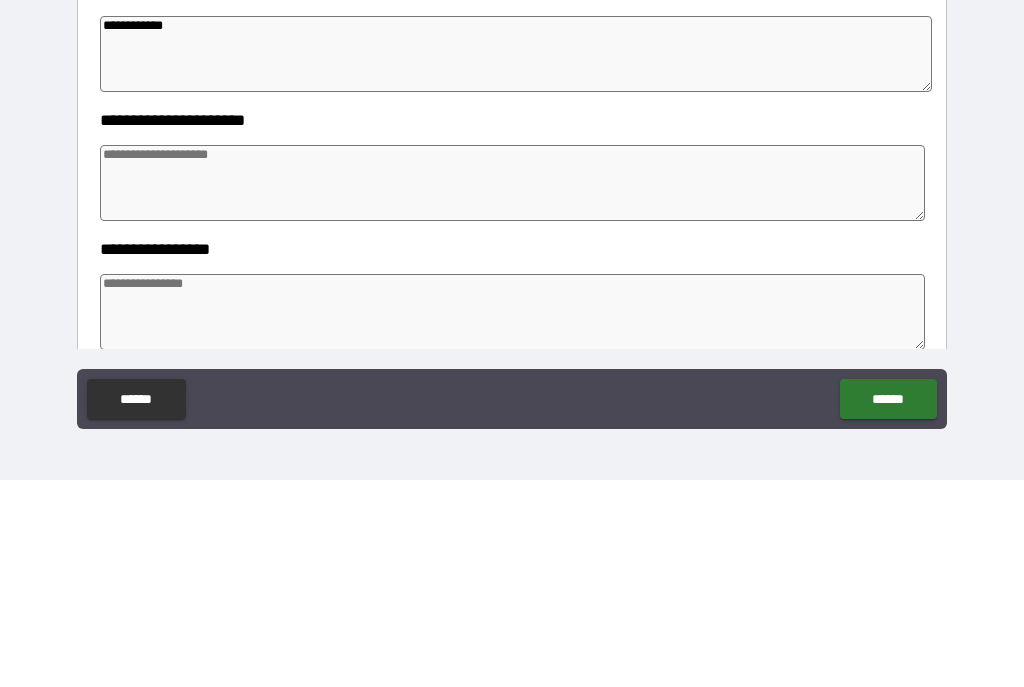 click at bounding box center (513, 390) 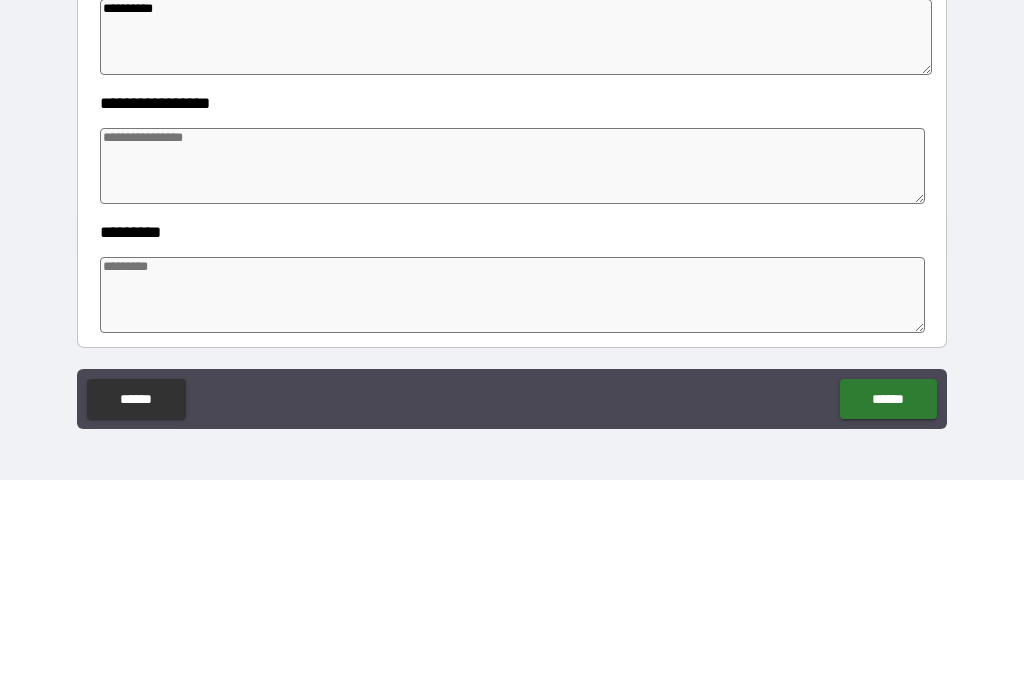scroll, scrollTop: 332, scrollLeft: 0, axis: vertical 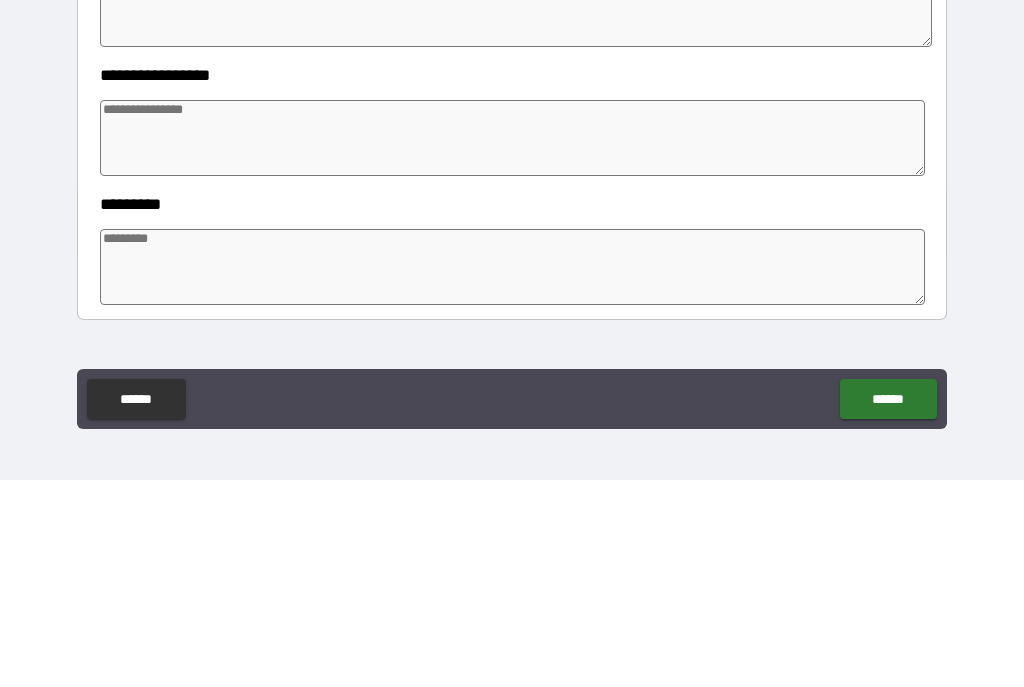 click at bounding box center (513, 345) 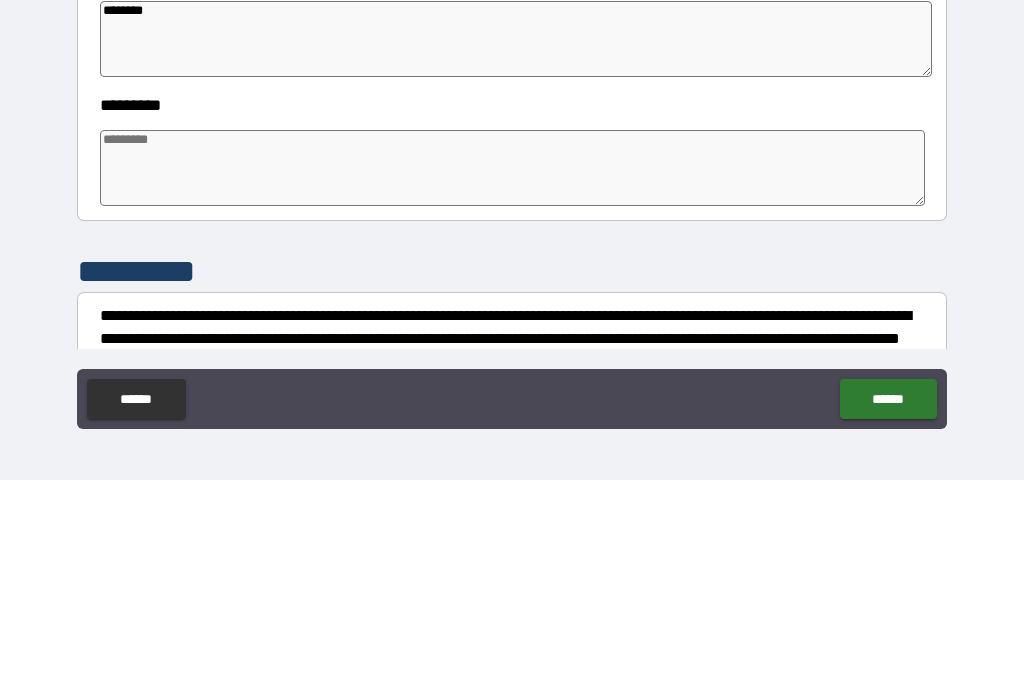 scroll, scrollTop: 436, scrollLeft: 0, axis: vertical 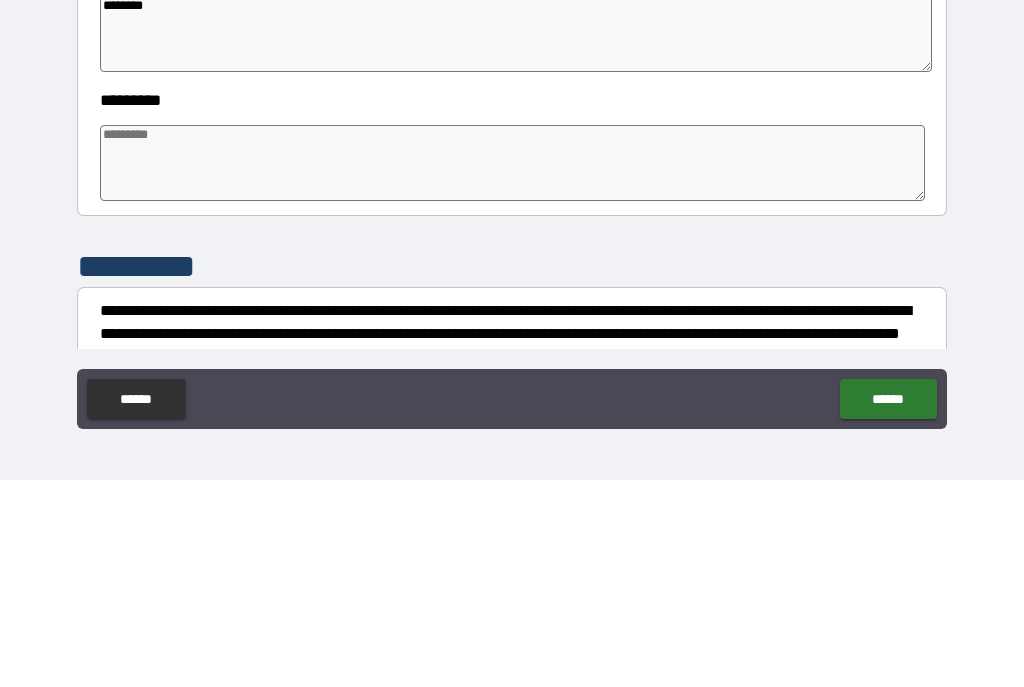 click at bounding box center [513, 370] 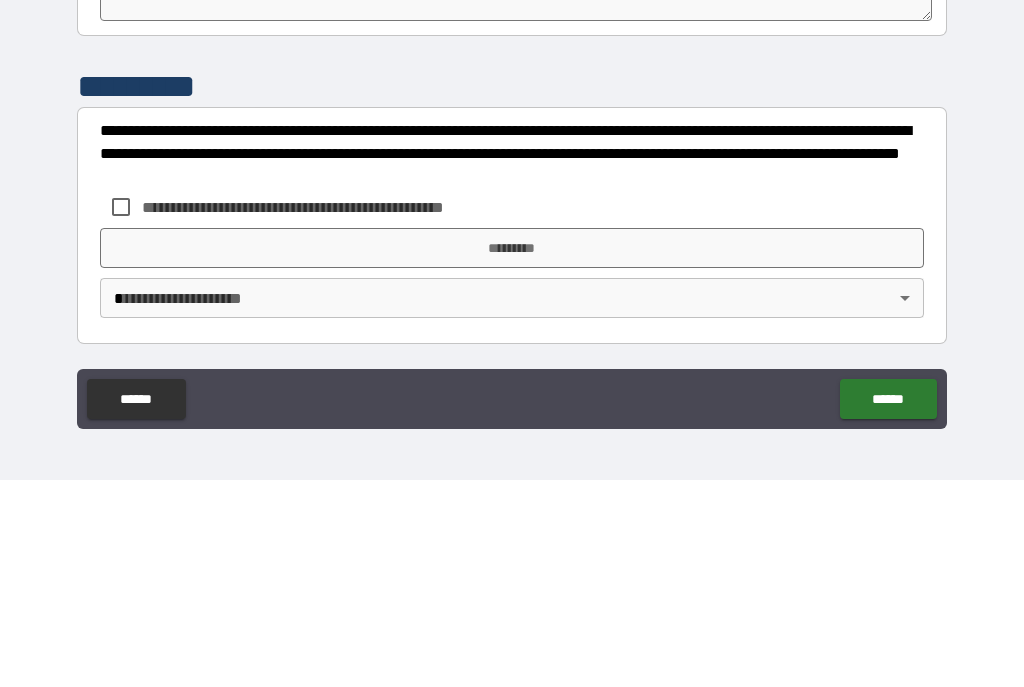 scroll, scrollTop: 616, scrollLeft: 0, axis: vertical 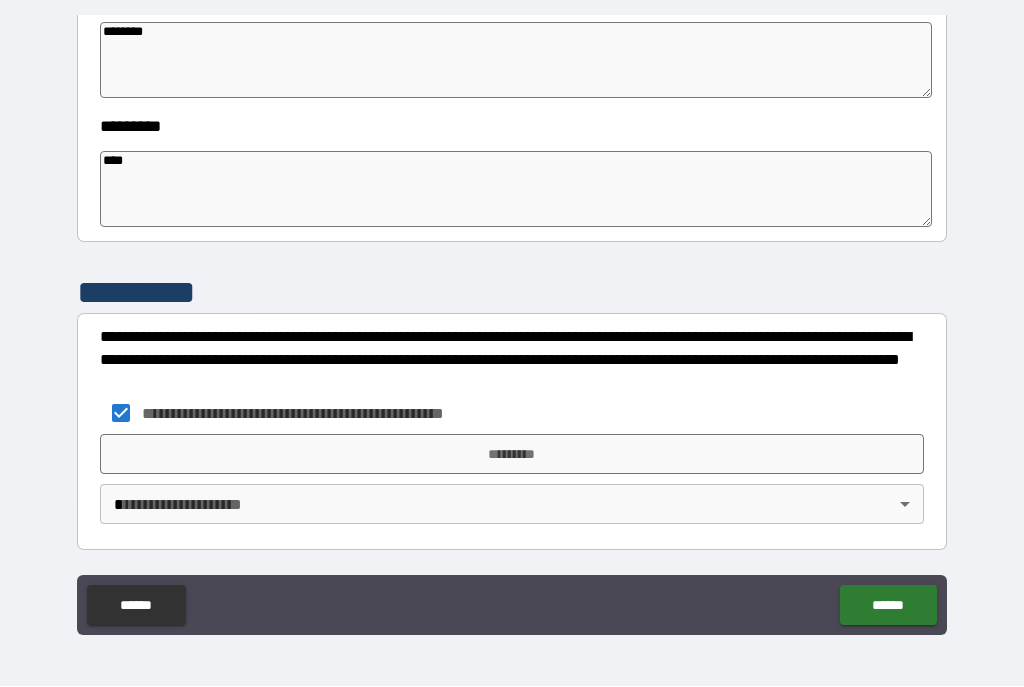 click on "*********" at bounding box center [512, 455] 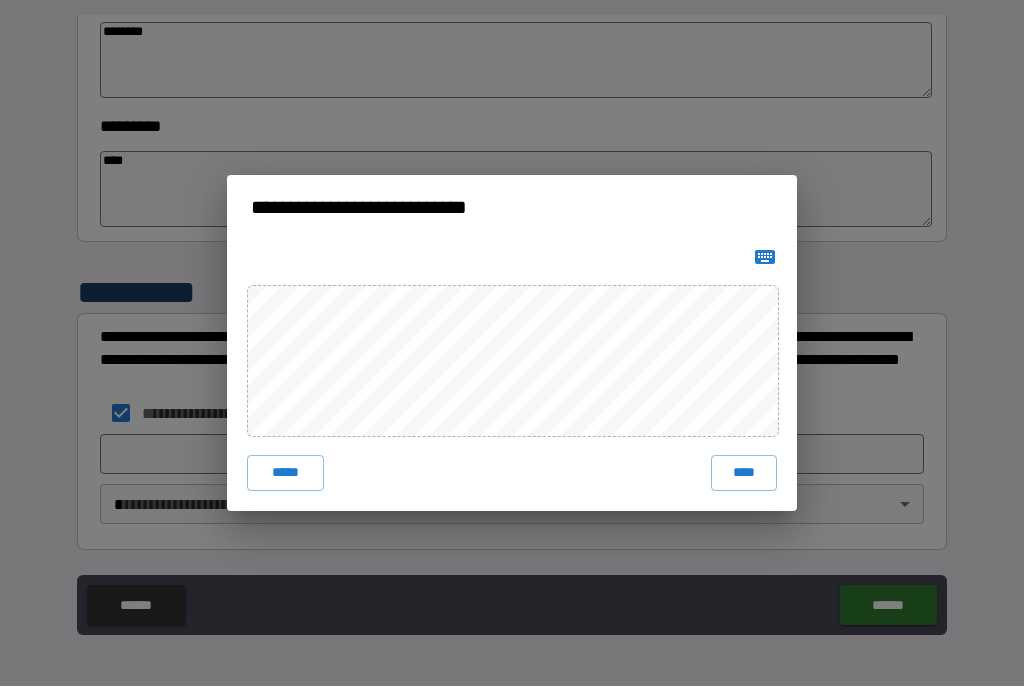 click on "****" at bounding box center (744, 474) 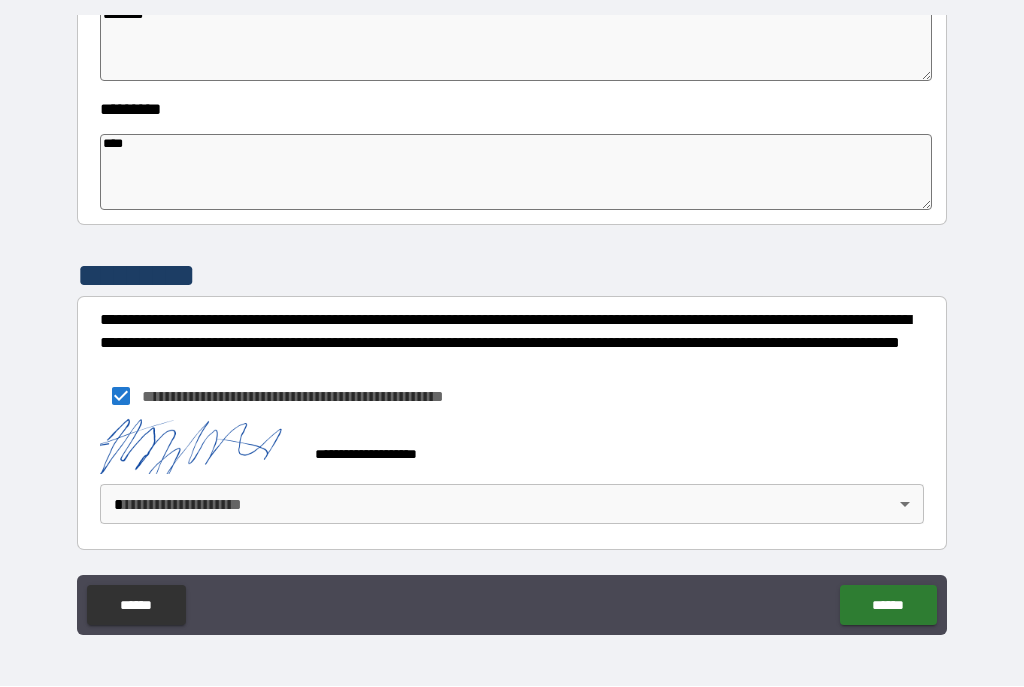 scroll, scrollTop: 633, scrollLeft: 0, axis: vertical 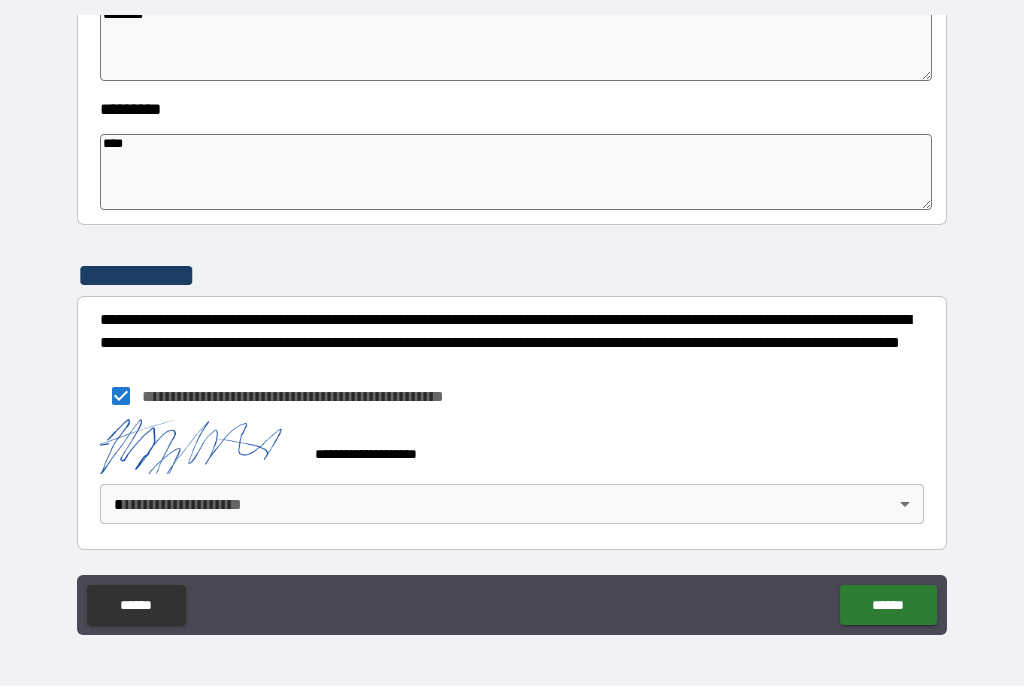 click on "**********" at bounding box center (512, 325) 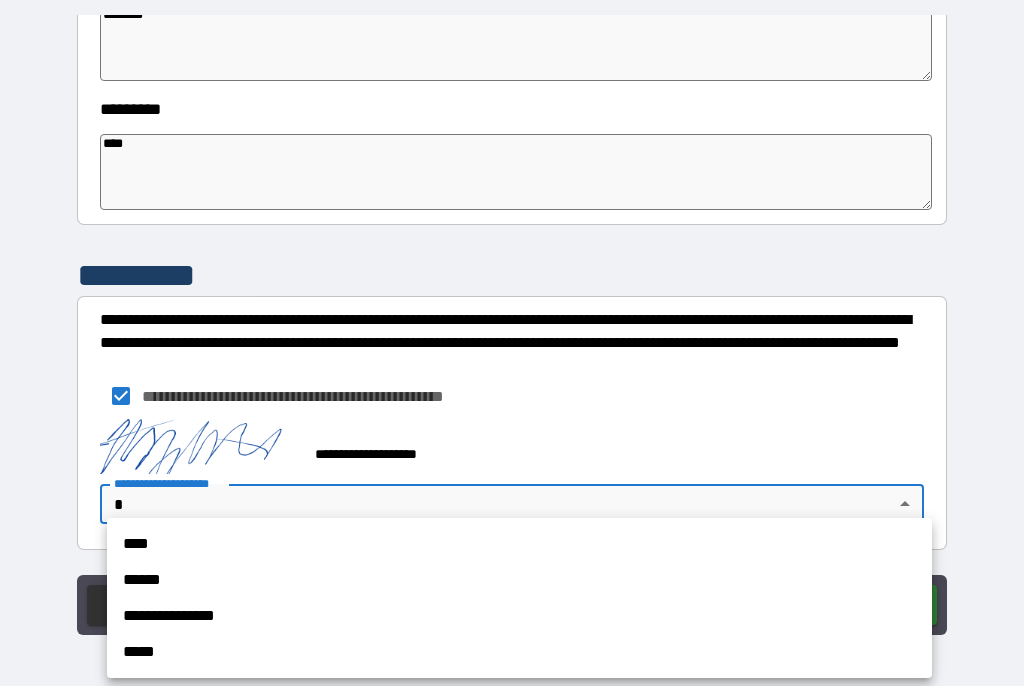 click on "****" at bounding box center [519, 545] 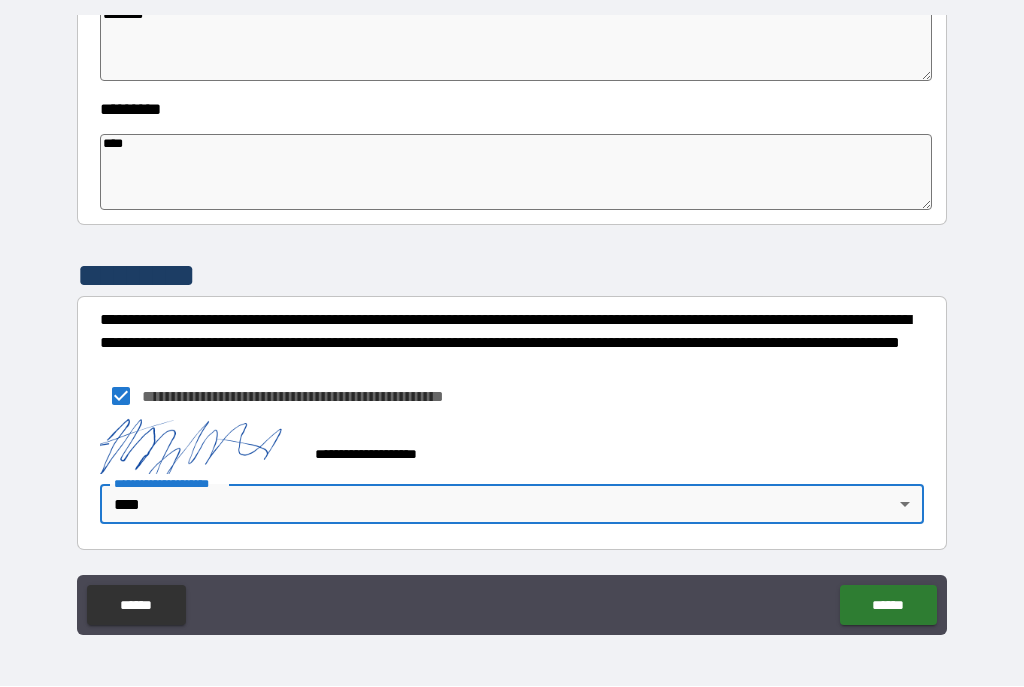 click on "******" at bounding box center (888, 606) 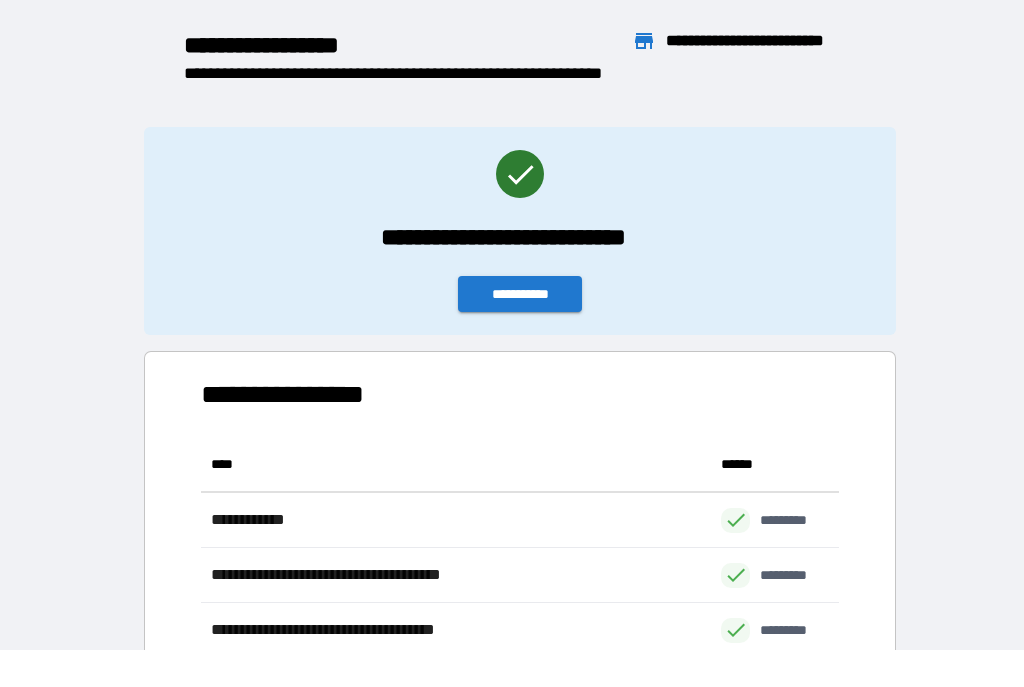 scroll, scrollTop: 1, scrollLeft: 1, axis: both 